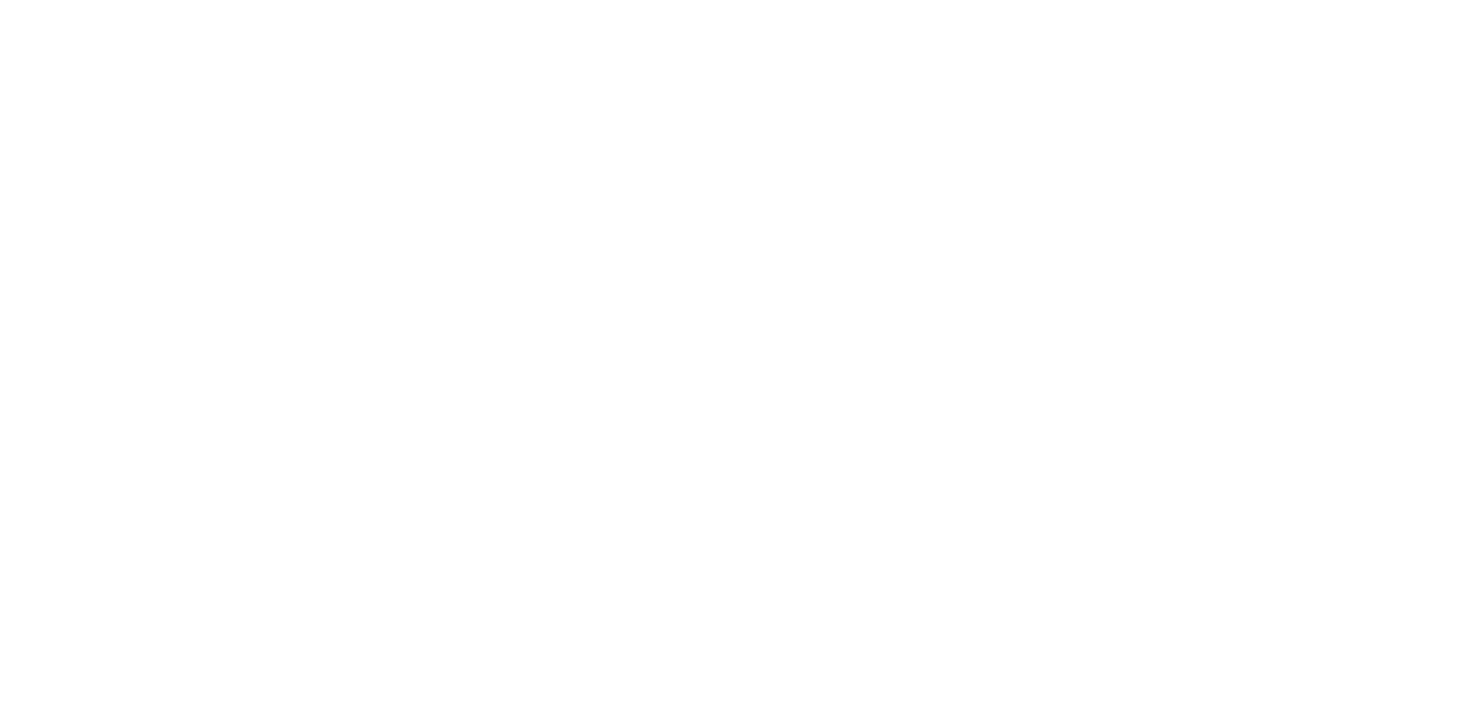 scroll, scrollTop: 0, scrollLeft: 0, axis: both 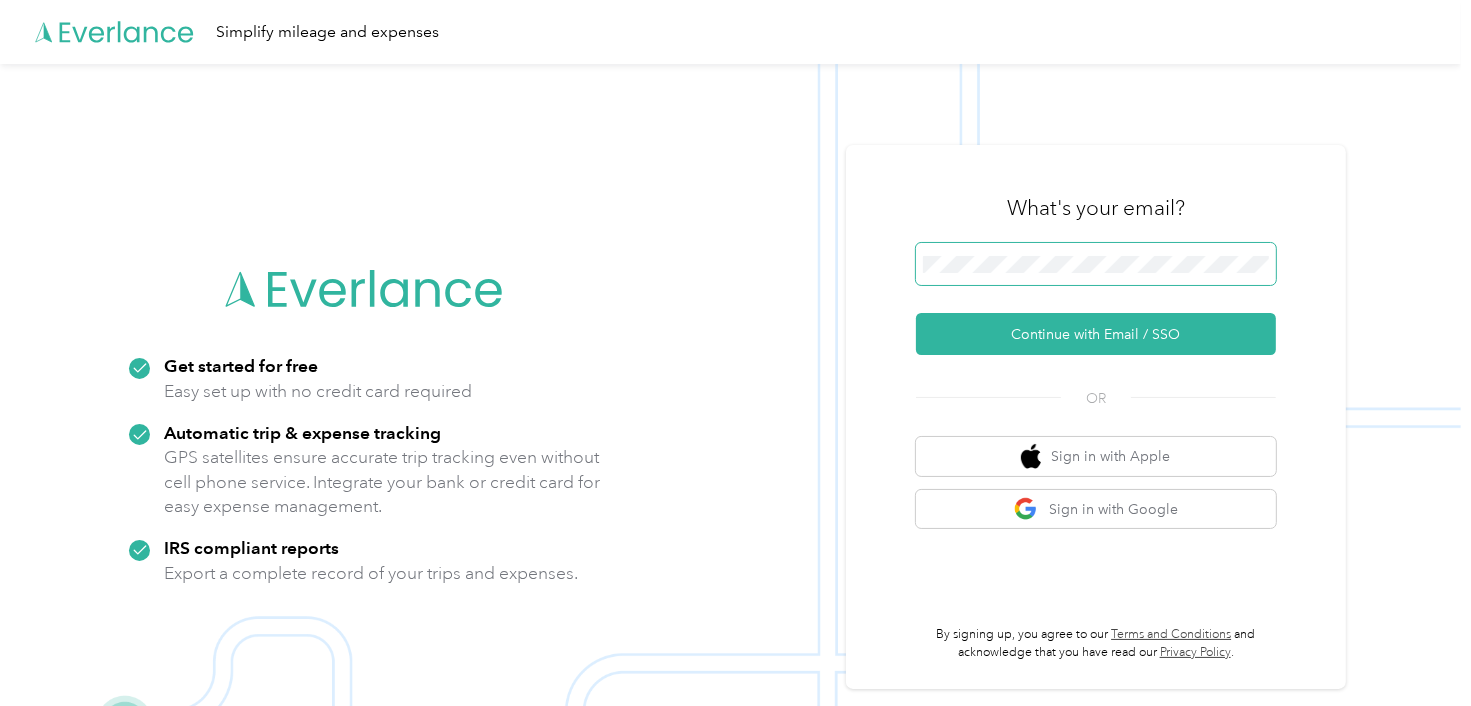 click at bounding box center [1096, 264] 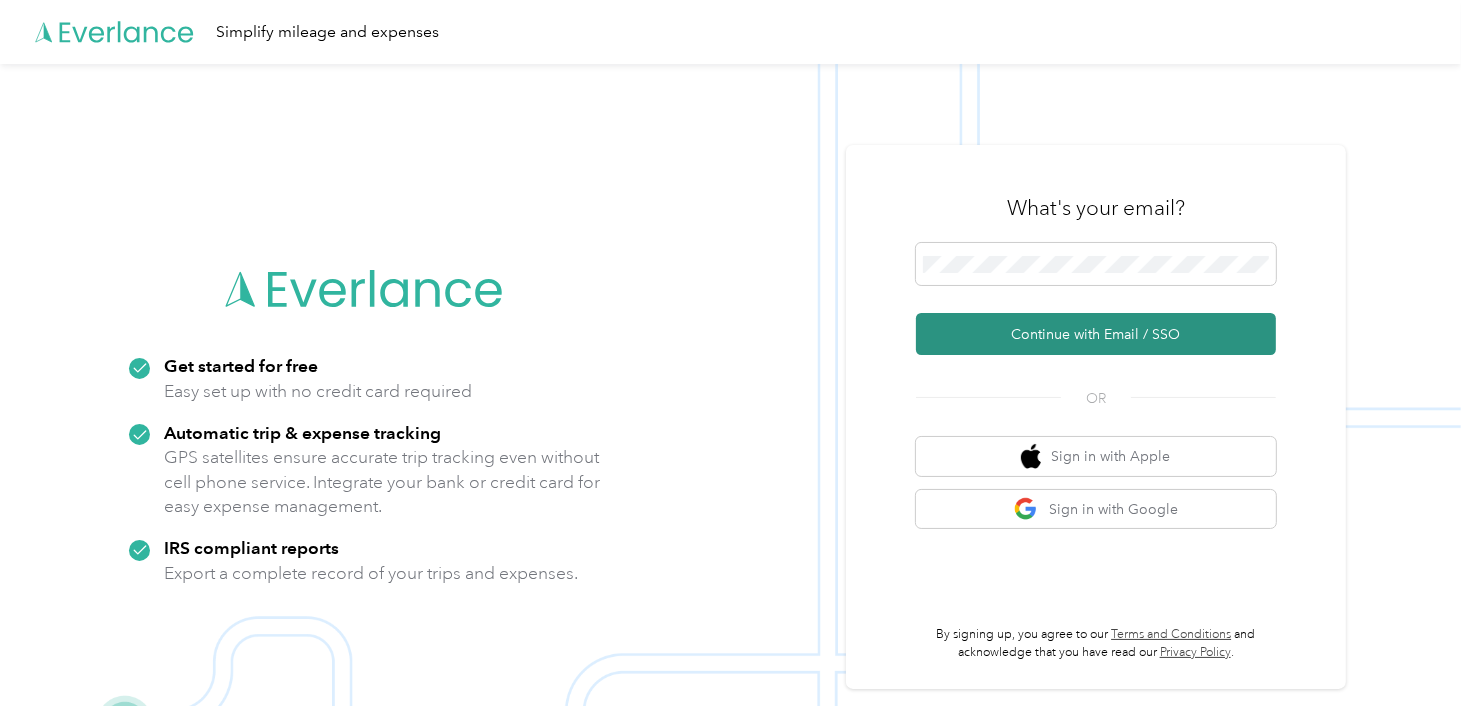 click on "Continue with Email / SSO" at bounding box center (1096, 334) 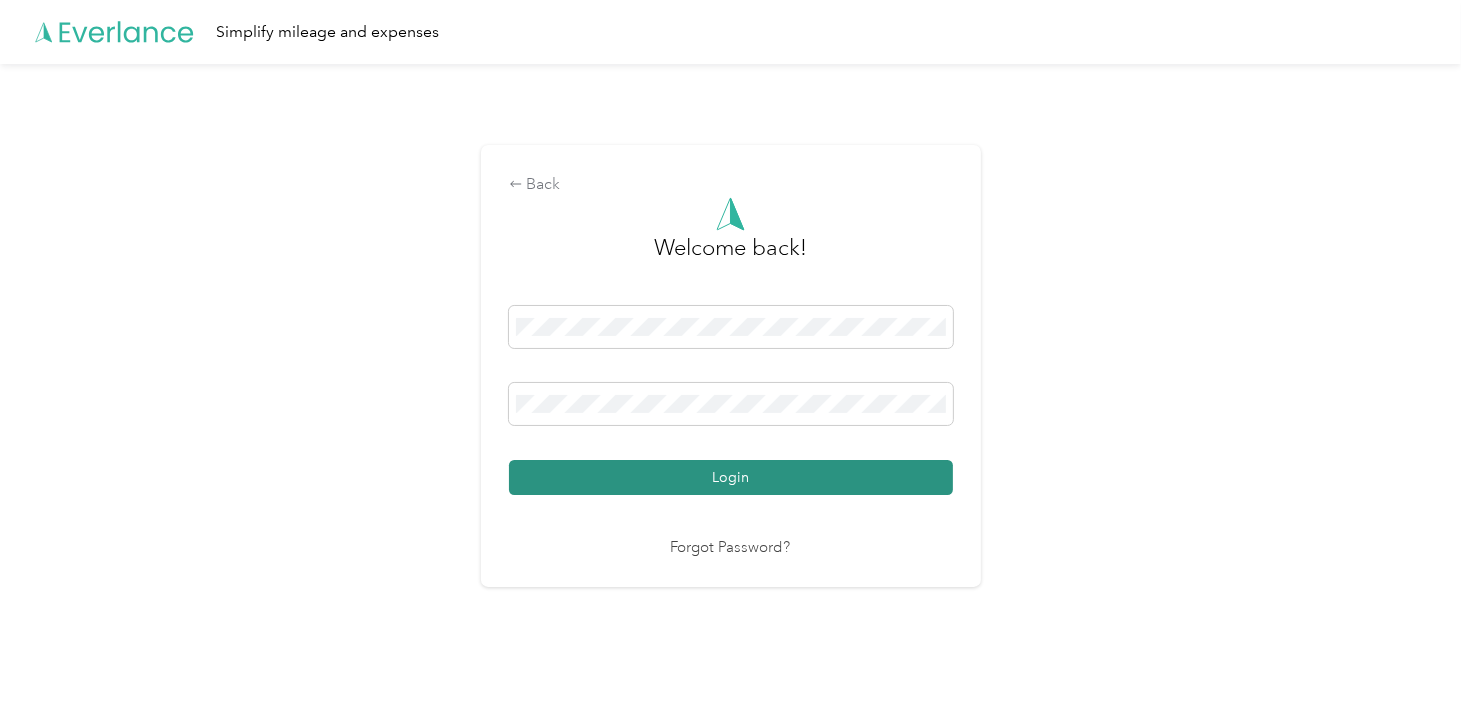 click on "Login" at bounding box center [731, 477] 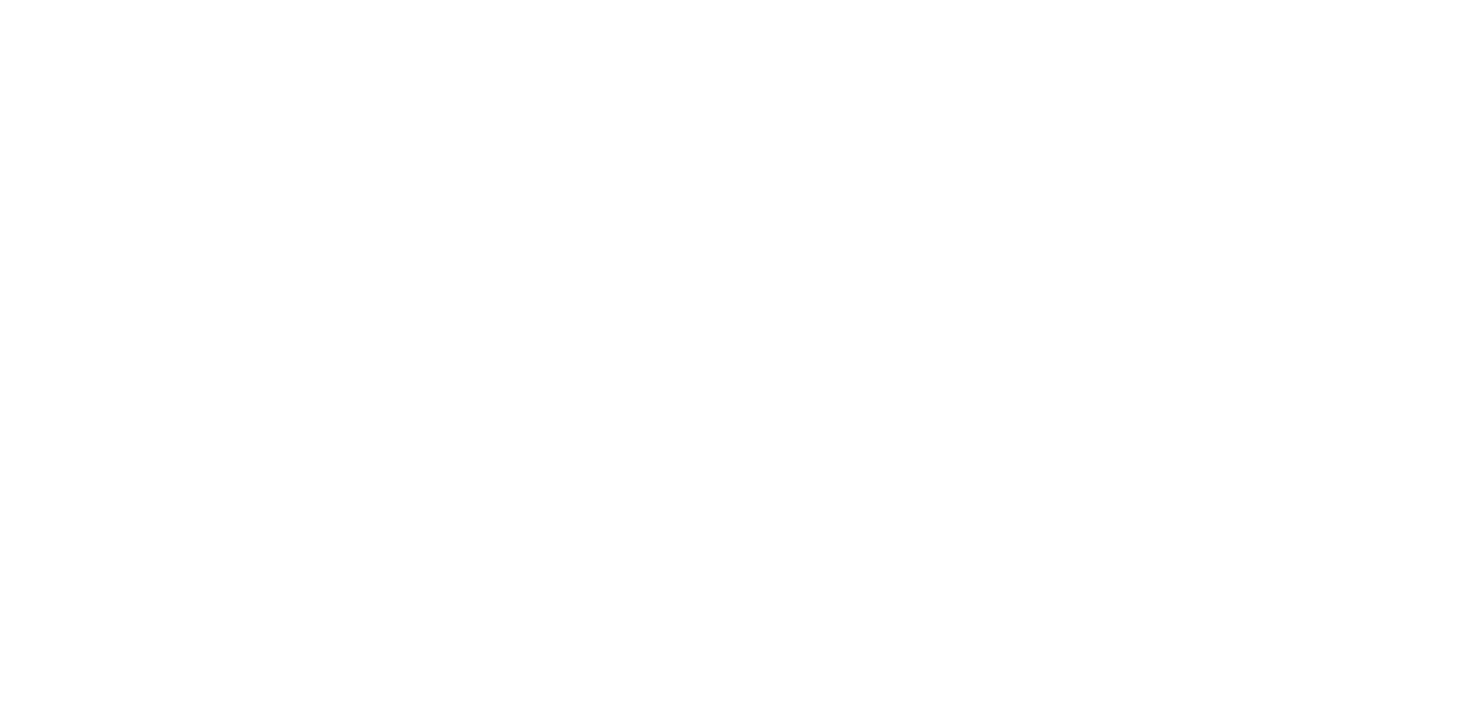 scroll, scrollTop: 0, scrollLeft: 0, axis: both 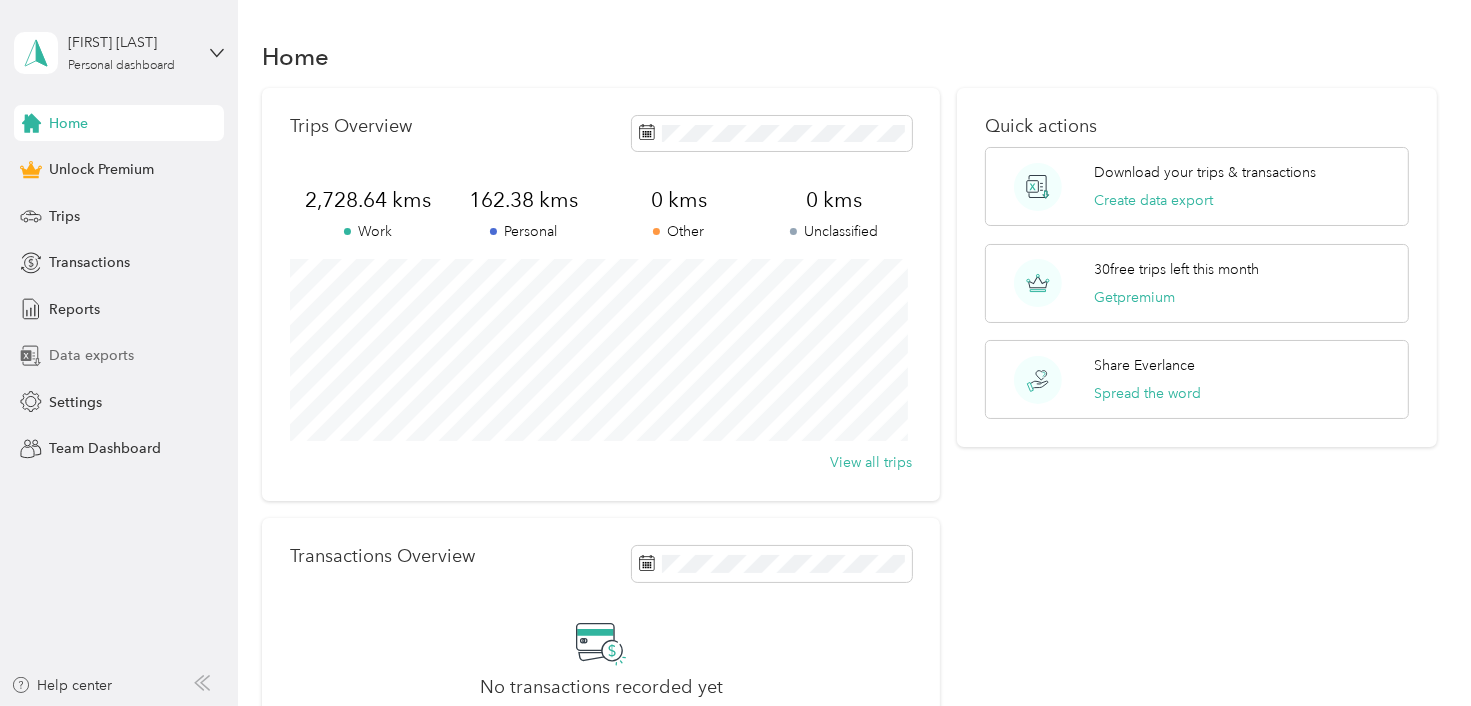 click on "Data exports" at bounding box center (91, 355) 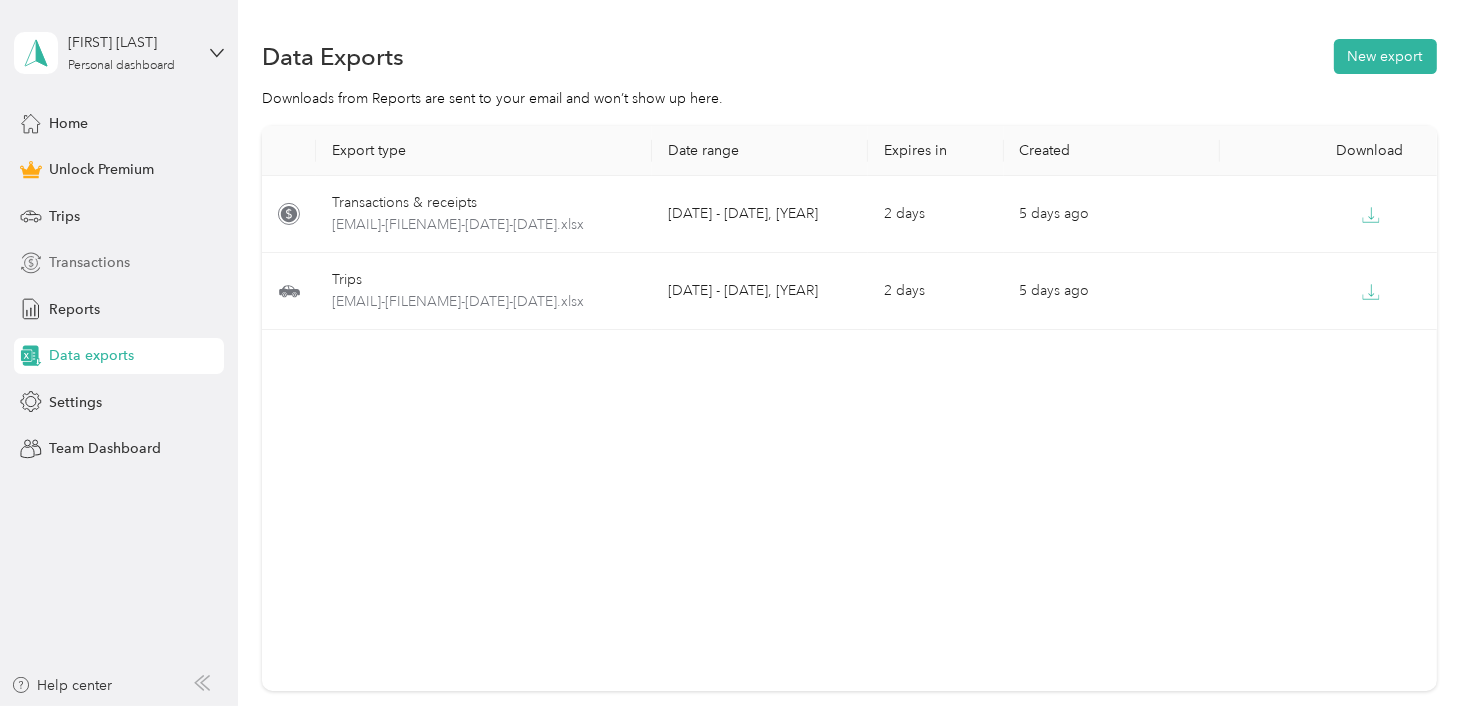 drag, startPoint x: 72, startPoint y: 221, endPoint x: 78, endPoint y: 246, distance: 25.70992 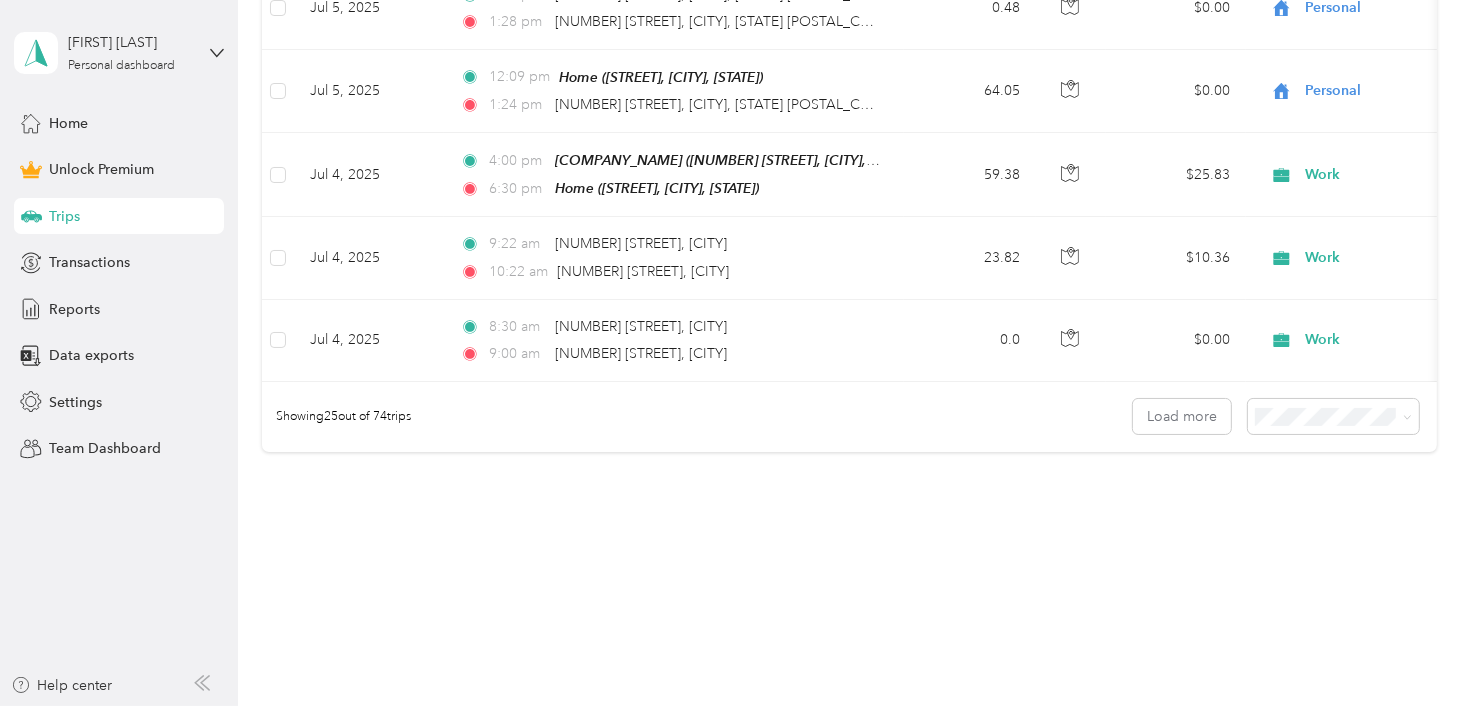 scroll, scrollTop: 2228, scrollLeft: 0, axis: vertical 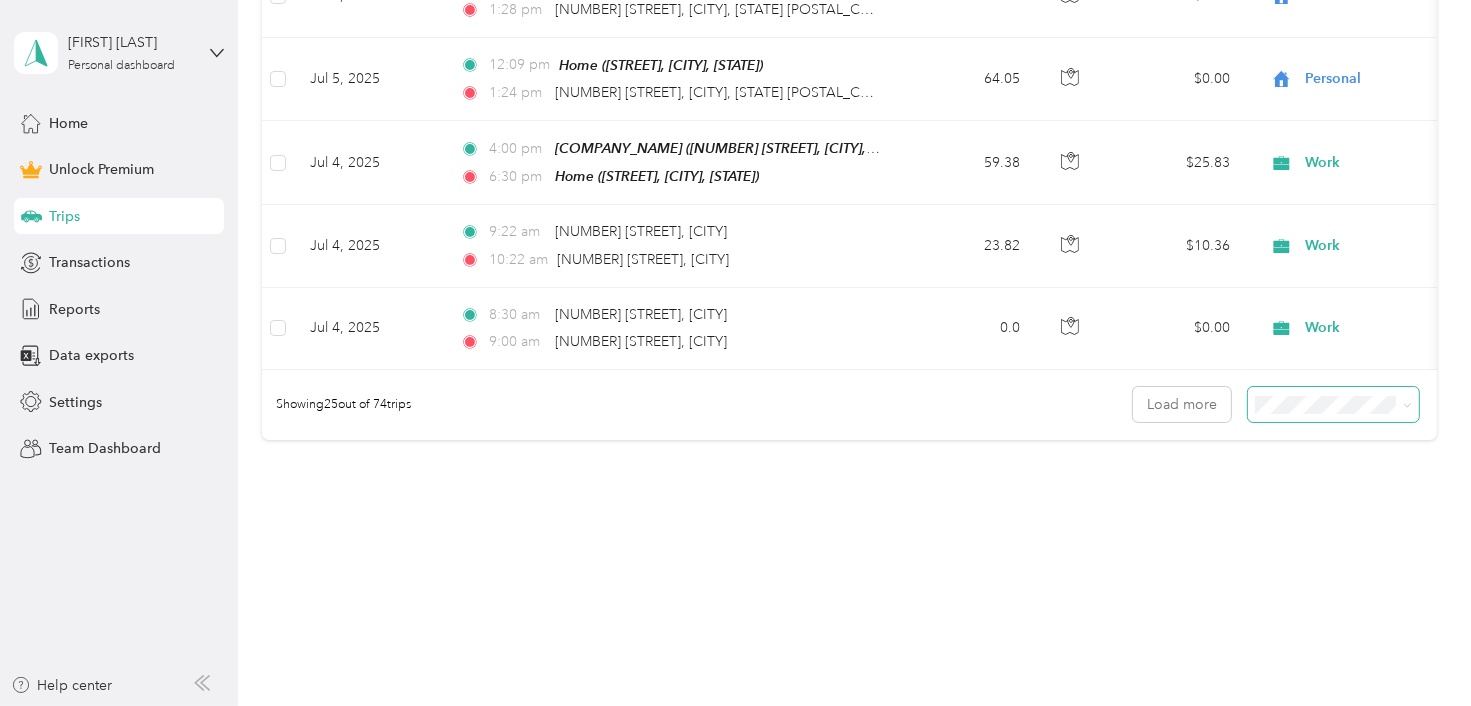 click at bounding box center [1333, 404] 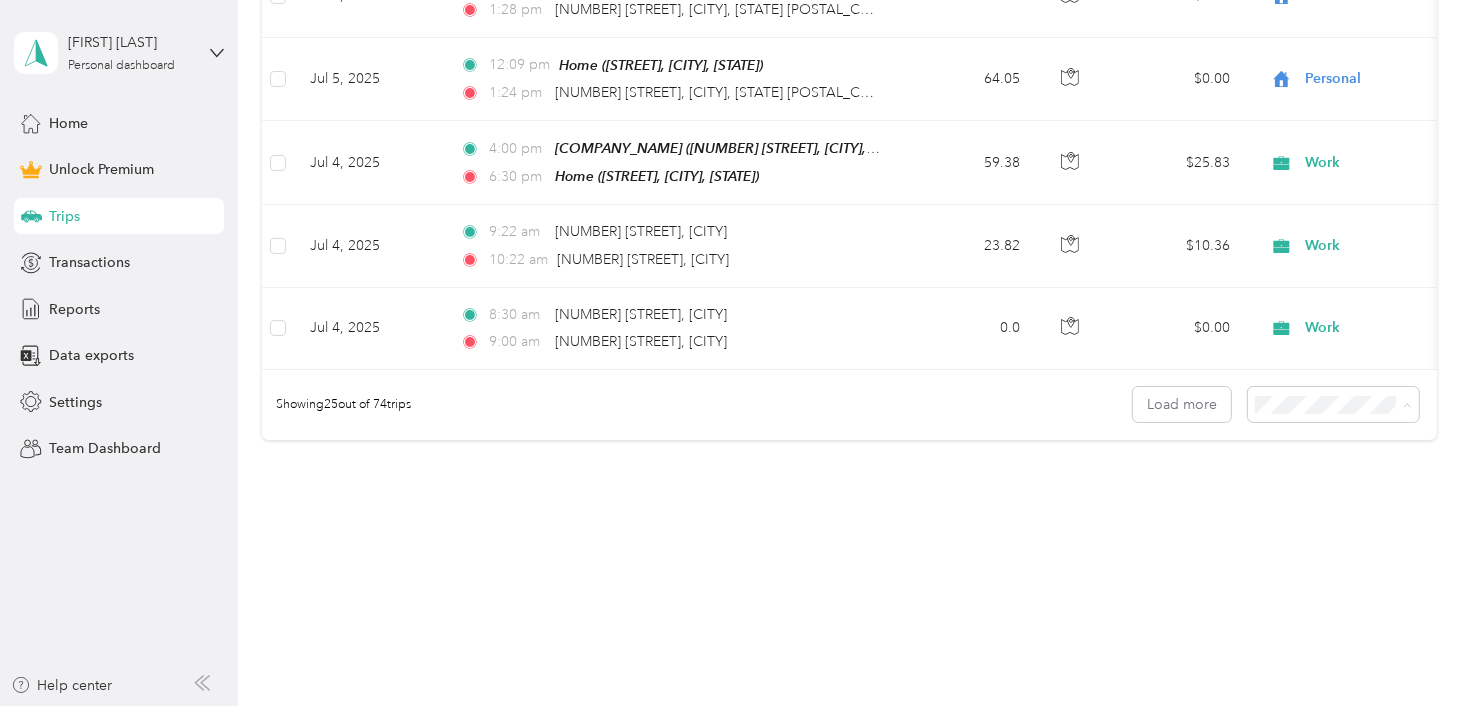 click on "100 per load" at bounding box center [1328, 501] 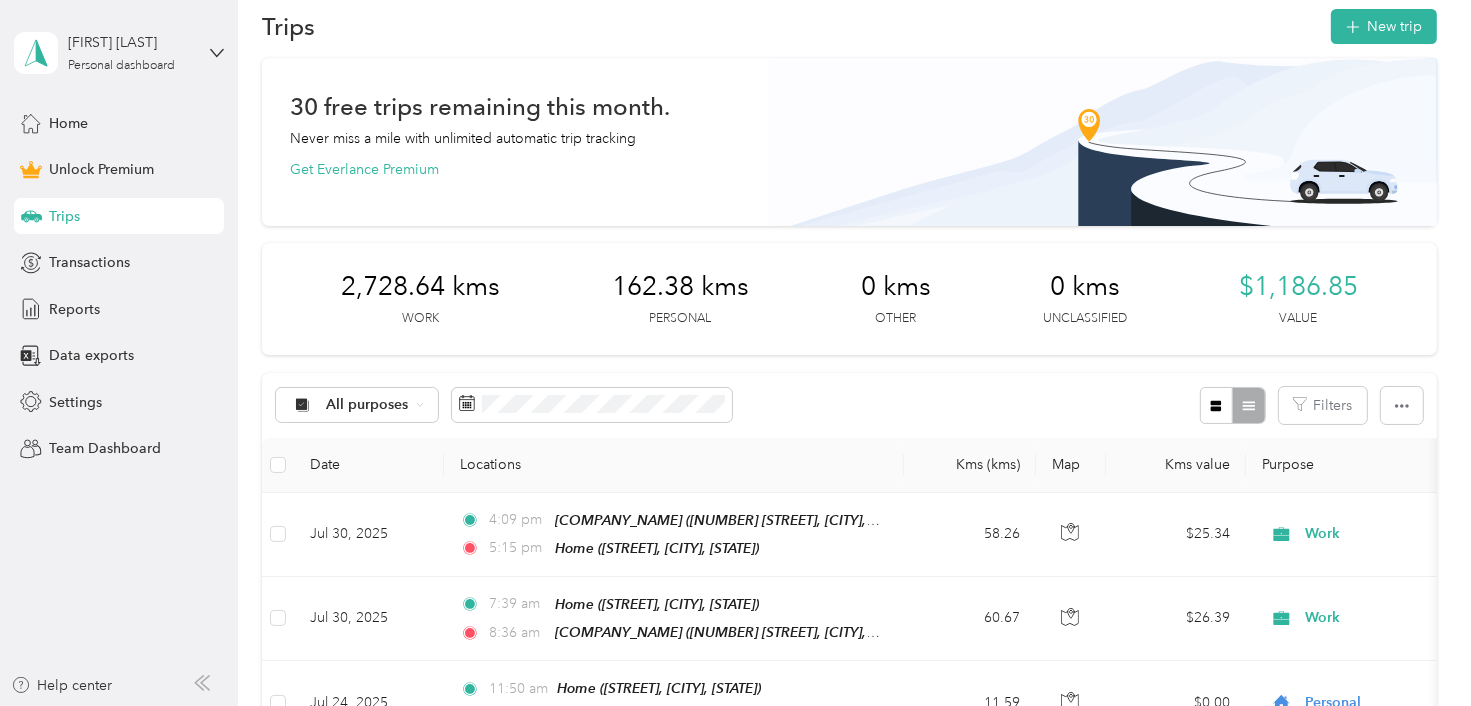 scroll, scrollTop: 0, scrollLeft: 0, axis: both 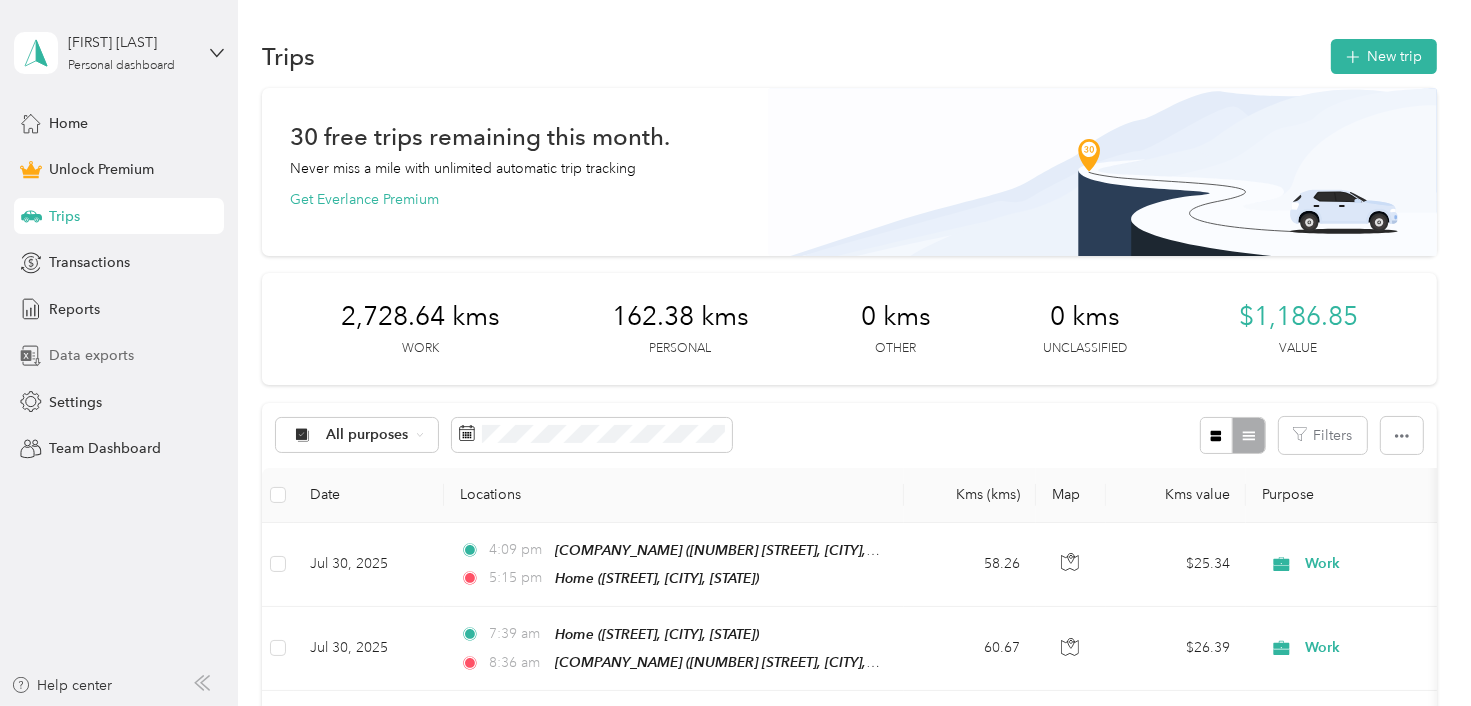 click on "Data exports" at bounding box center (91, 355) 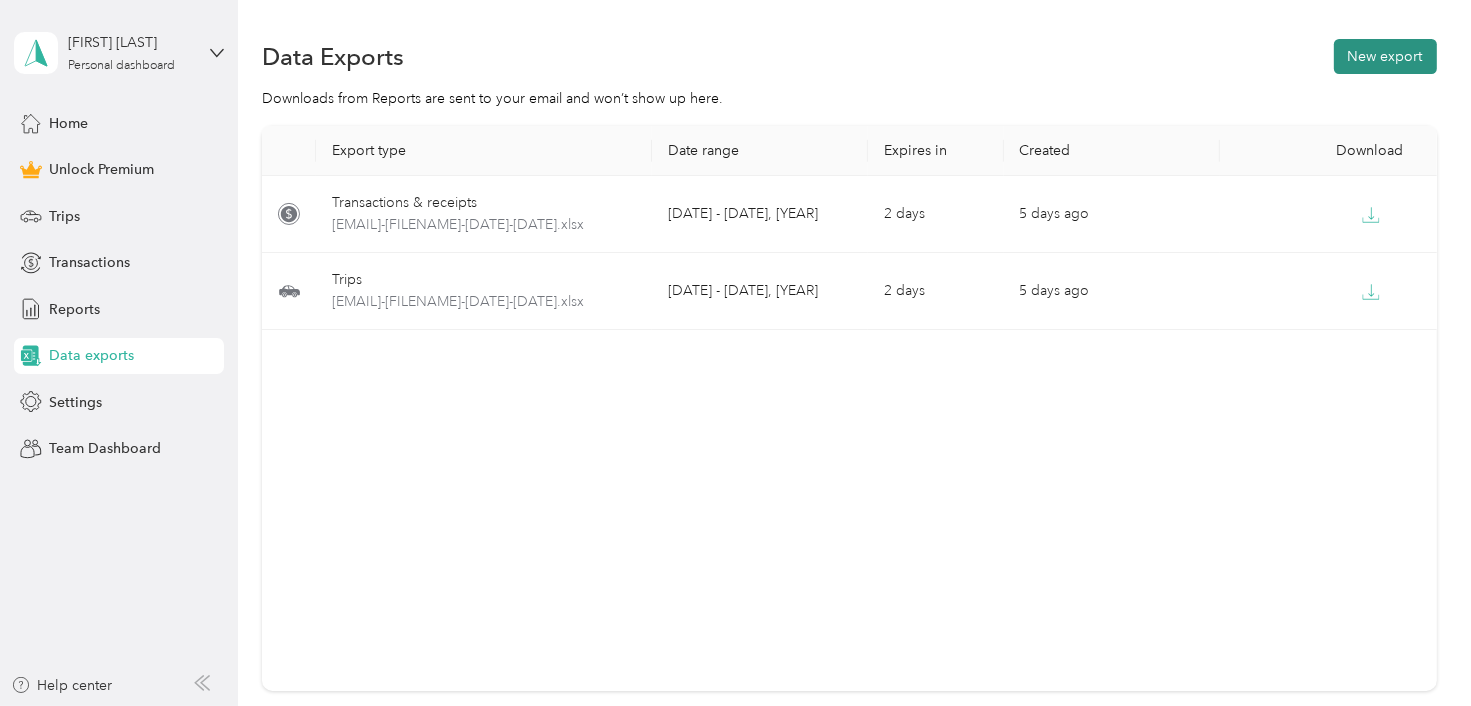 click on "New export" at bounding box center (1385, 56) 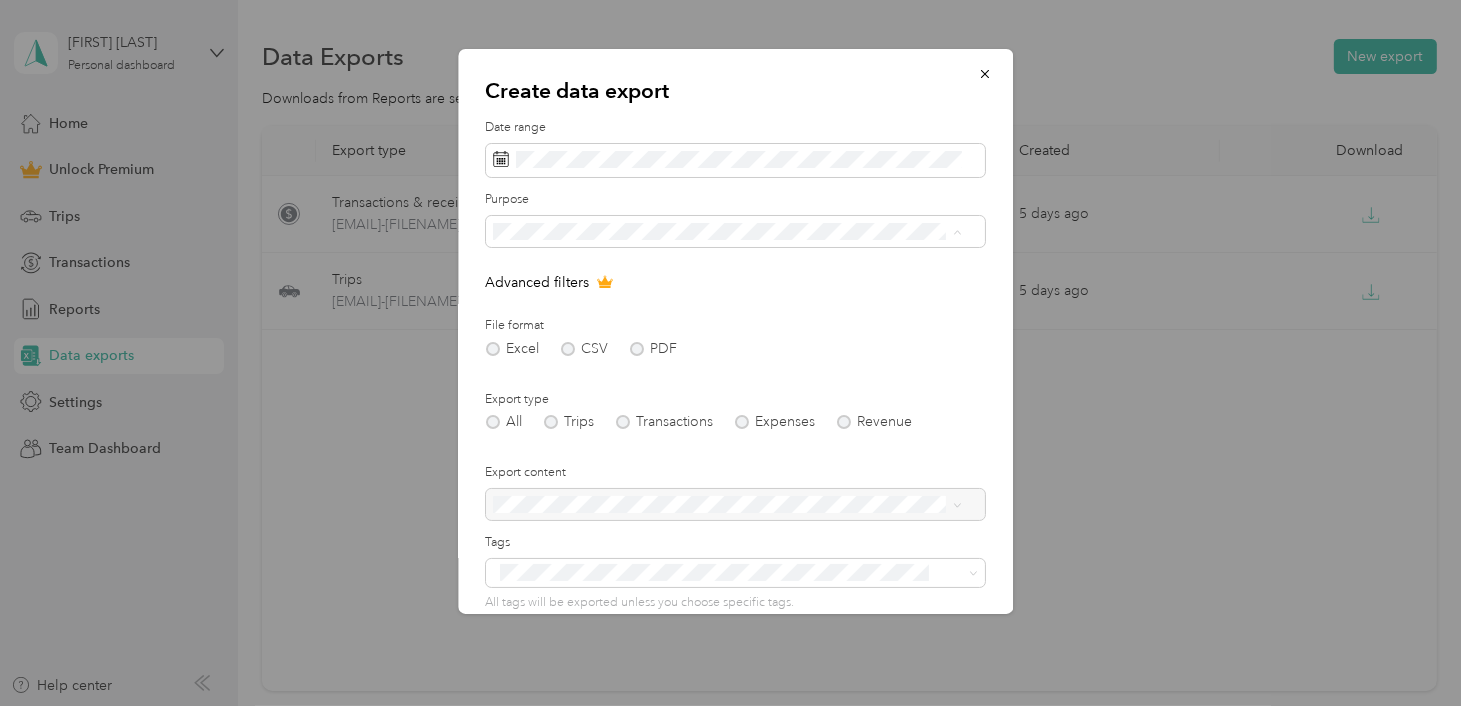 click on "Work" at bounding box center [728, 302] 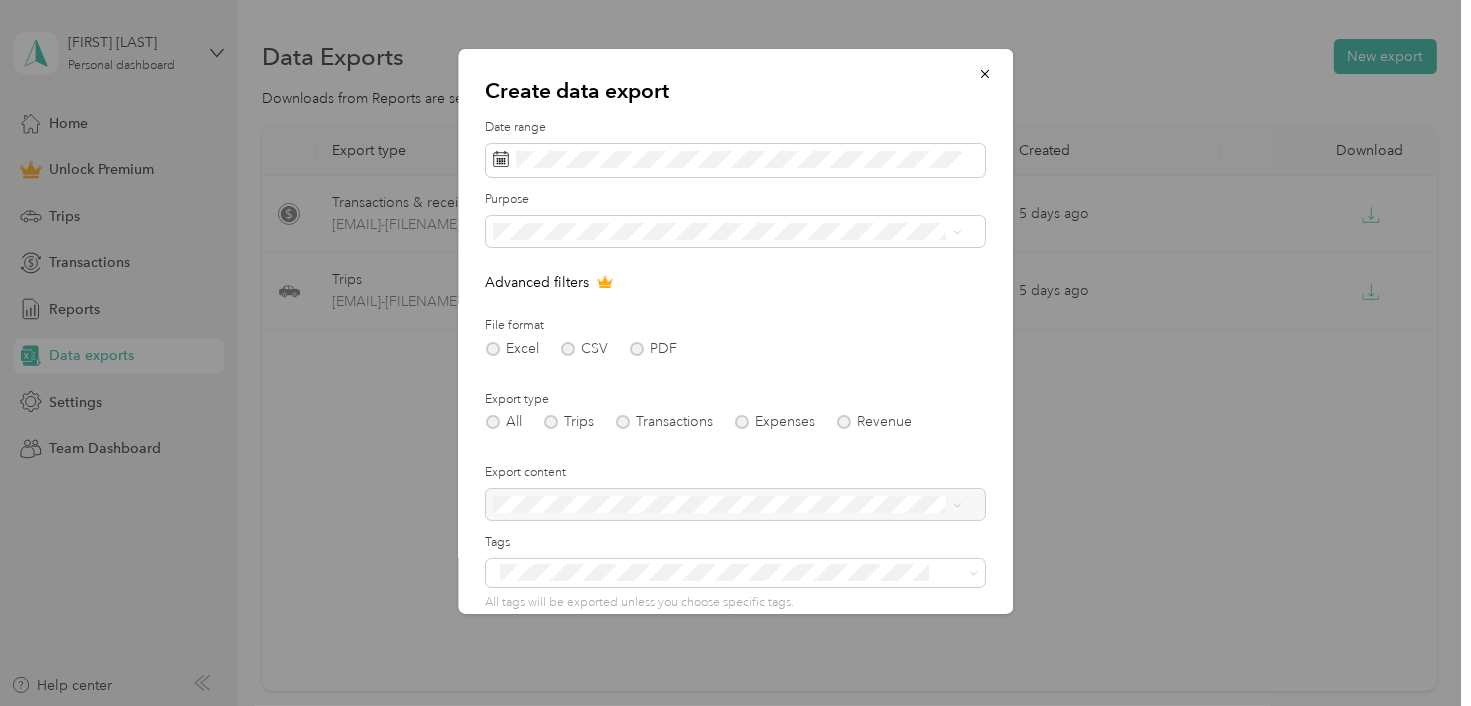 click on "Excel CSV PDF" at bounding box center [735, 349] 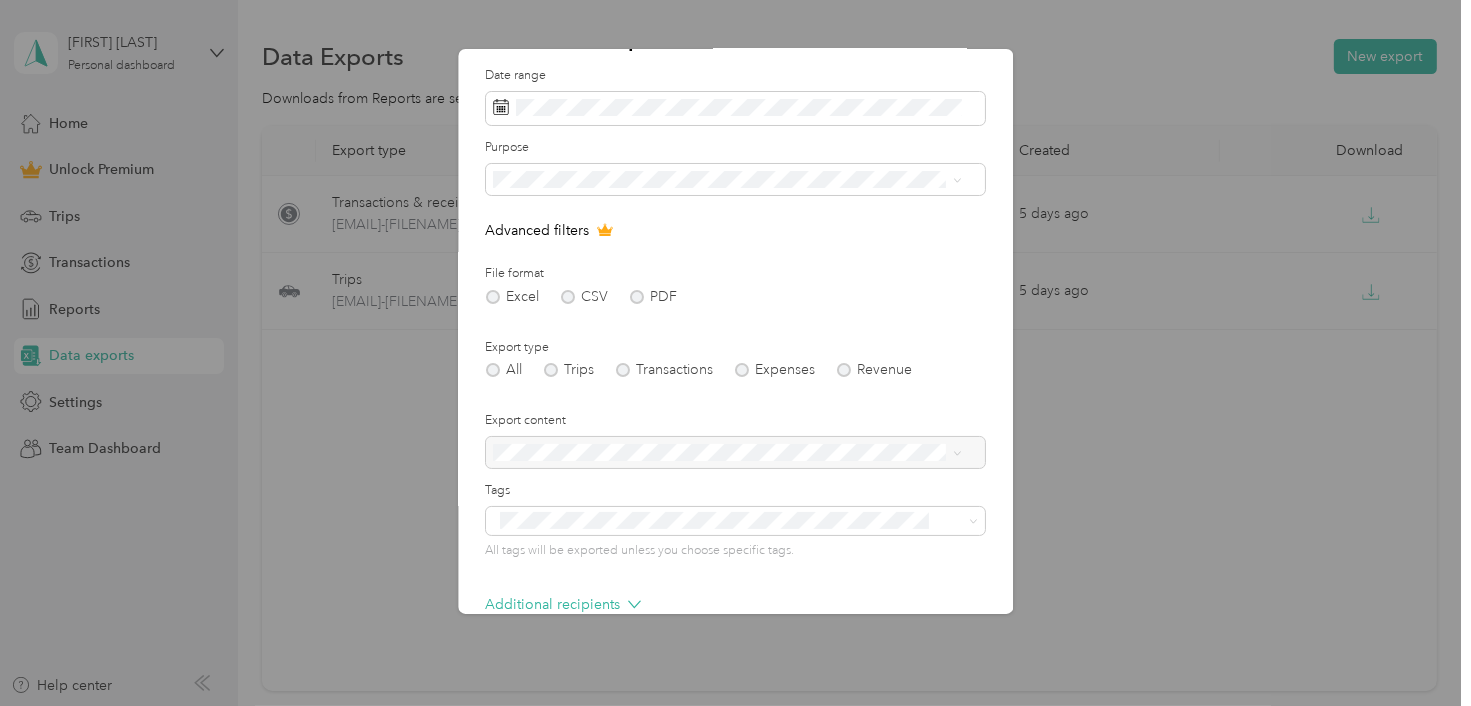 scroll, scrollTop: 100, scrollLeft: 0, axis: vertical 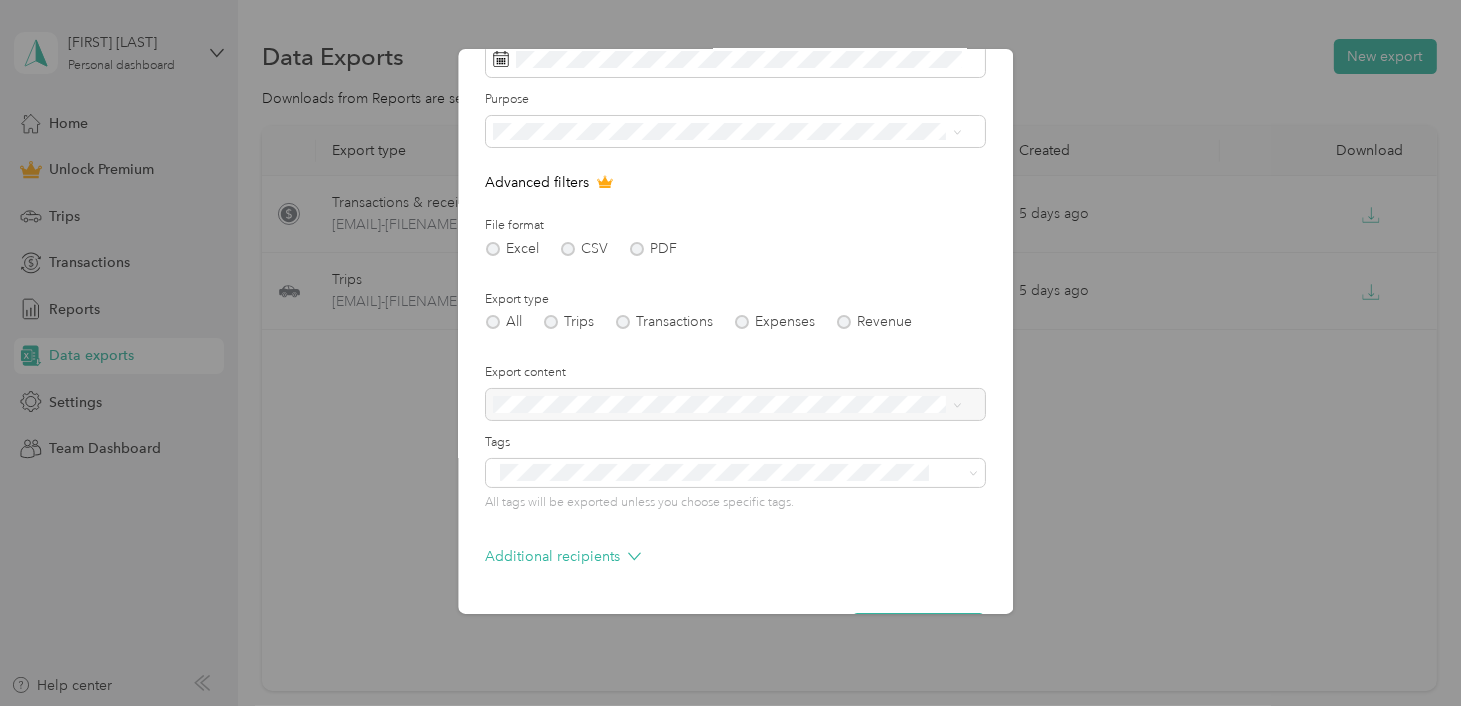 click at bounding box center [735, 405] 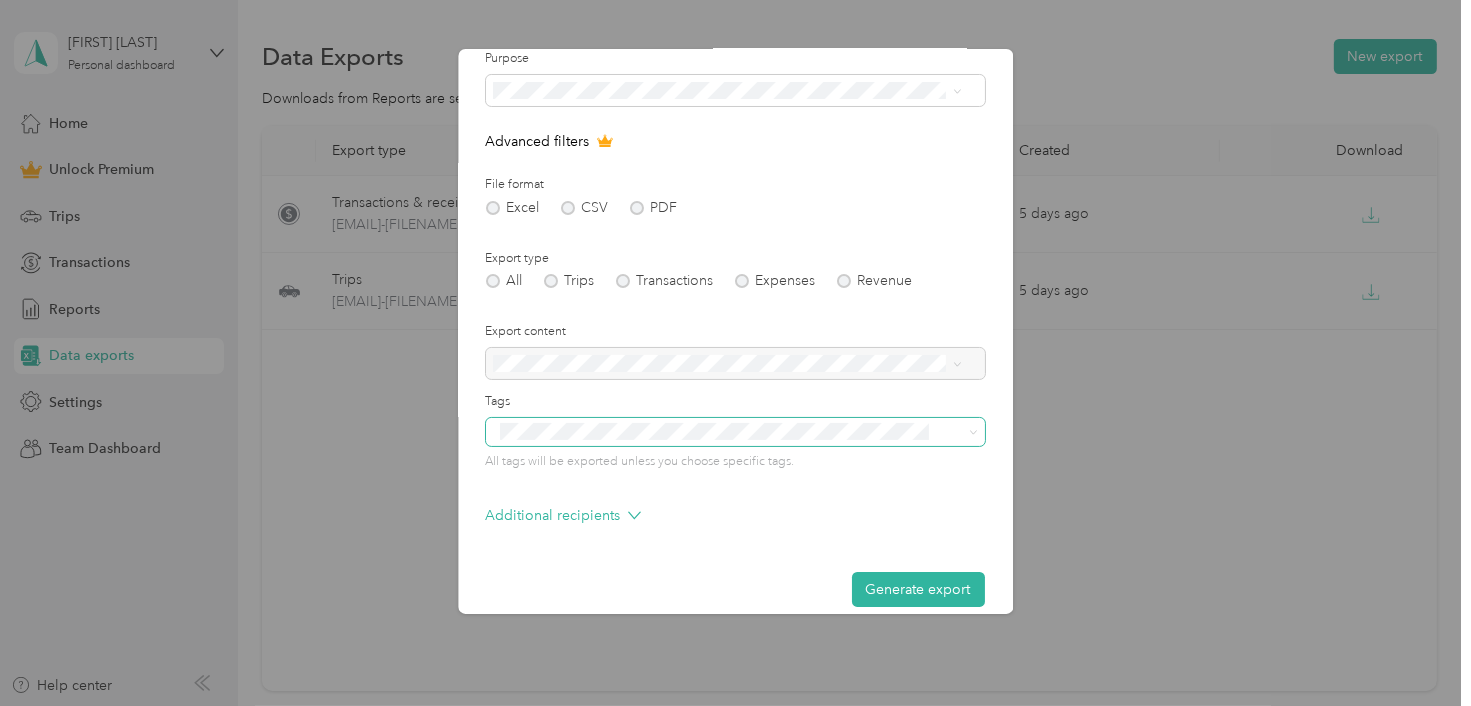 scroll, scrollTop: 161, scrollLeft: 0, axis: vertical 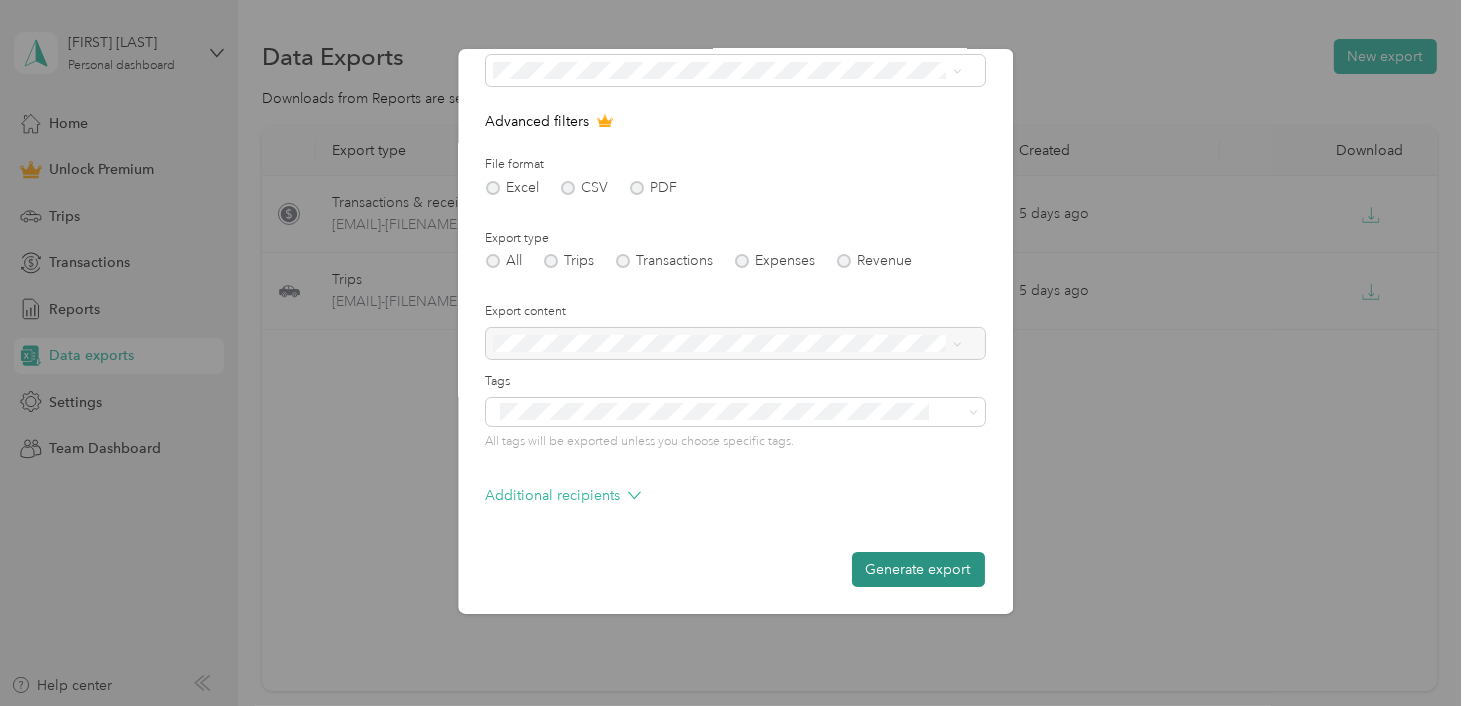 click on "Generate export" at bounding box center [918, 569] 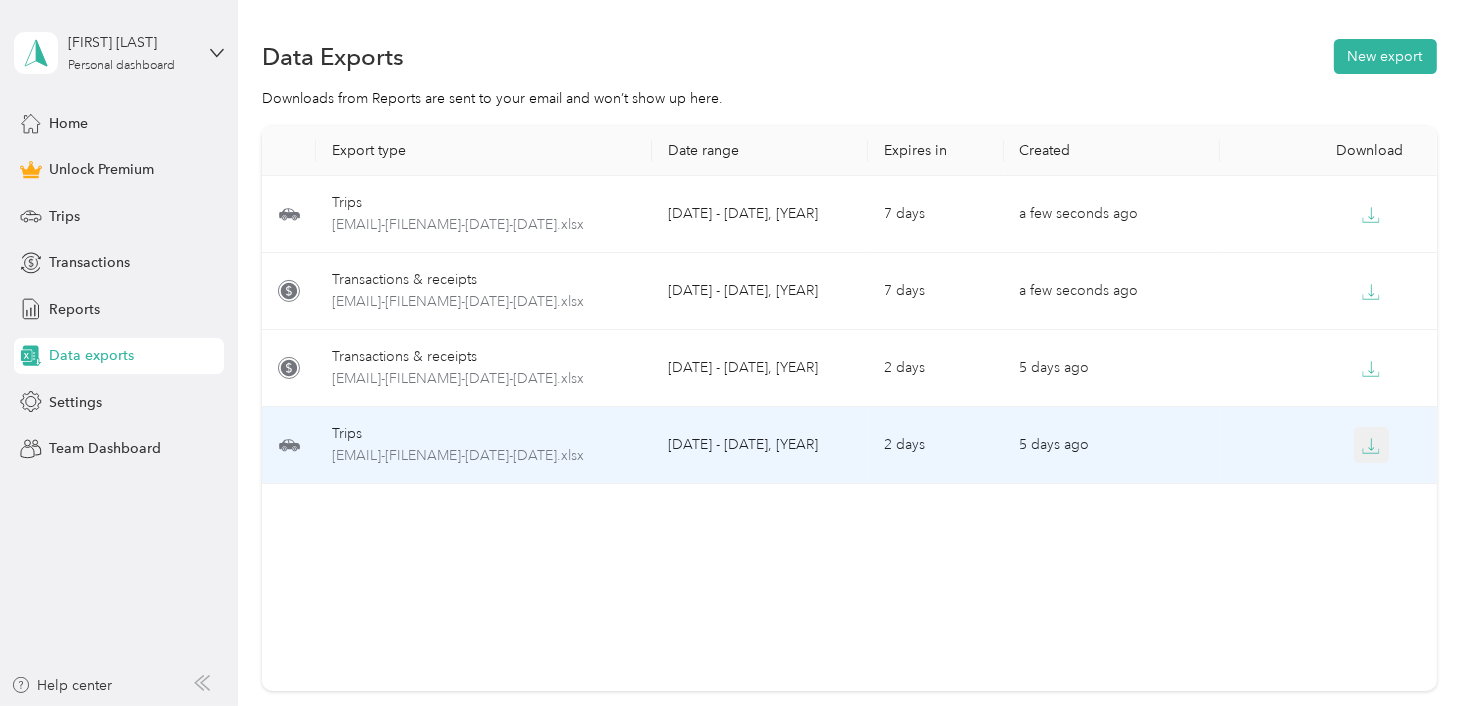click 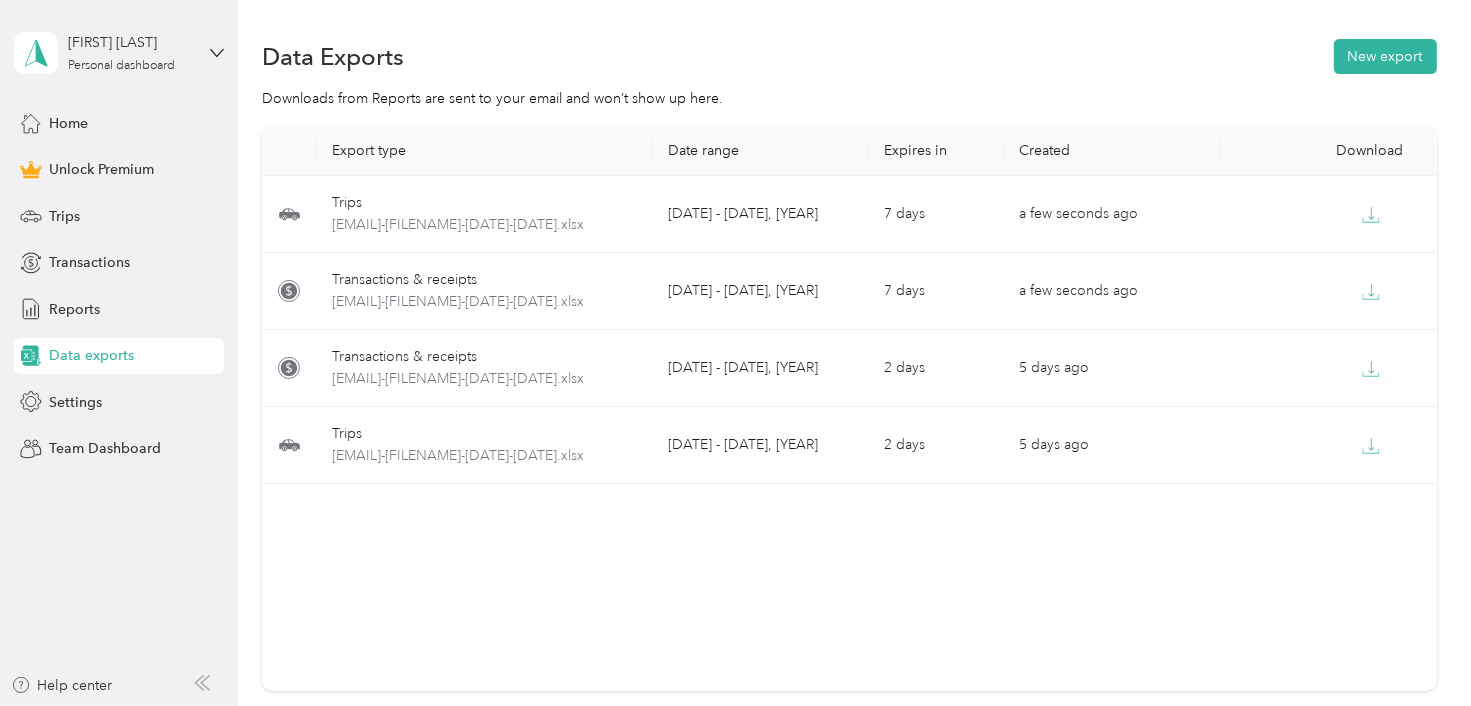 click on "Export type Date range Expires in Created Download             Trips [EMAIL]-[FILENAME]-[DATE]-[DATE].xlsx [DATE] - [DATE], [YEAR] [NUMBER] days a few seconds ago Transactions & receipts [EMAIL]-[FILENAME]-[DATE]-[DATE].xlsx [DATE] - [DATE], [YEAR] [NUMBER] days a few seconds ago Transactions & receipts [EMAIL]-[FILENAME]-[DATE]-[DATE].xlsx [DATE] - [DATE], [YEAR] [NUMBER] days [NUMBER] days ago Trips [EMAIL]-[FILENAME]-[DATE]-[DATE].xlsx [DATE] - [DATE], [YEAR] [NUMBER] days [NUMBER] days ago" at bounding box center (849, 408) 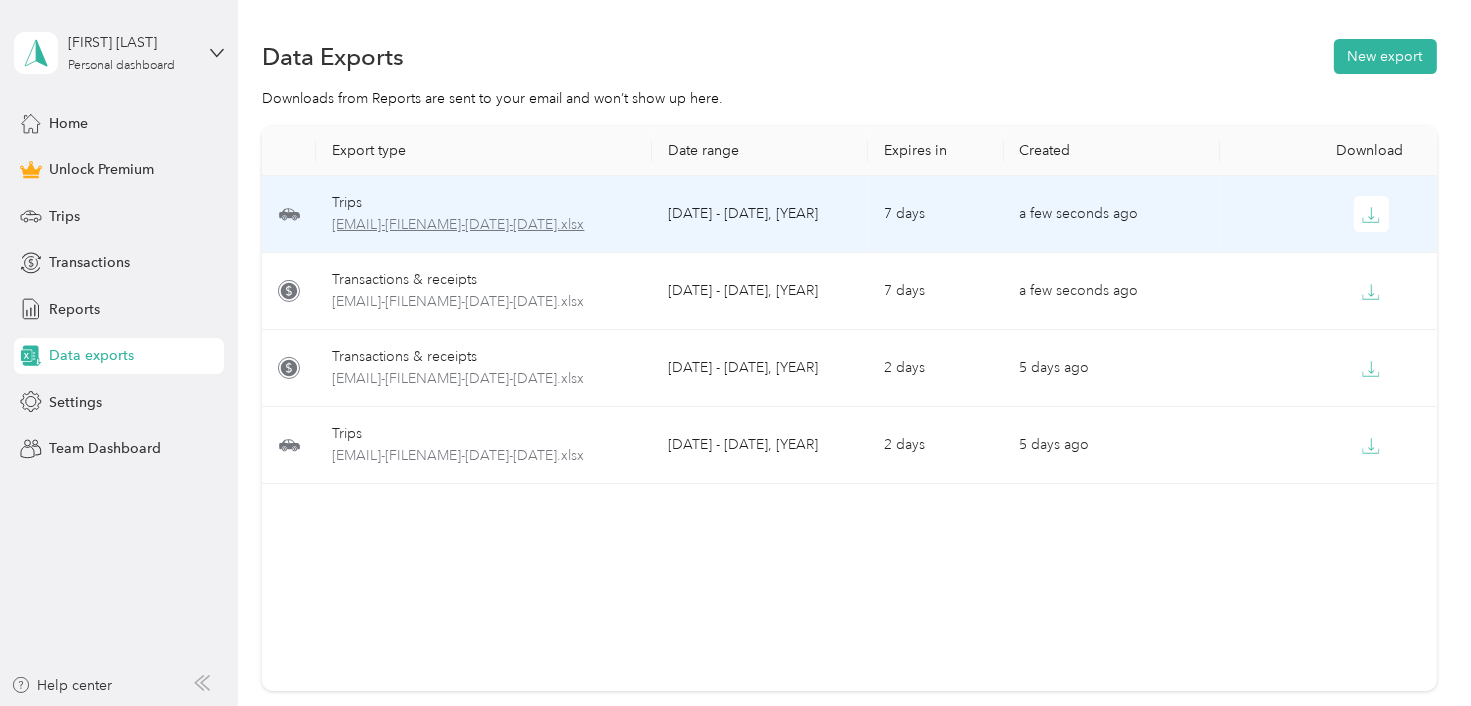 click on "[EMAIL]-[FILENAME]-[DATE]-[DATE].xlsx" at bounding box center (483, 225) 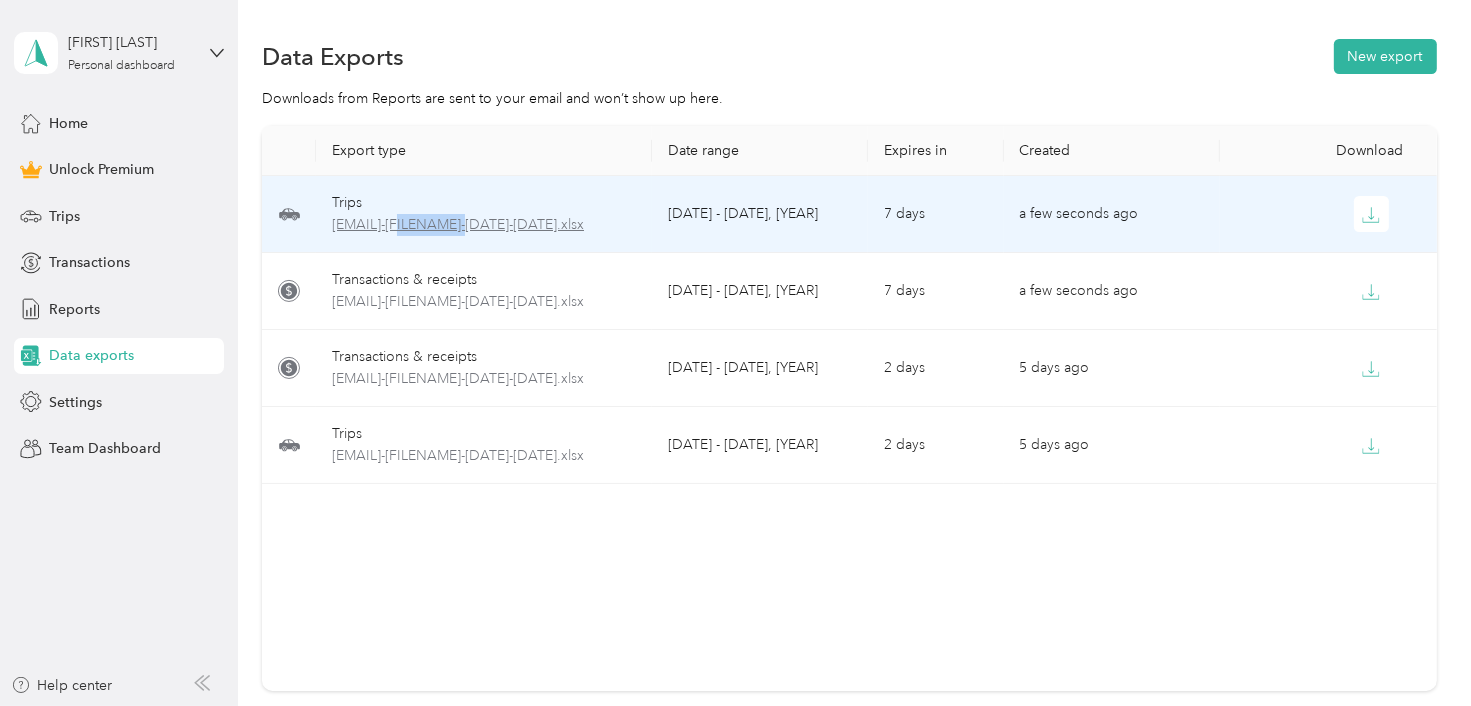 click on "[EMAIL]-[FILENAME]-[DATE]-[DATE].xlsx" at bounding box center [483, 225] 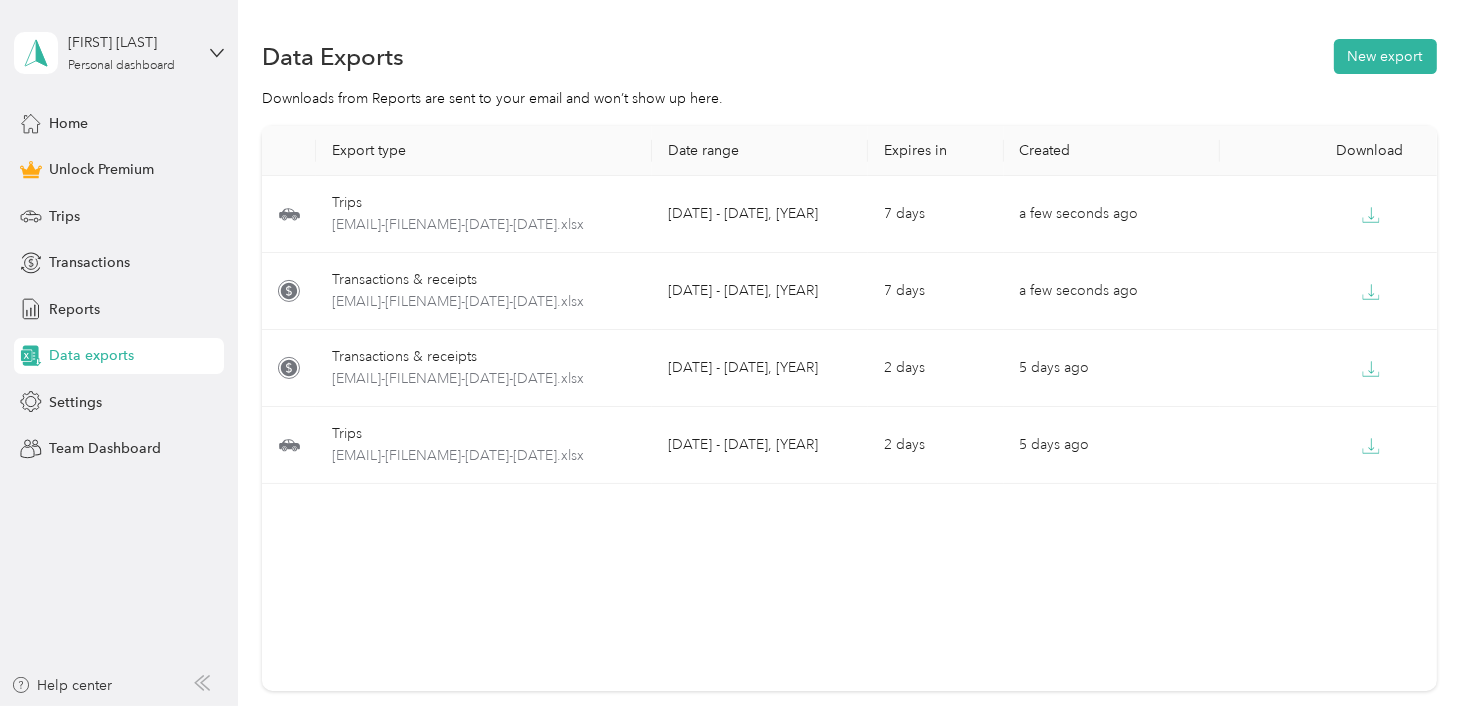 drag, startPoint x: 580, startPoint y: 627, endPoint x: 594, endPoint y: 620, distance: 15.652476 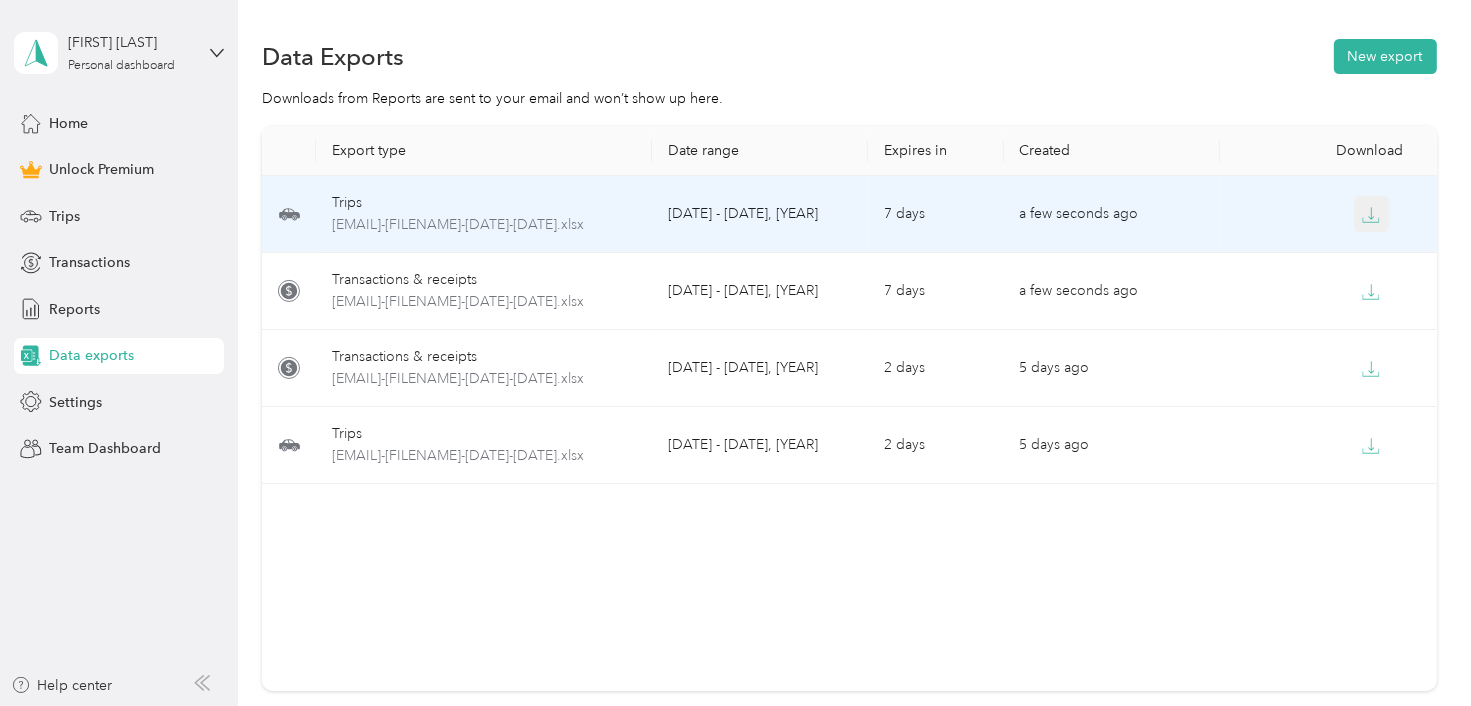 click at bounding box center [1372, 214] 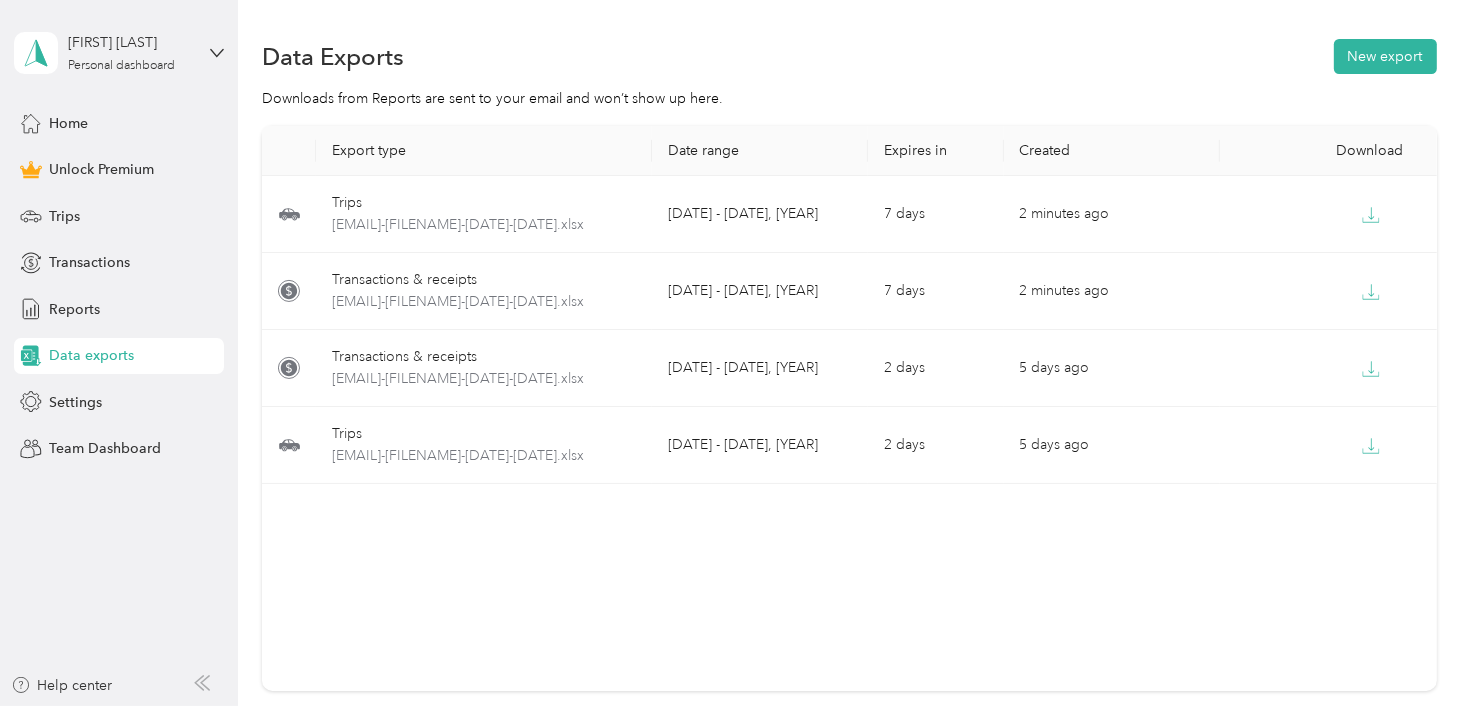 click on "Export type Date range Expires in Created Download             Trips [EMAIL]-[FILENAME]-[DATE]-[DATE].xlsx [DATE] - [DATE], [YEAR] [NUMBER] days [NUMBER] minutes ago Transactions & receipts [EMAIL]-[FILENAME]-[DATE]-[DATE].xlsx [DATE] - [DATE], [YEAR] [NUMBER] days [NUMBER] minutes ago Transactions & receipts [EMAIL]-[FILENAME]-[DATE]-[DATE].xlsx [DATE] - [DATE], [YEAR] [NUMBER] days [NUMBER] days ago Trips [EMAIL]-[FILENAME]-[DATE]-[DATE].xlsx [DATE] - [DATE], [YEAR] [NUMBER] days [NUMBER] days ago" at bounding box center (849, 408) 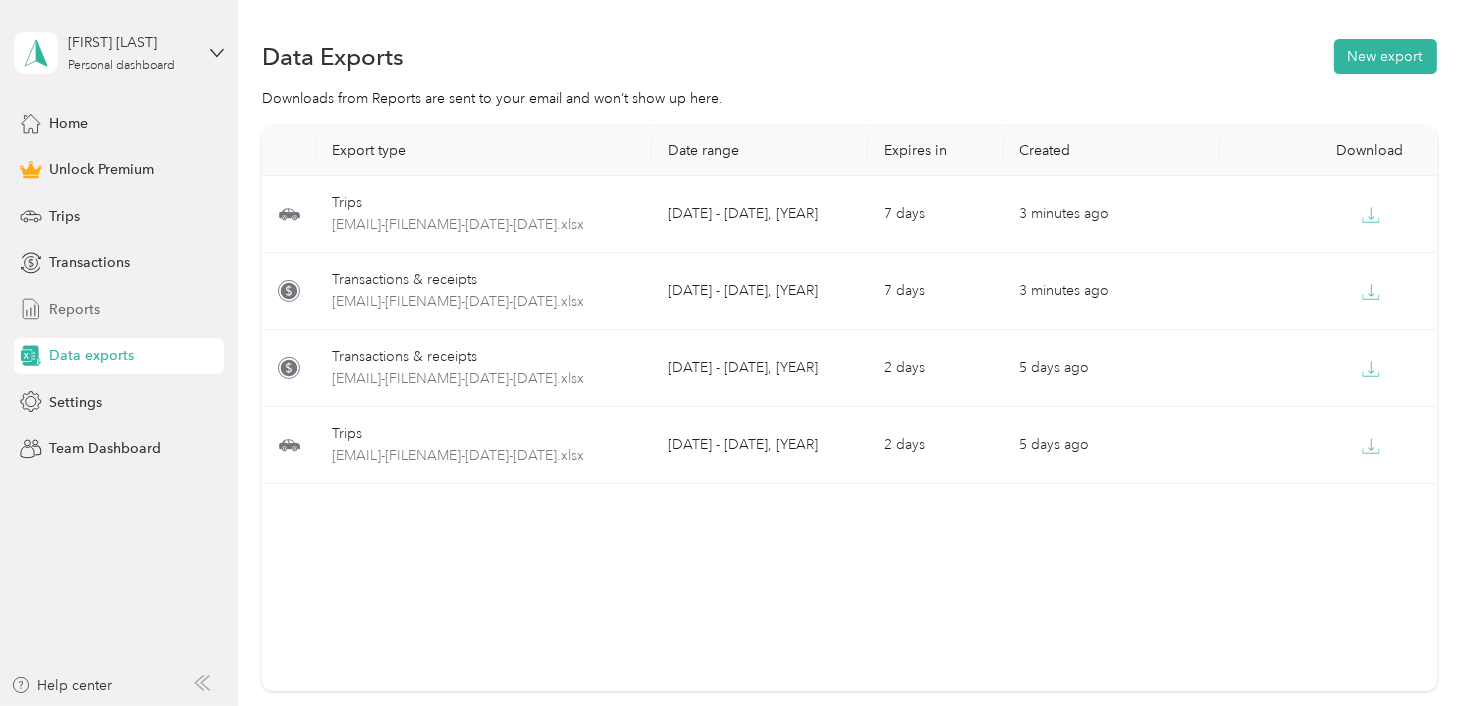 click on "Reports" at bounding box center (74, 309) 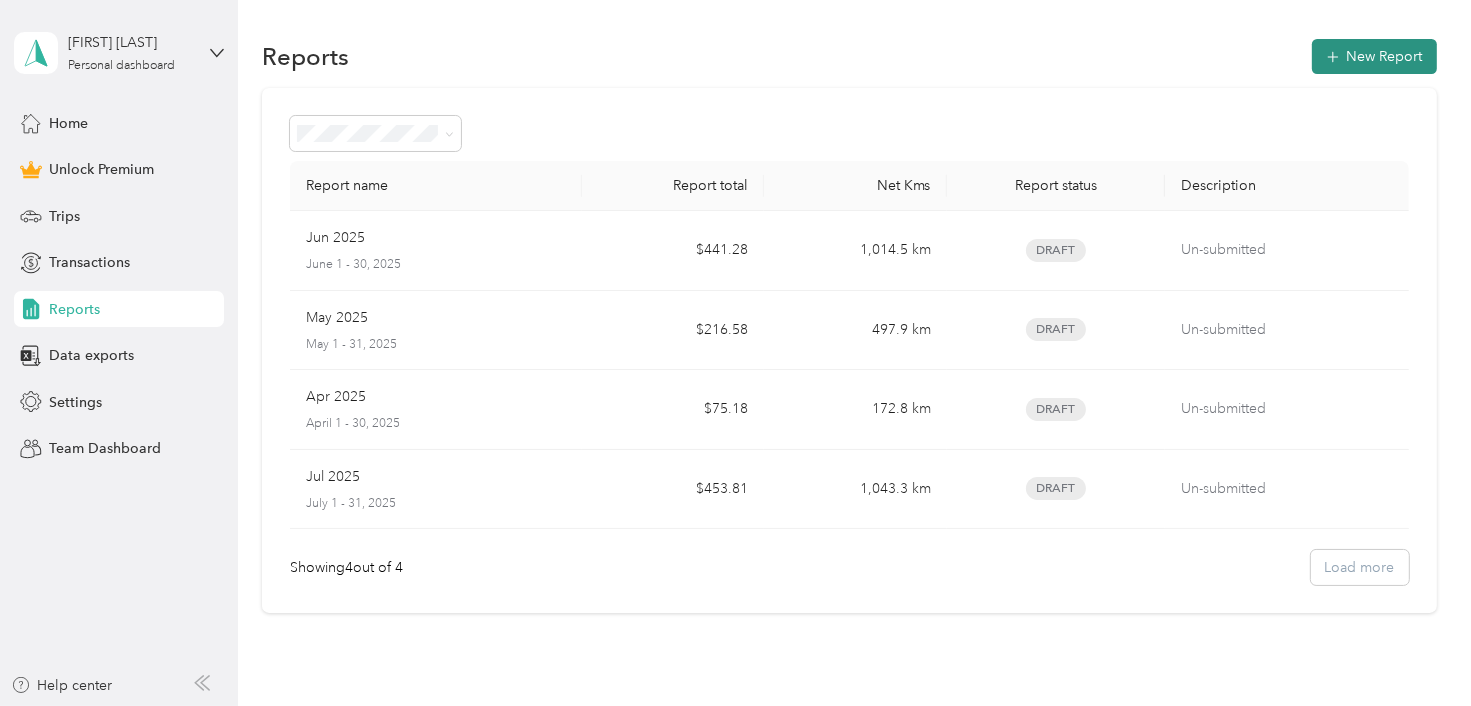 click on "New Report" at bounding box center [1374, 56] 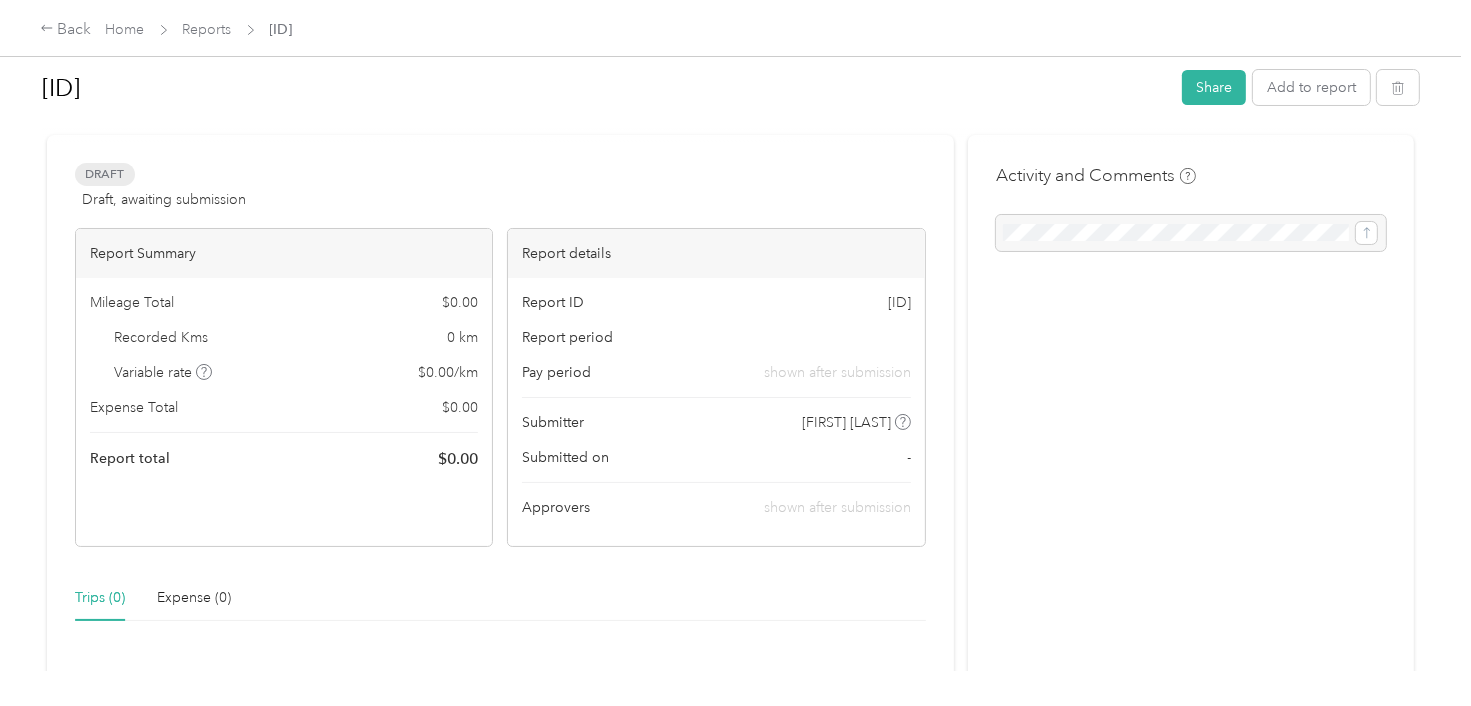 scroll, scrollTop: 0, scrollLeft: 0, axis: both 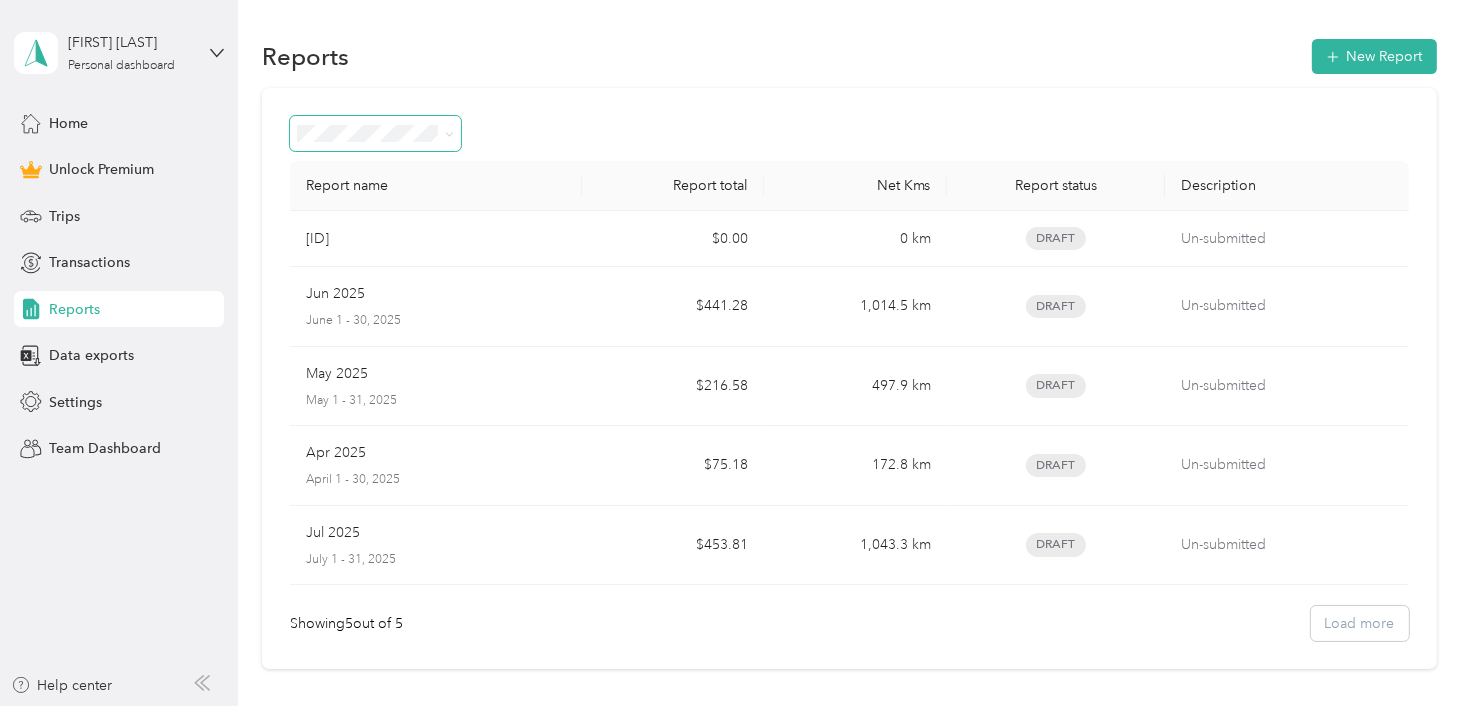 click 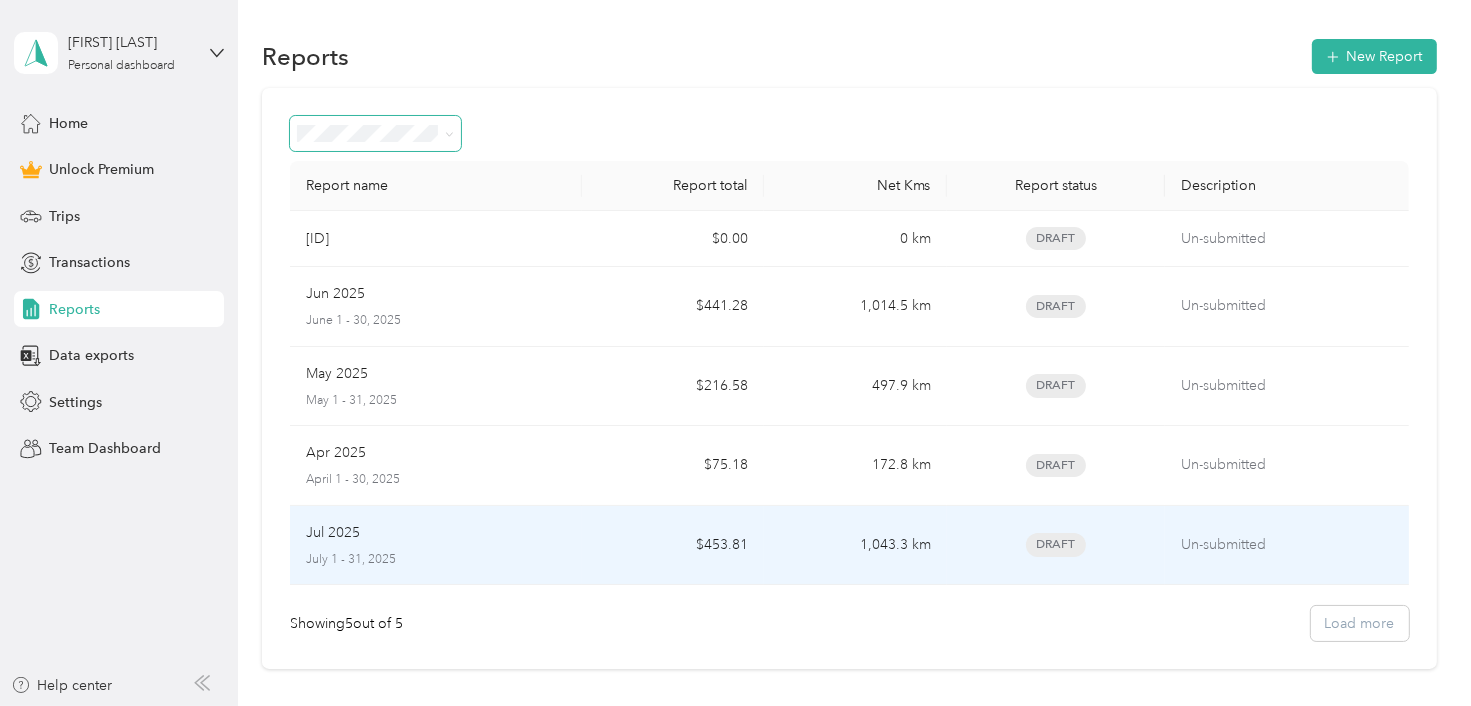click on "Un-submitted" at bounding box center (1286, 545) 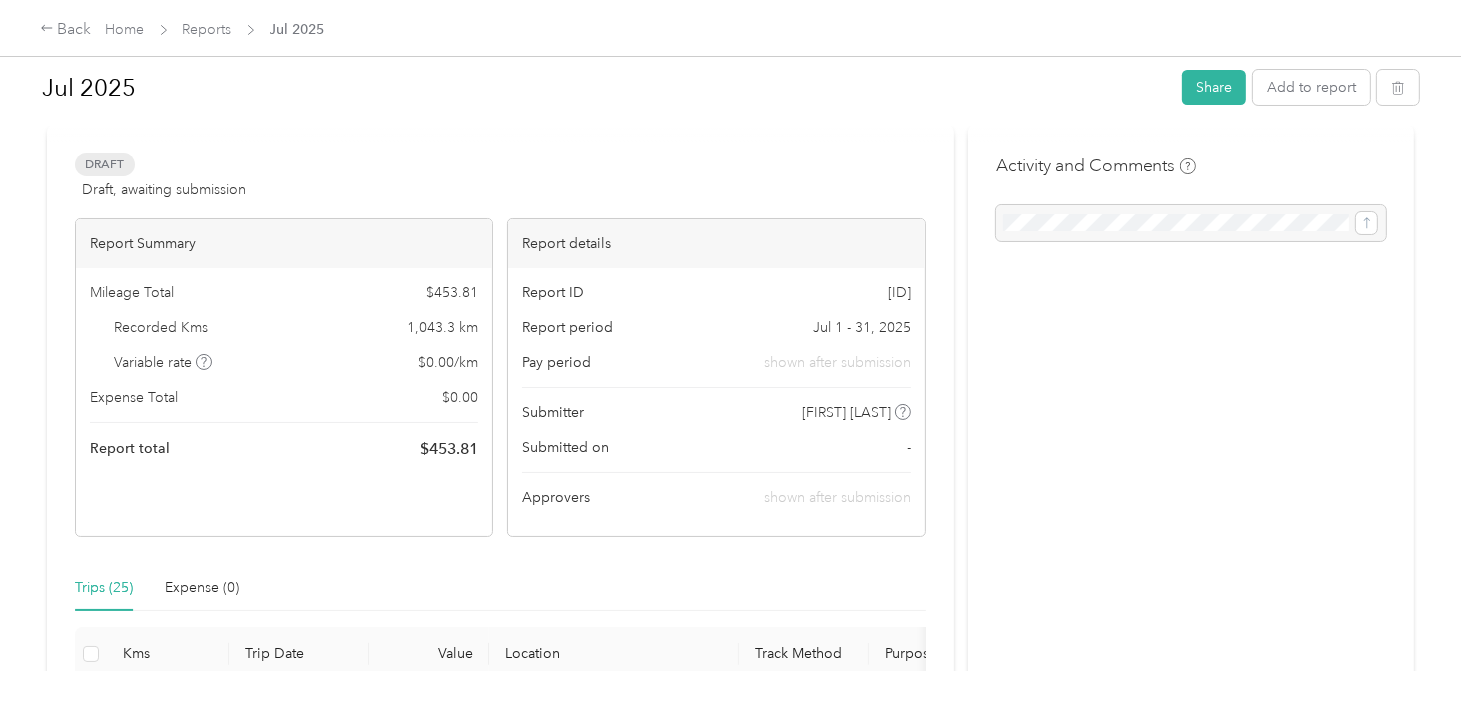 scroll, scrollTop: 0, scrollLeft: 0, axis: both 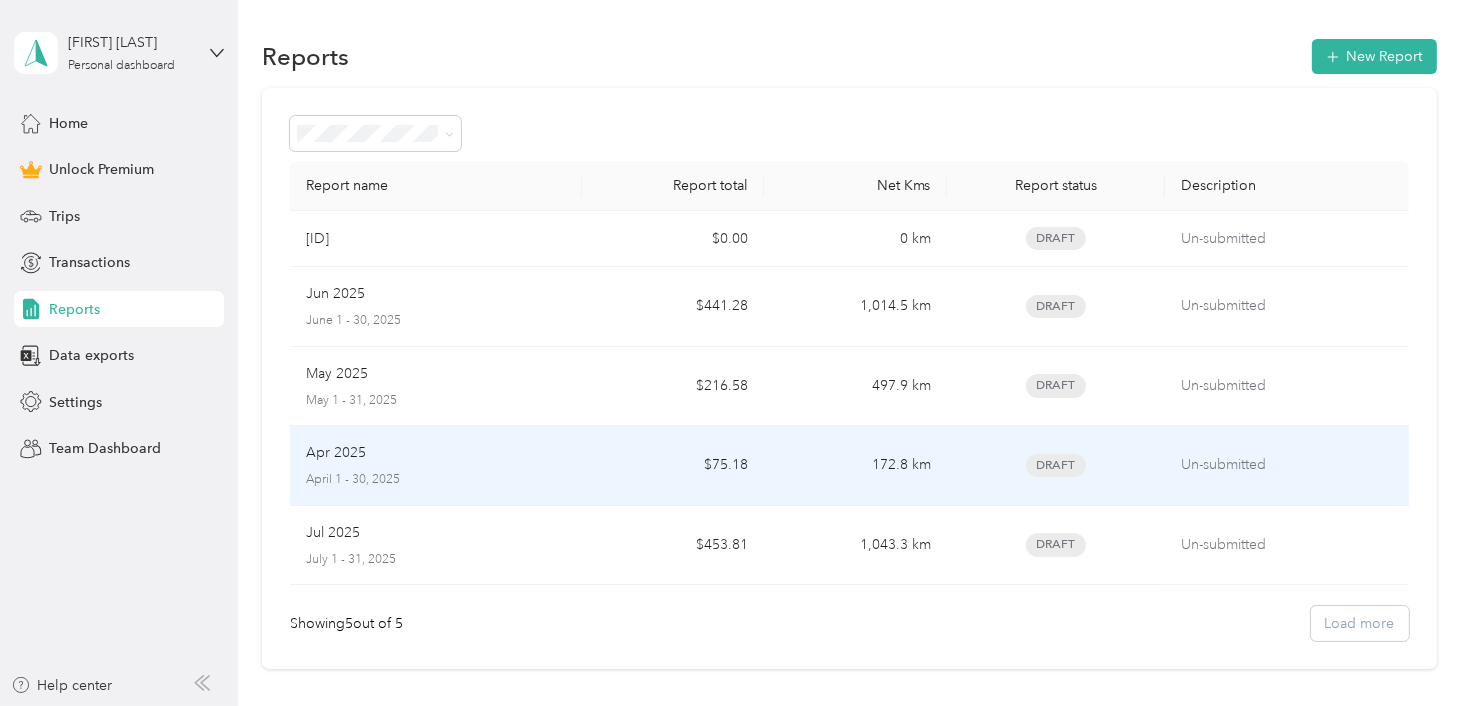 click on "Un-submitted" at bounding box center (1286, 466) 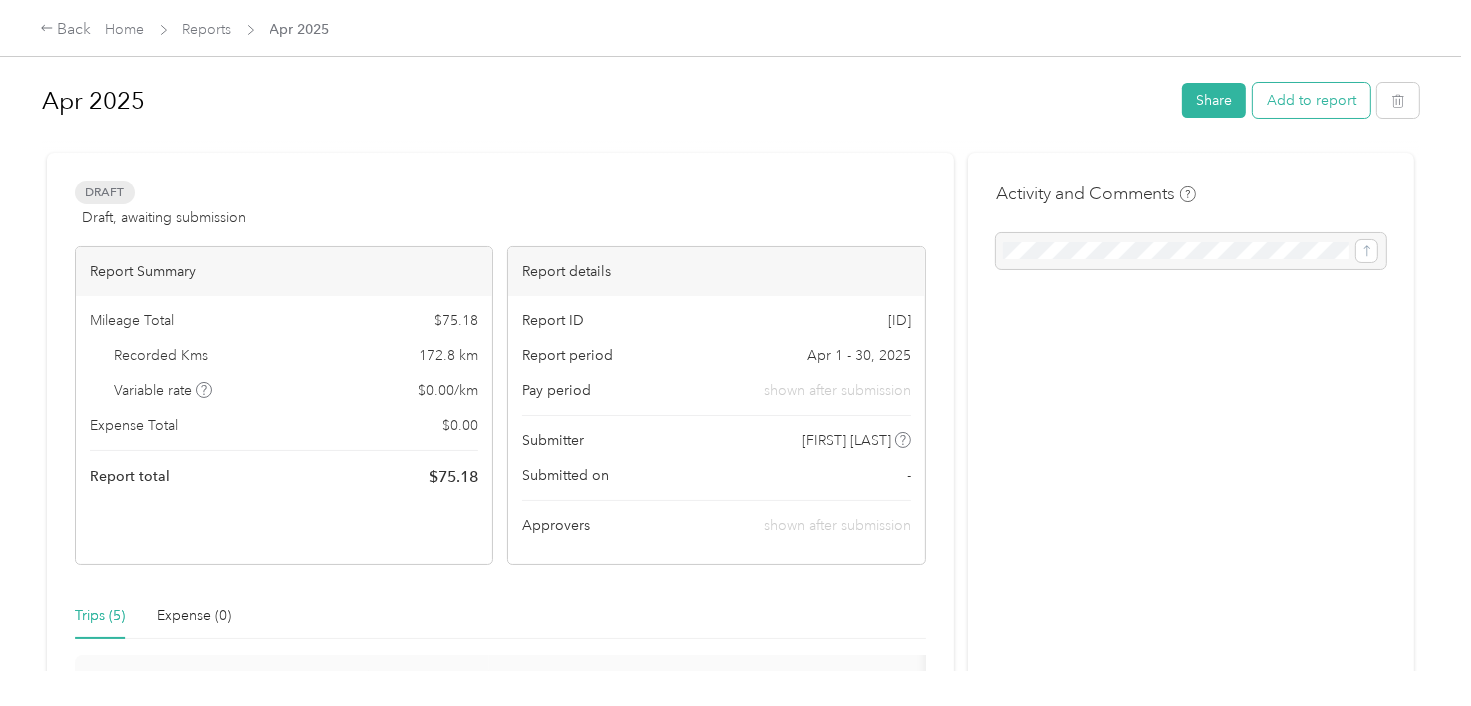 click on "Add to report" at bounding box center [1311, 100] 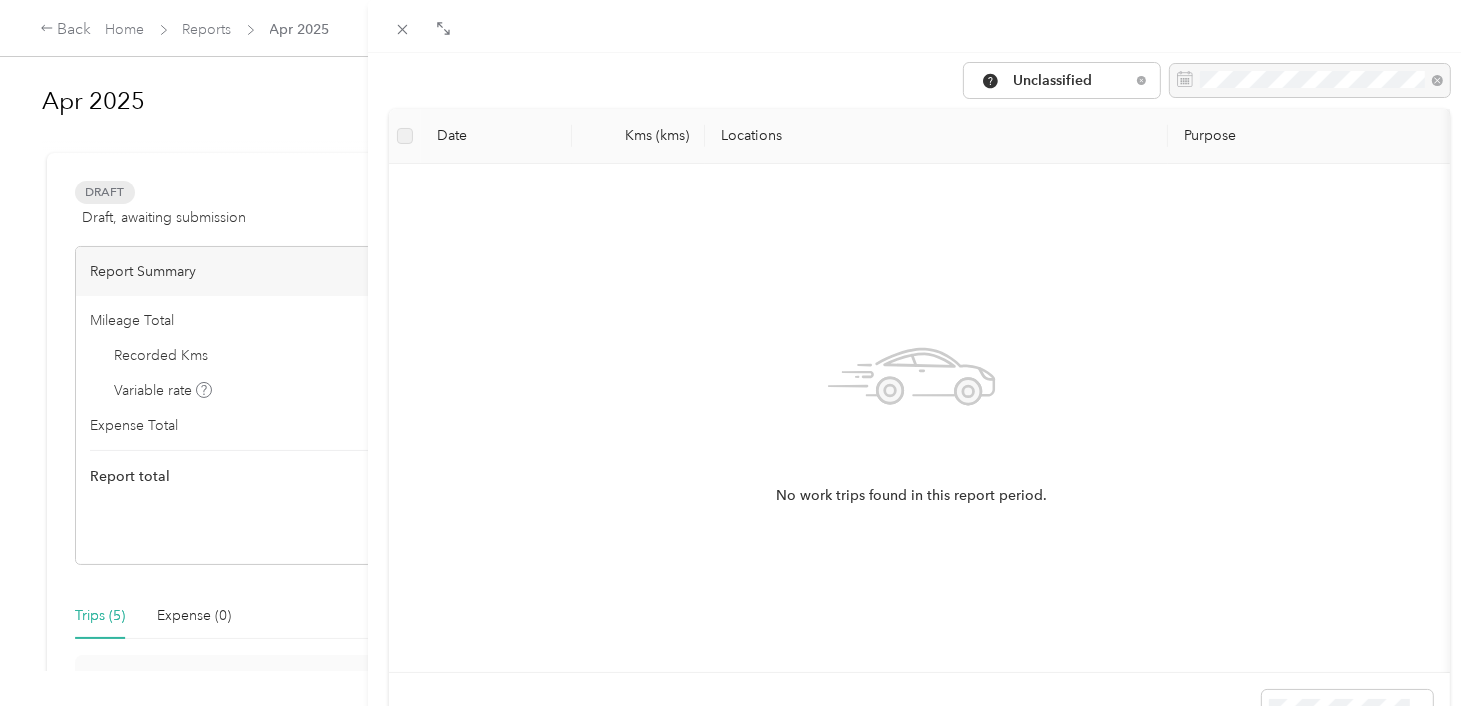 scroll, scrollTop: 0, scrollLeft: 0, axis: both 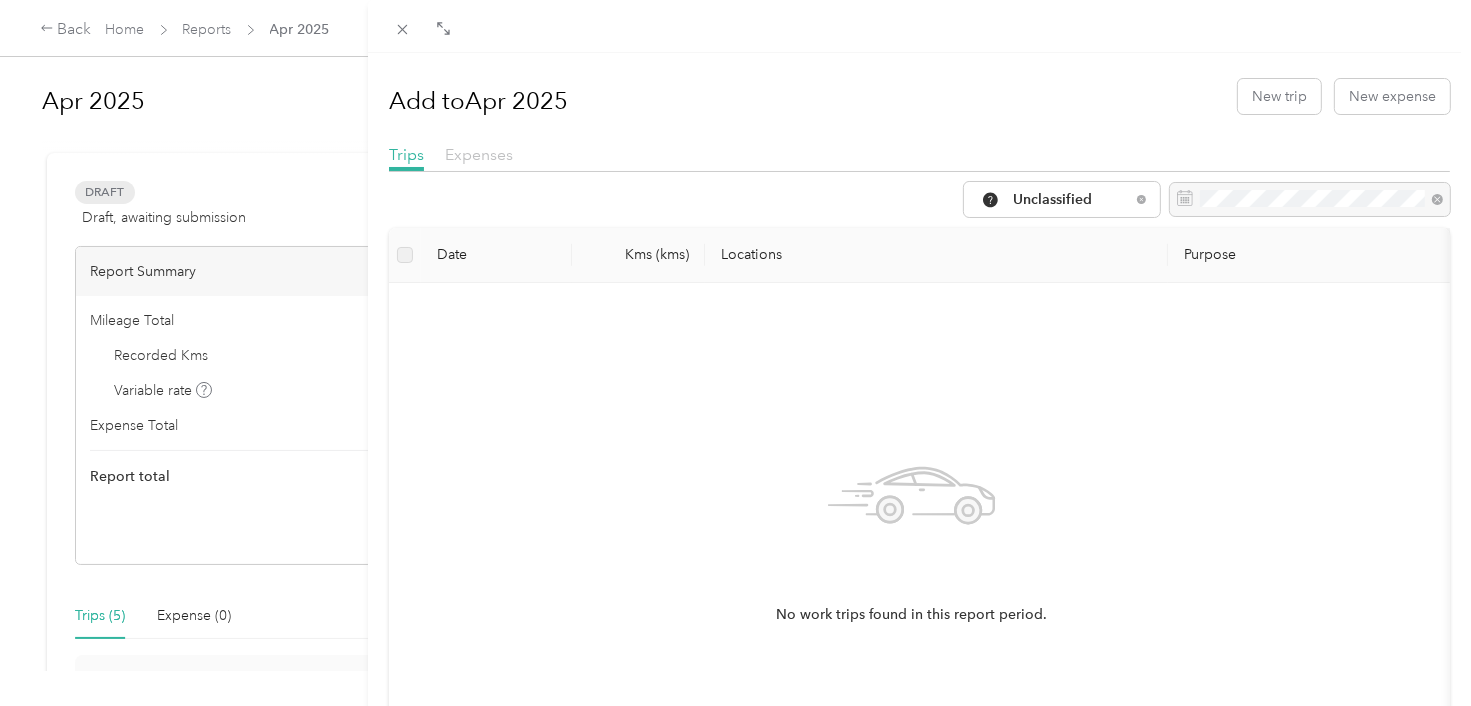 click on "Expenses" at bounding box center (479, 154) 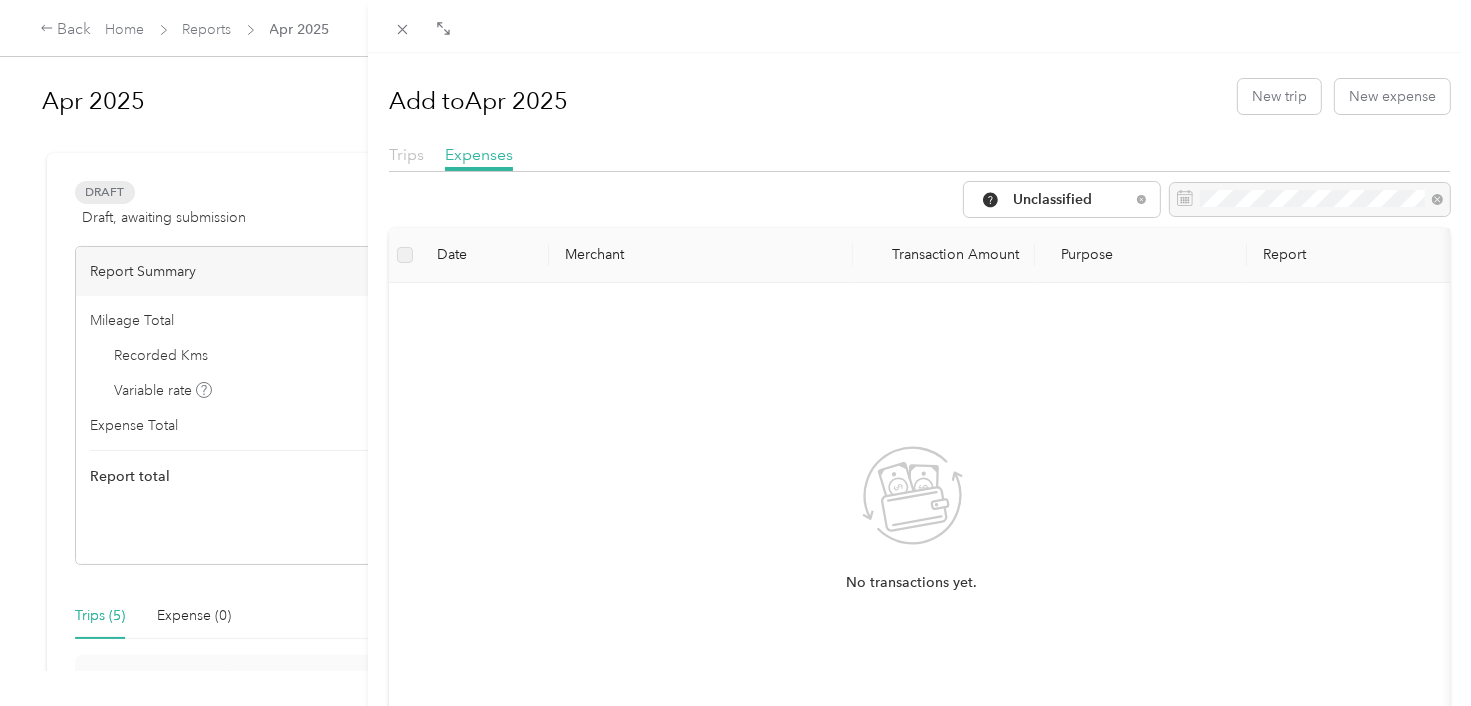click on "Trips" at bounding box center (406, 154) 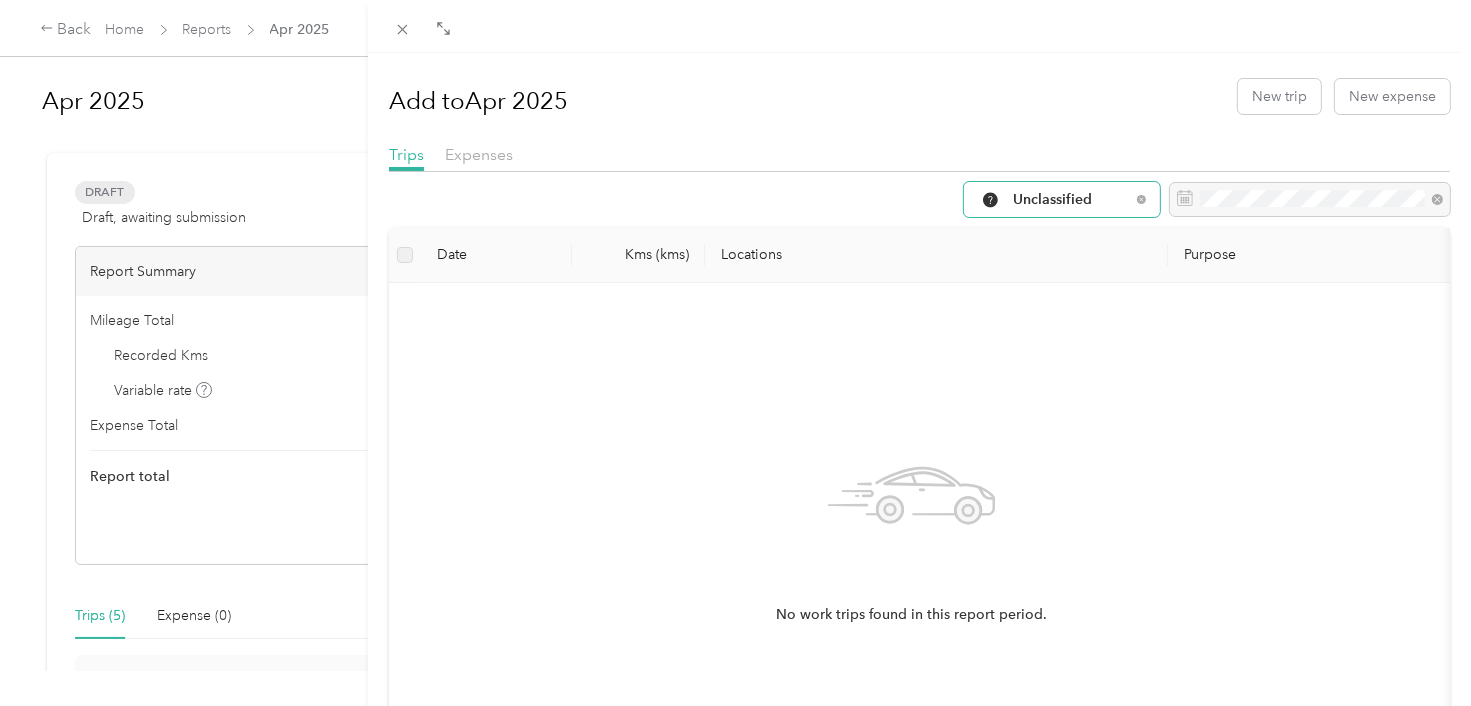 click on "Unclassified" at bounding box center [1054, 200] 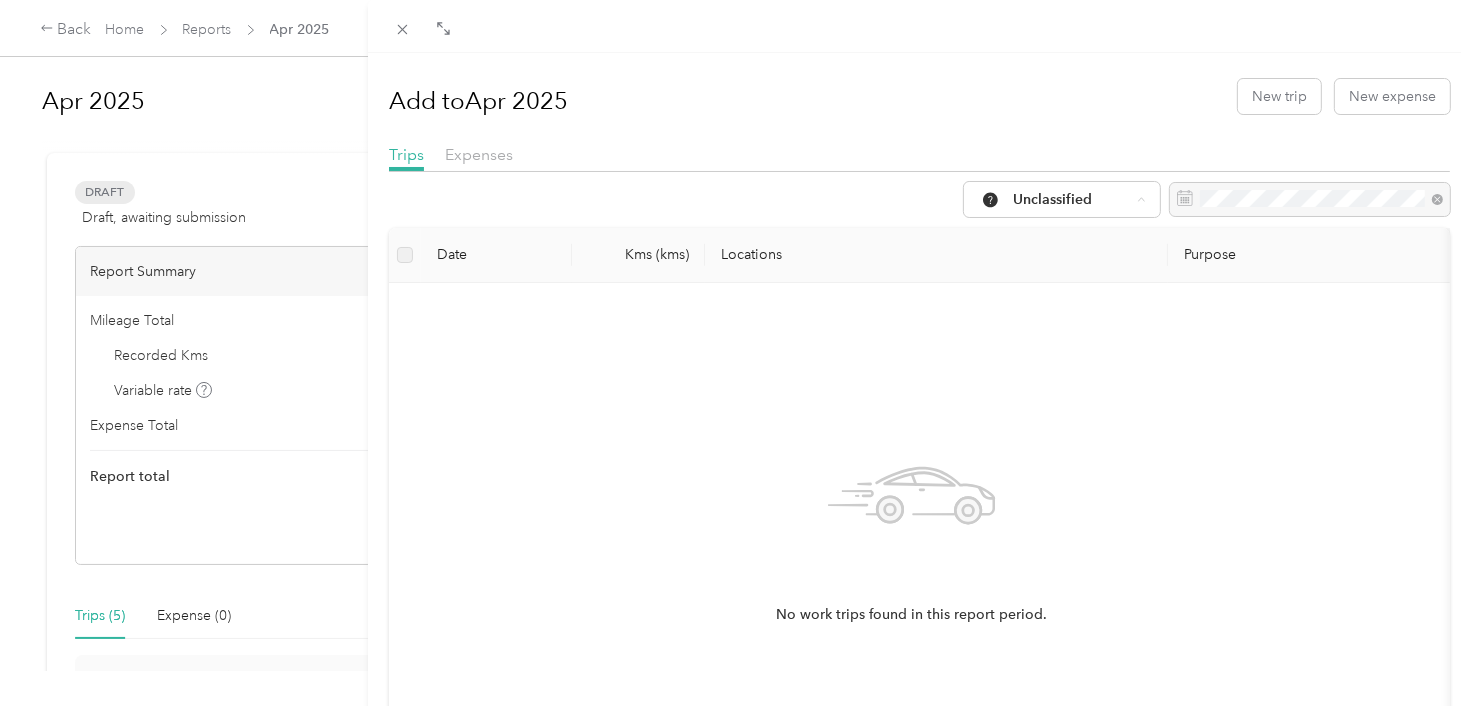 click on "Work" at bounding box center (1064, 306) 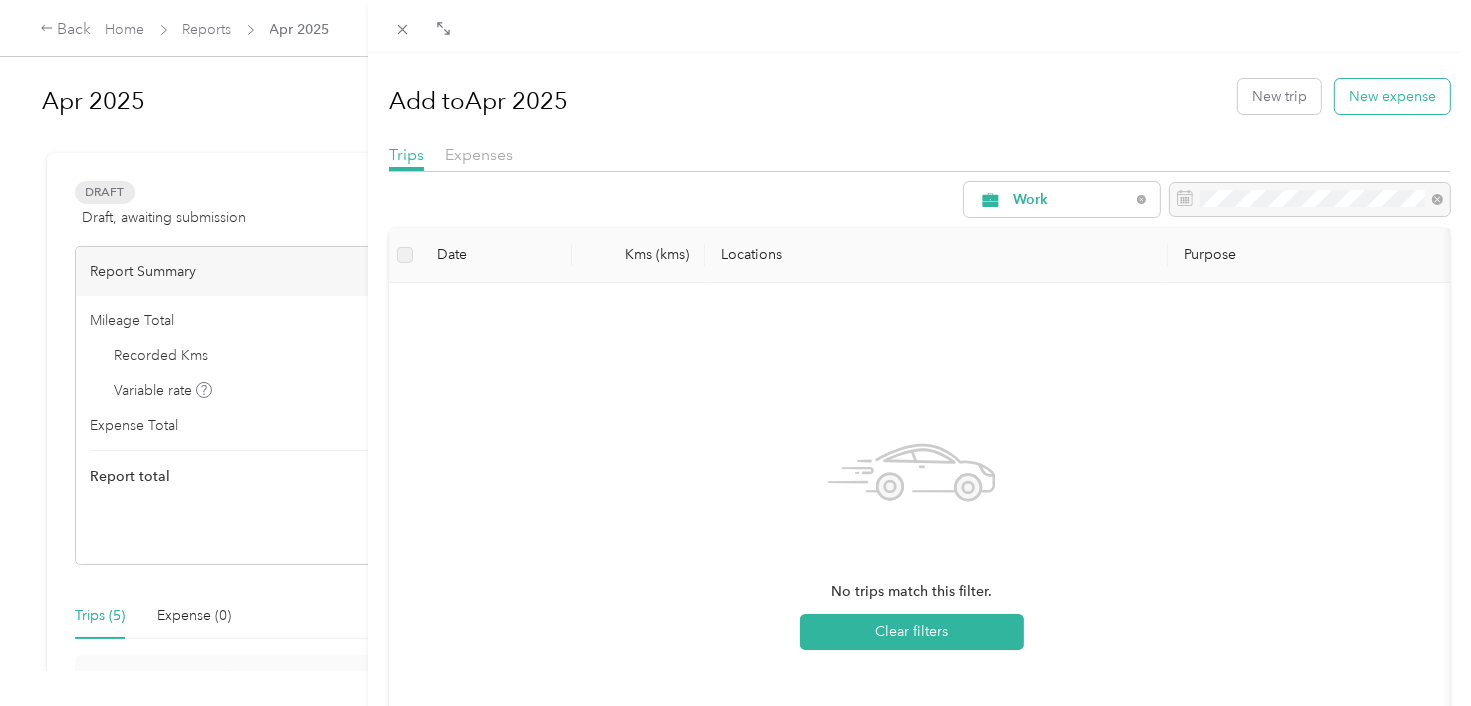 click on "New expense" at bounding box center (1392, 96) 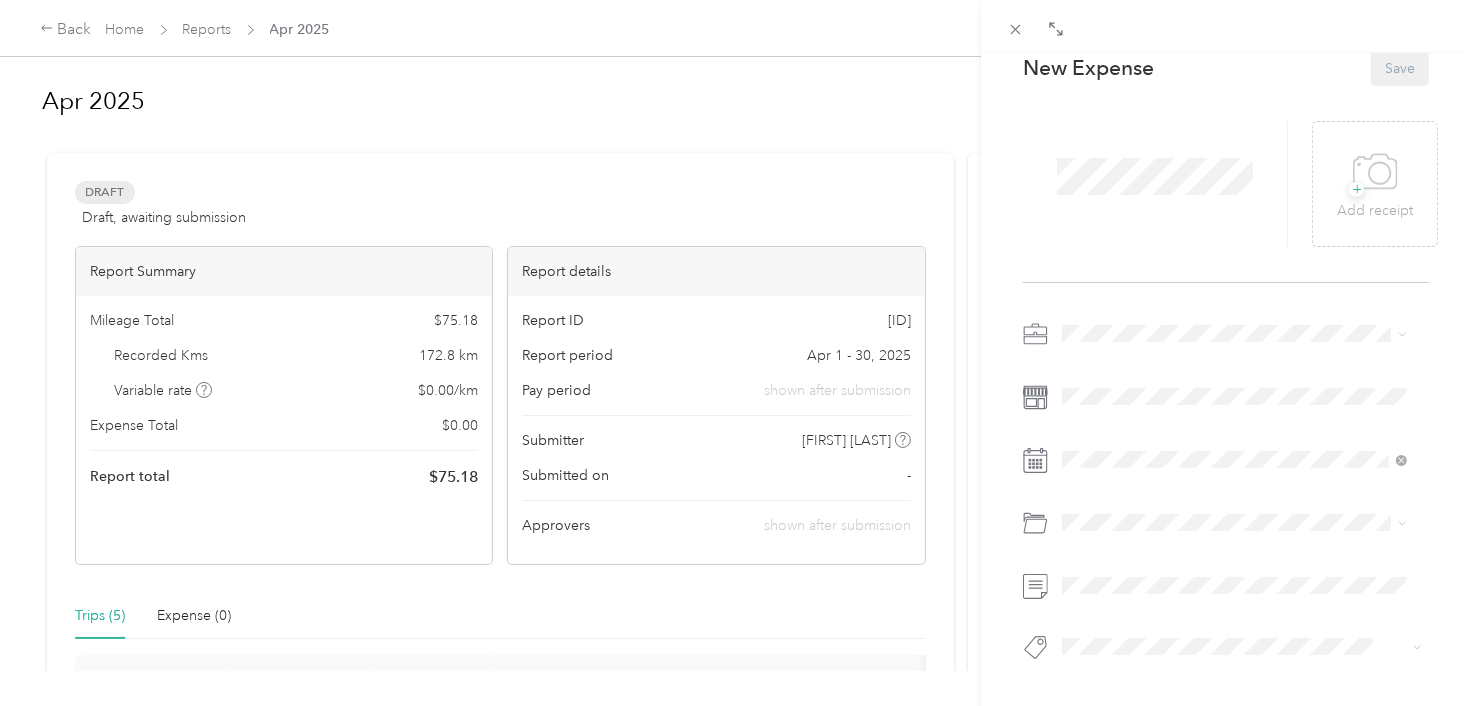scroll, scrollTop: 0, scrollLeft: 0, axis: both 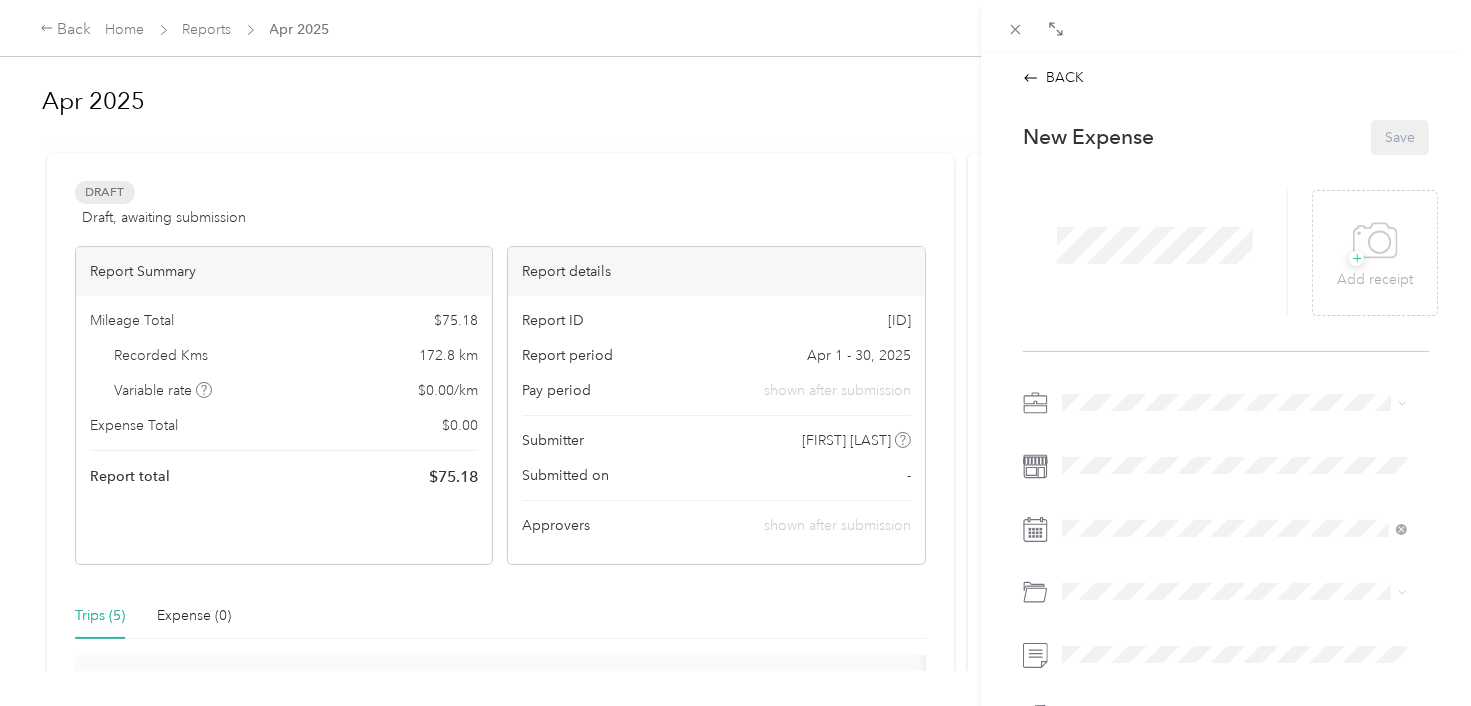 click on "BACK This  expense  cannot be edited because it is either under review, approved, or paid. Contact your Team Manager to edit it. New Expense  Save + Add receipt" at bounding box center (735, 353) 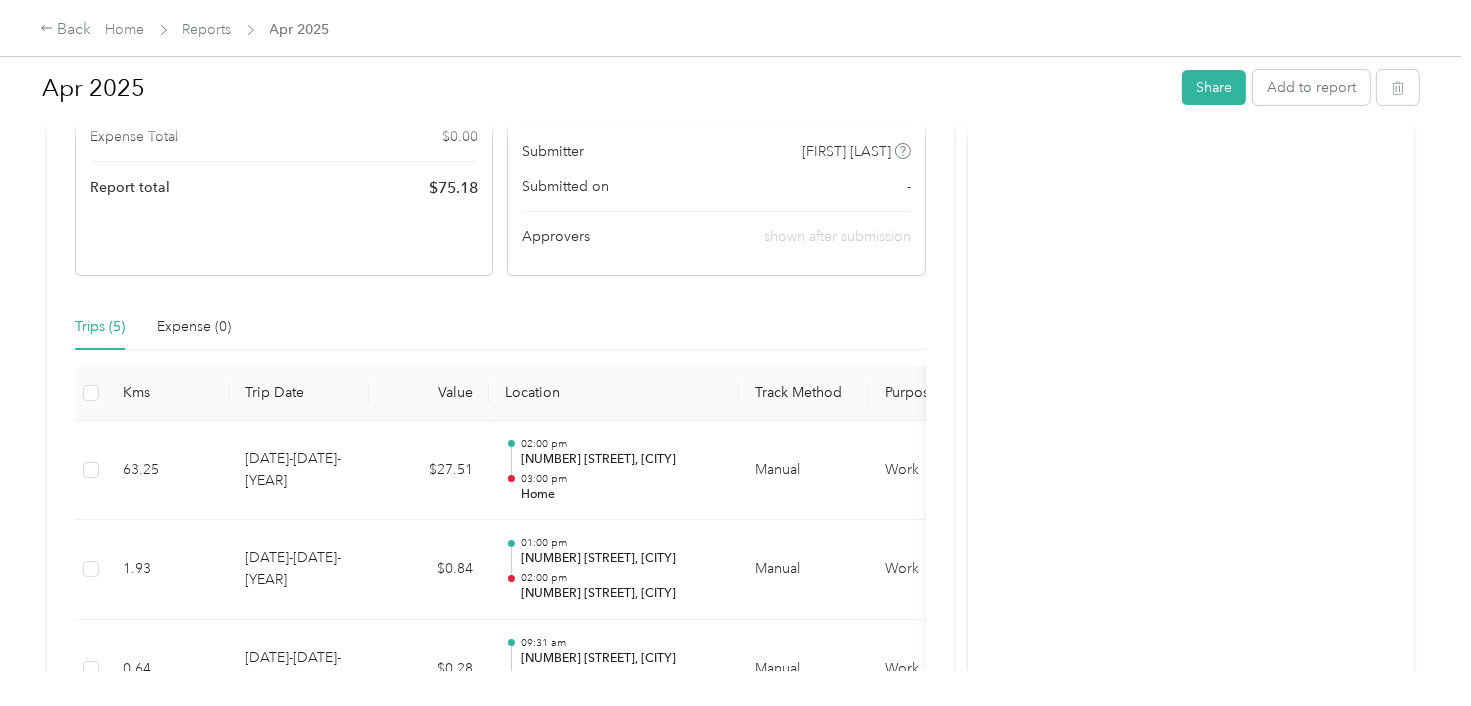 scroll, scrollTop: 0, scrollLeft: 0, axis: both 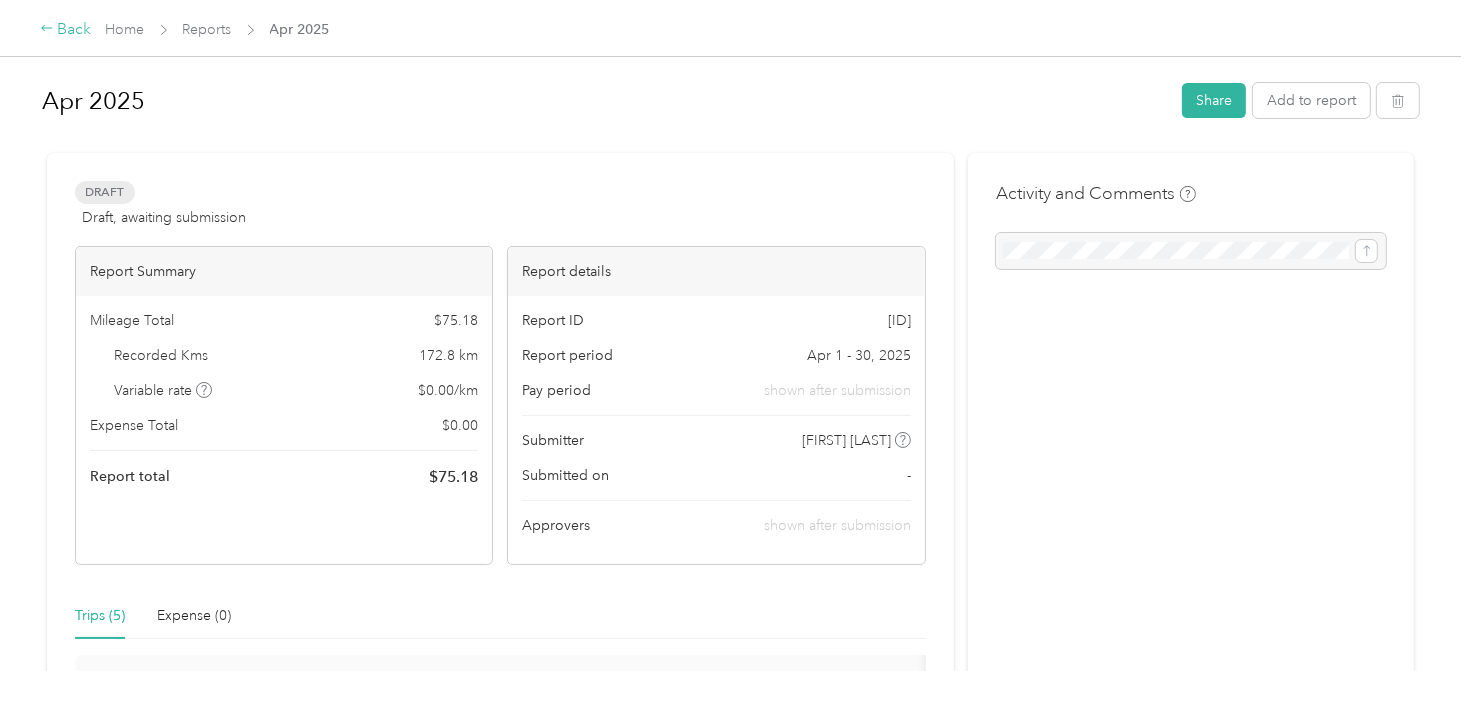 click 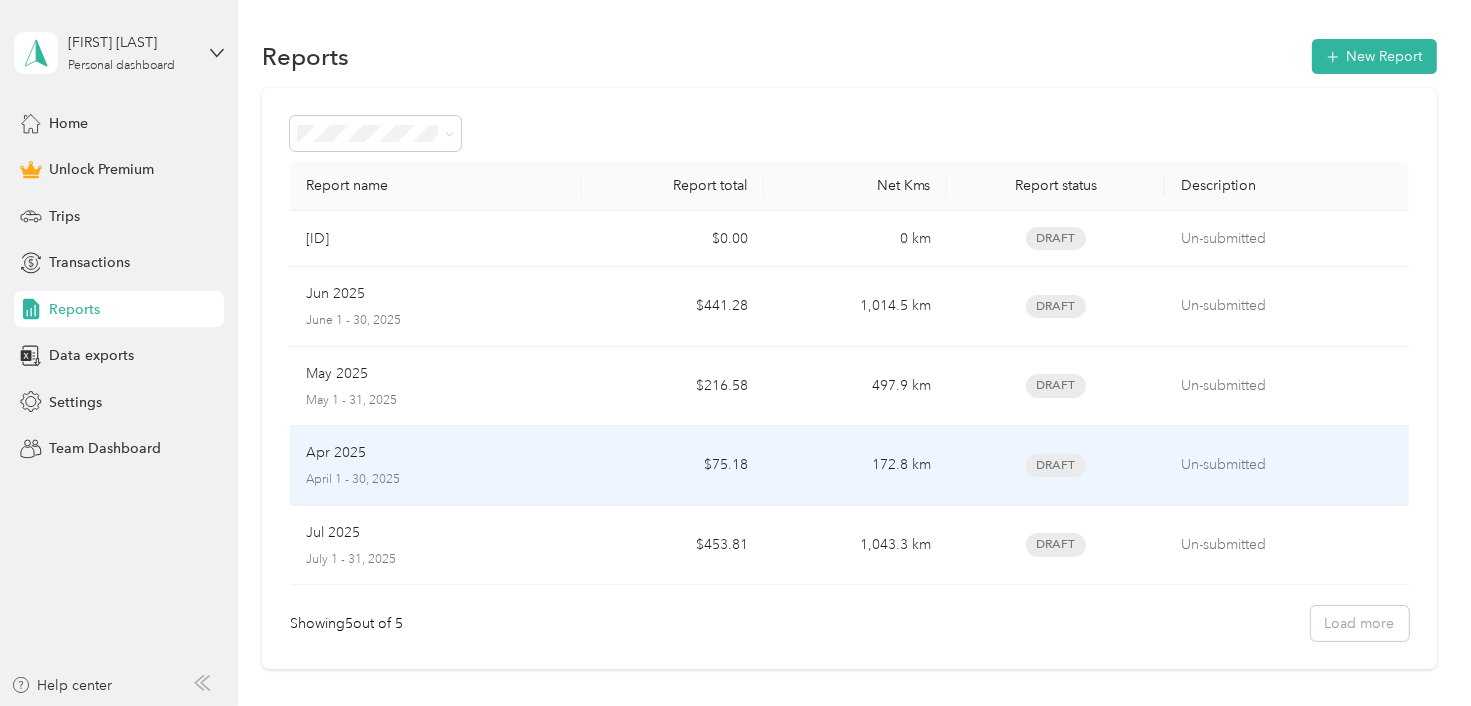 click on "April 1 - 30, 2025" at bounding box center (436, 480) 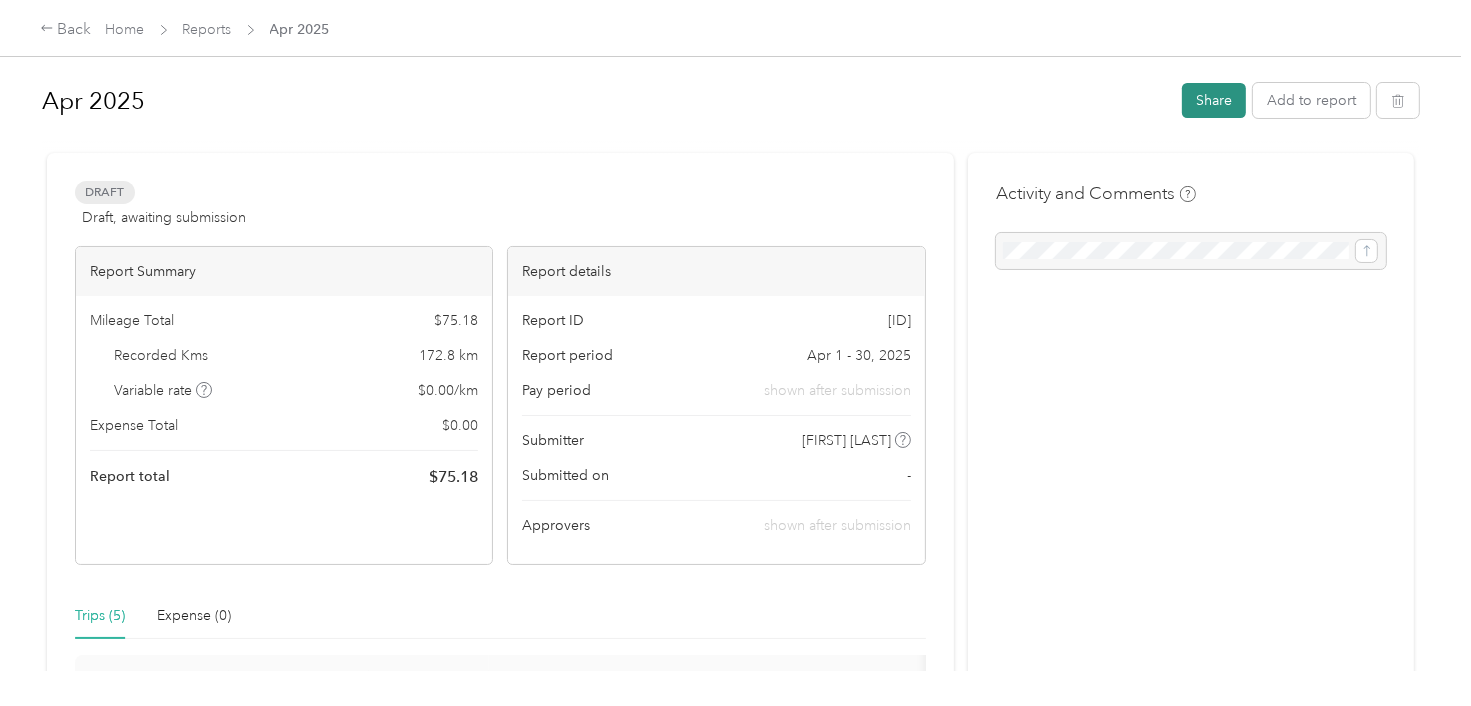click on "Share" at bounding box center [1214, 100] 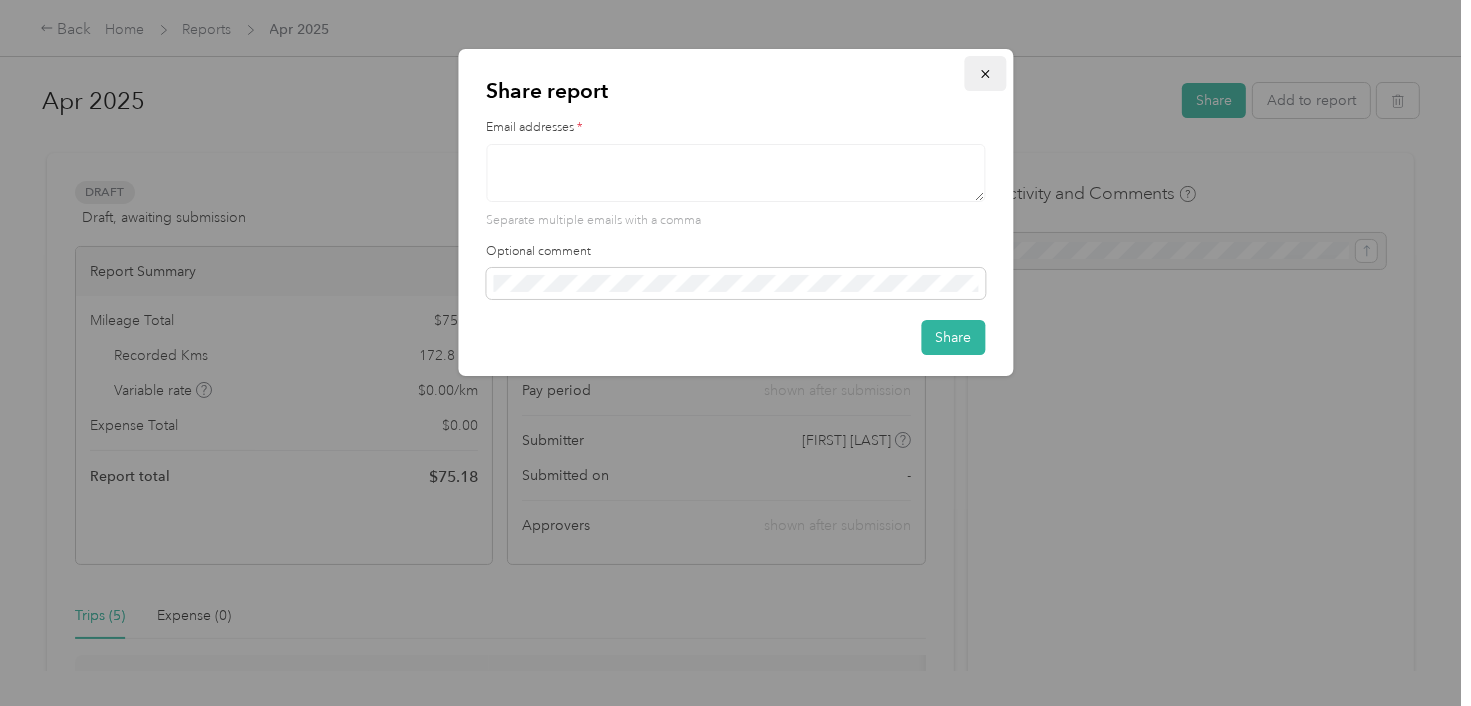 click 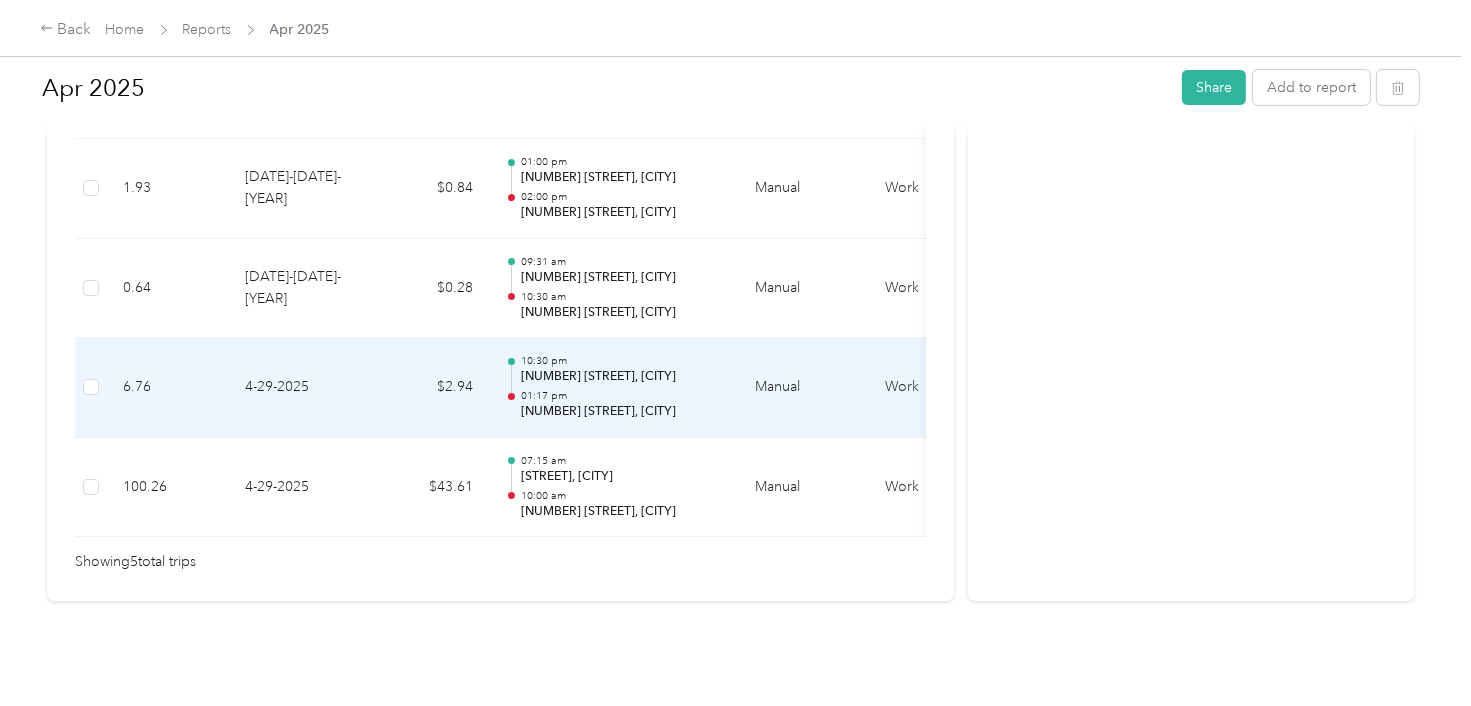 scroll, scrollTop: 0, scrollLeft: 0, axis: both 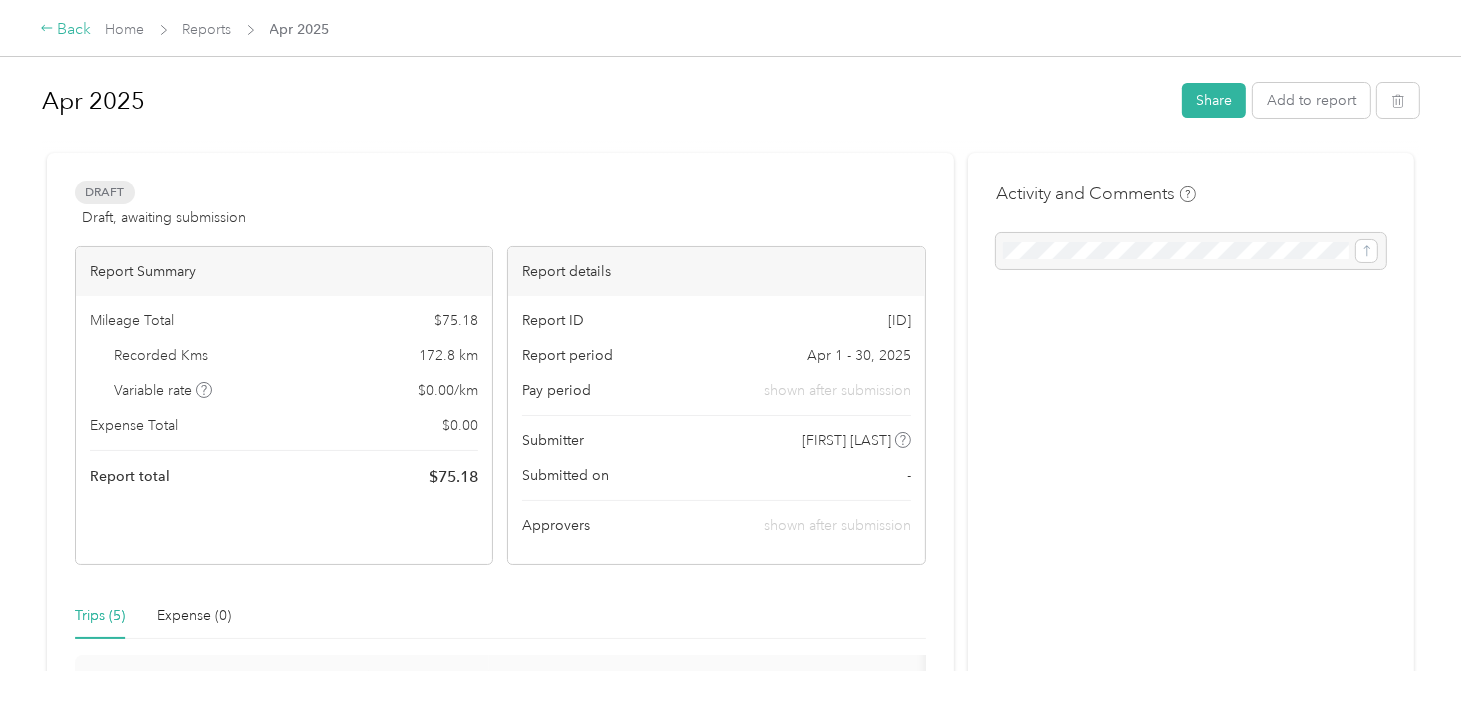 click 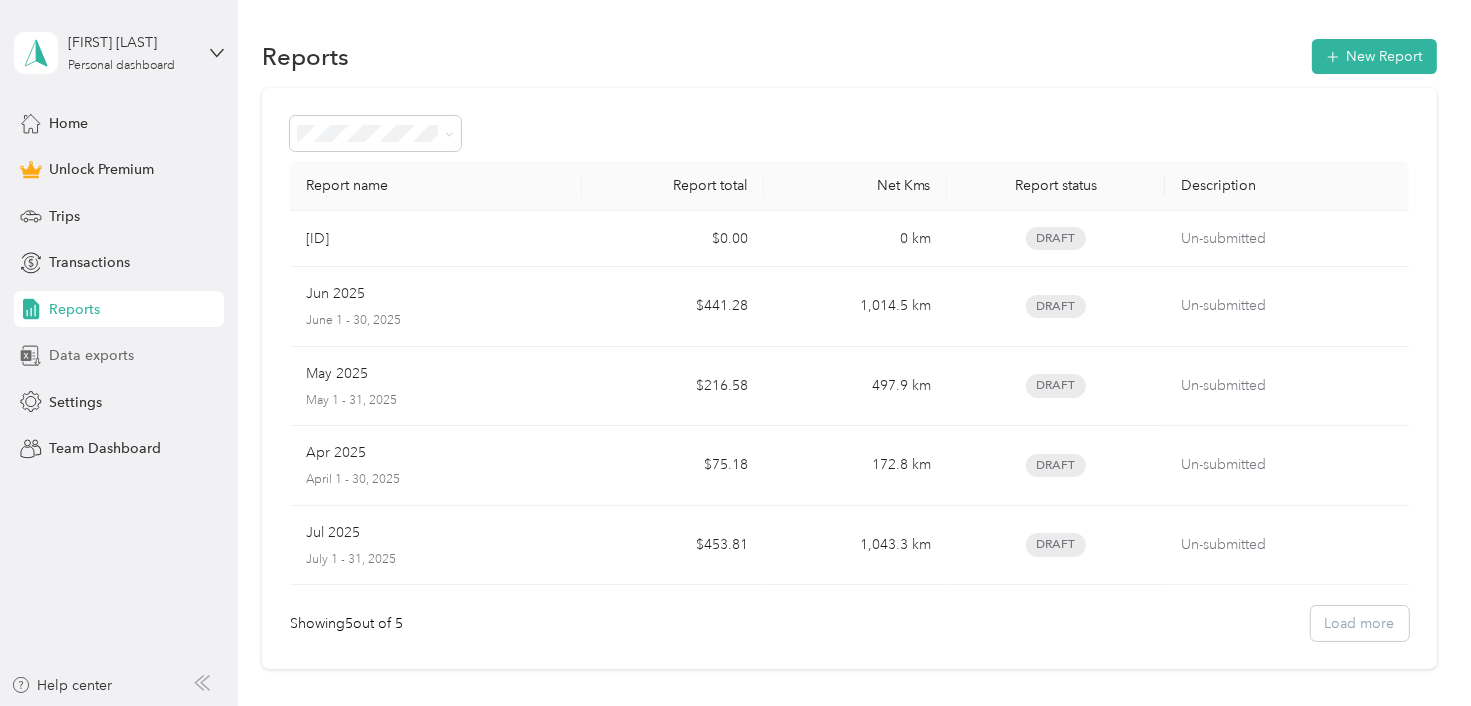click on "Data exports" at bounding box center (91, 355) 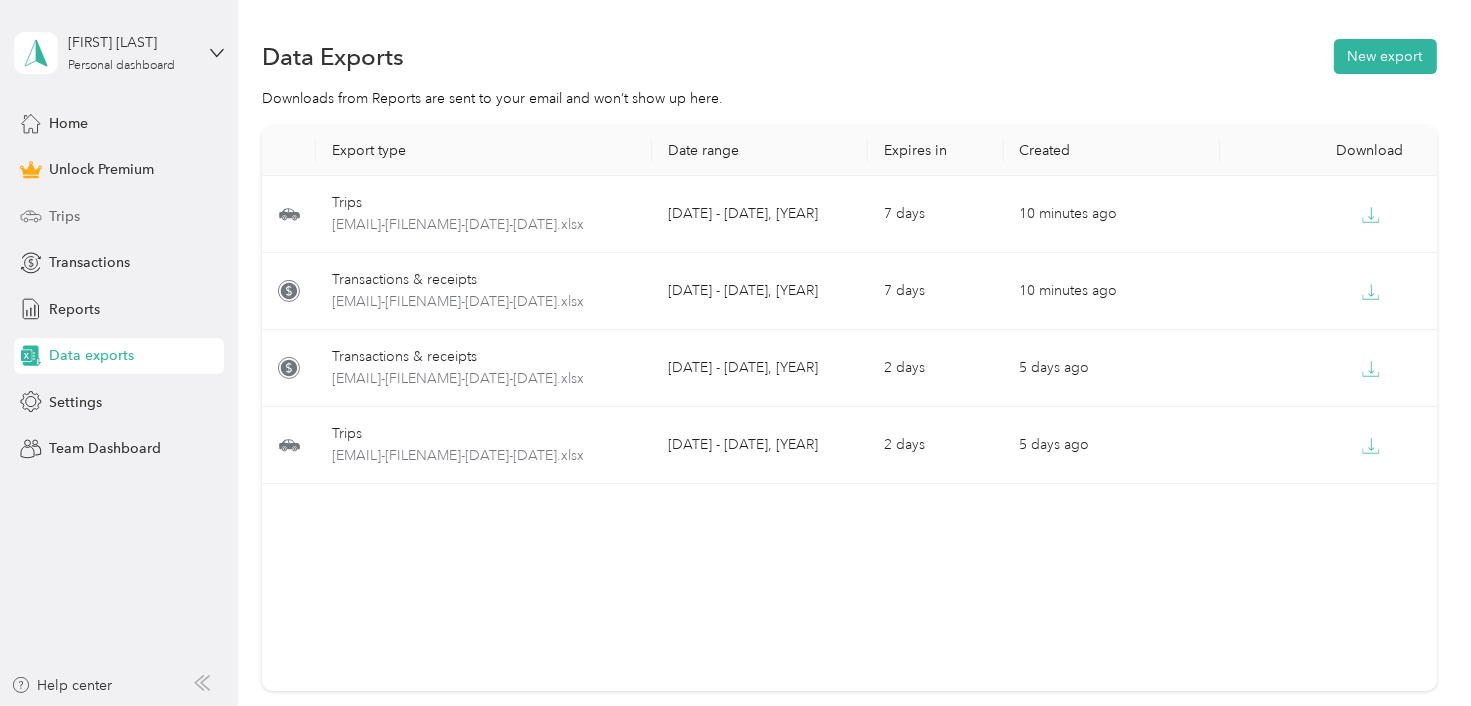 click on "Trips" at bounding box center [64, 216] 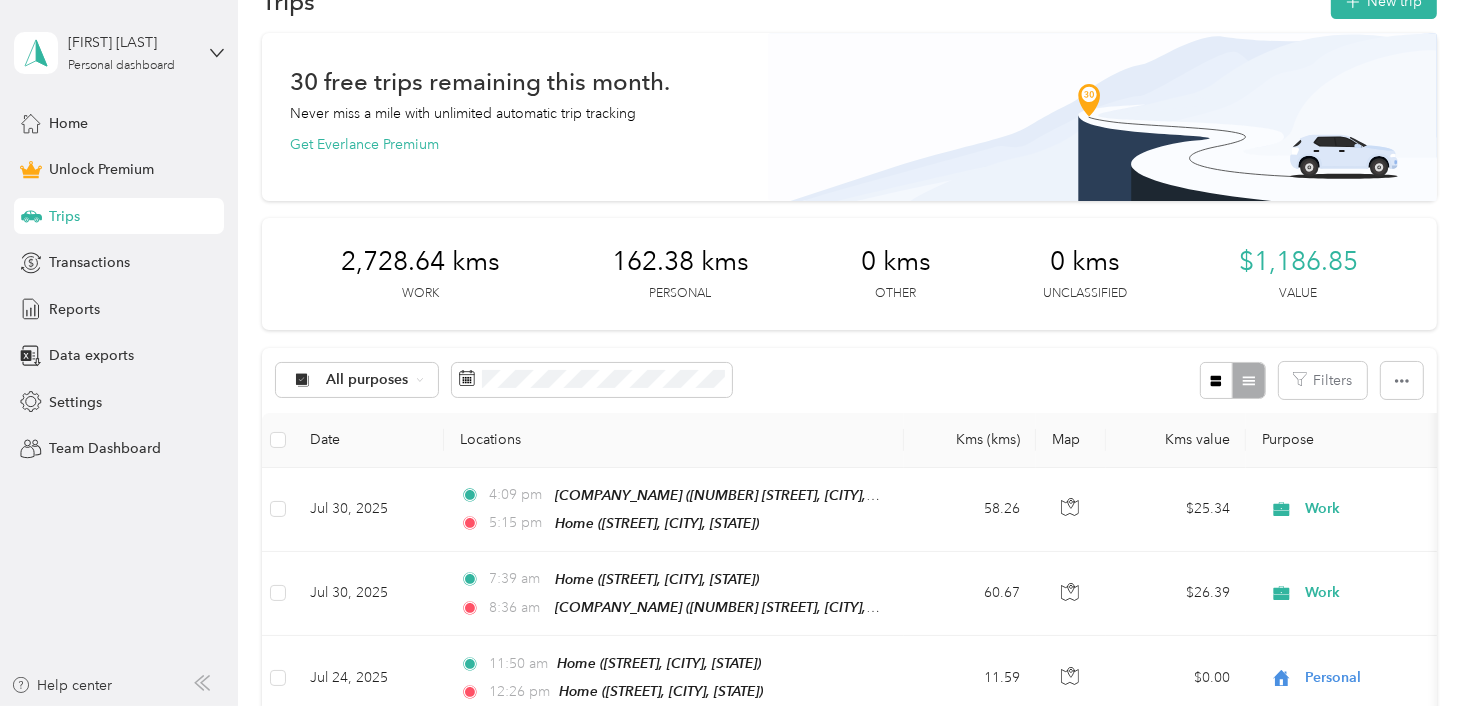scroll, scrollTop: 100, scrollLeft: 0, axis: vertical 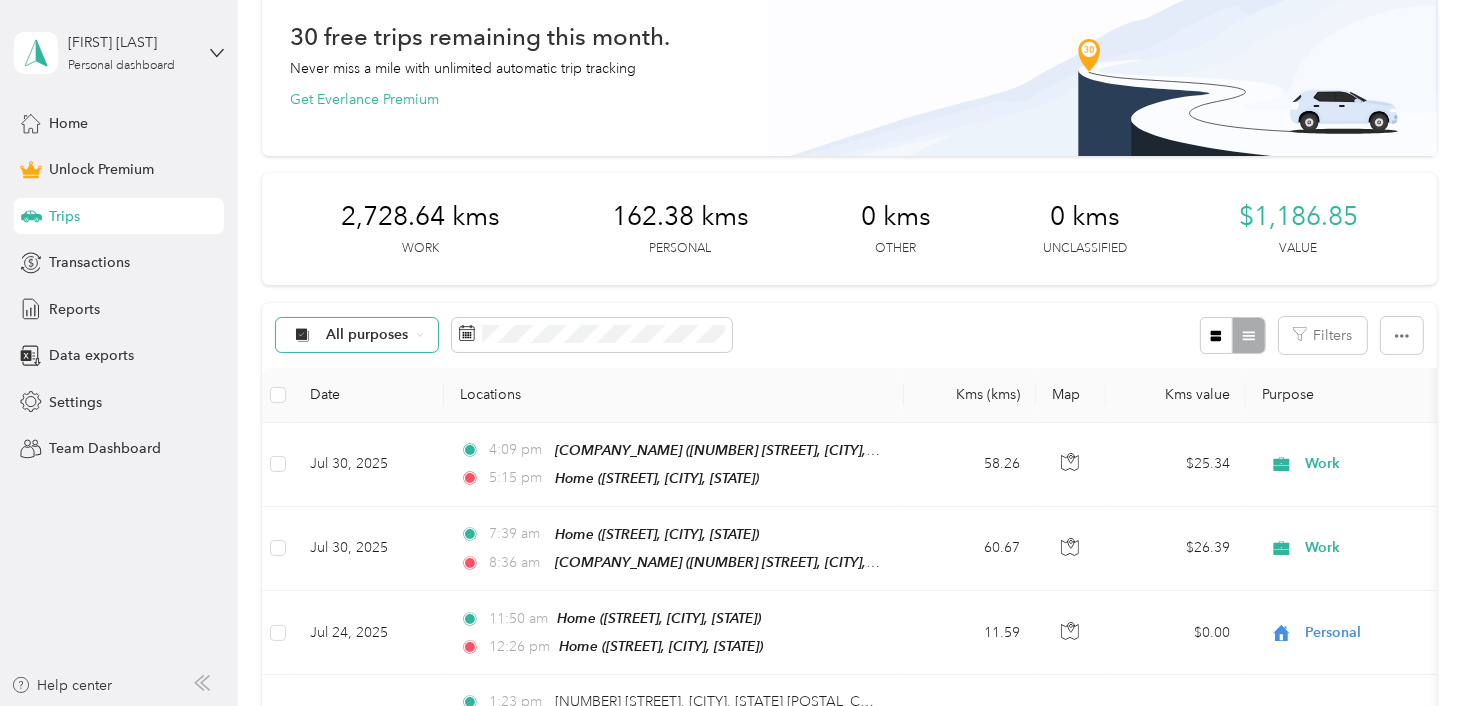 click 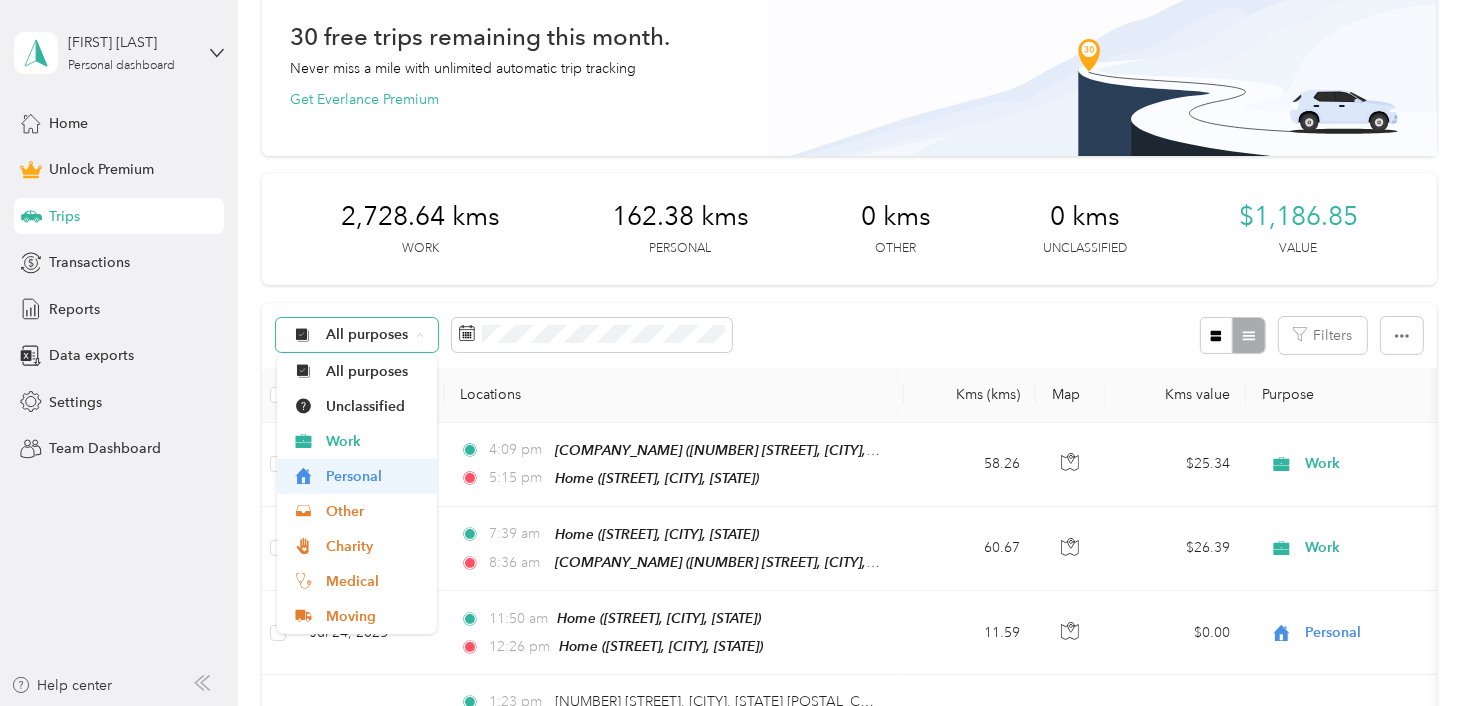 scroll, scrollTop: 35, scrollLeft: 0, axis: vertical 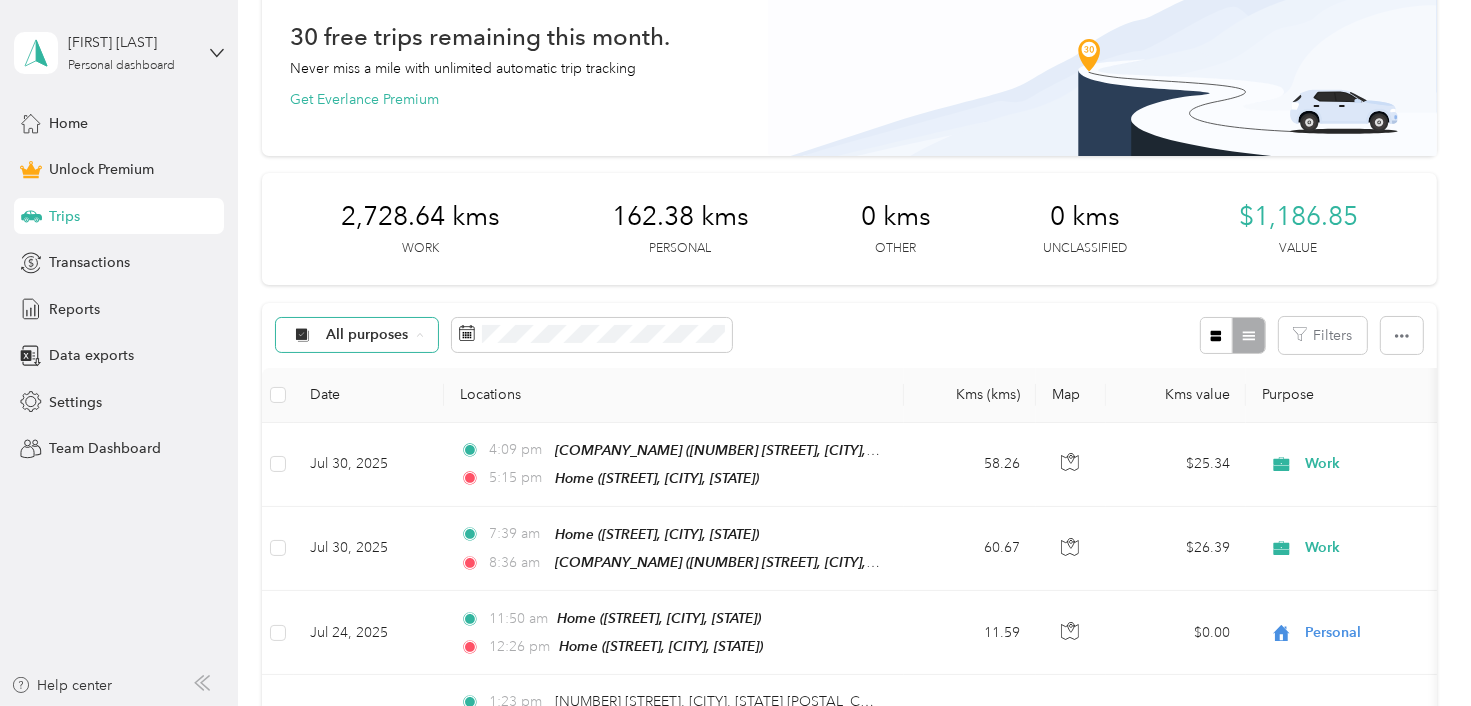 click on "All purposes Filters" at bounding box center [849, 335] 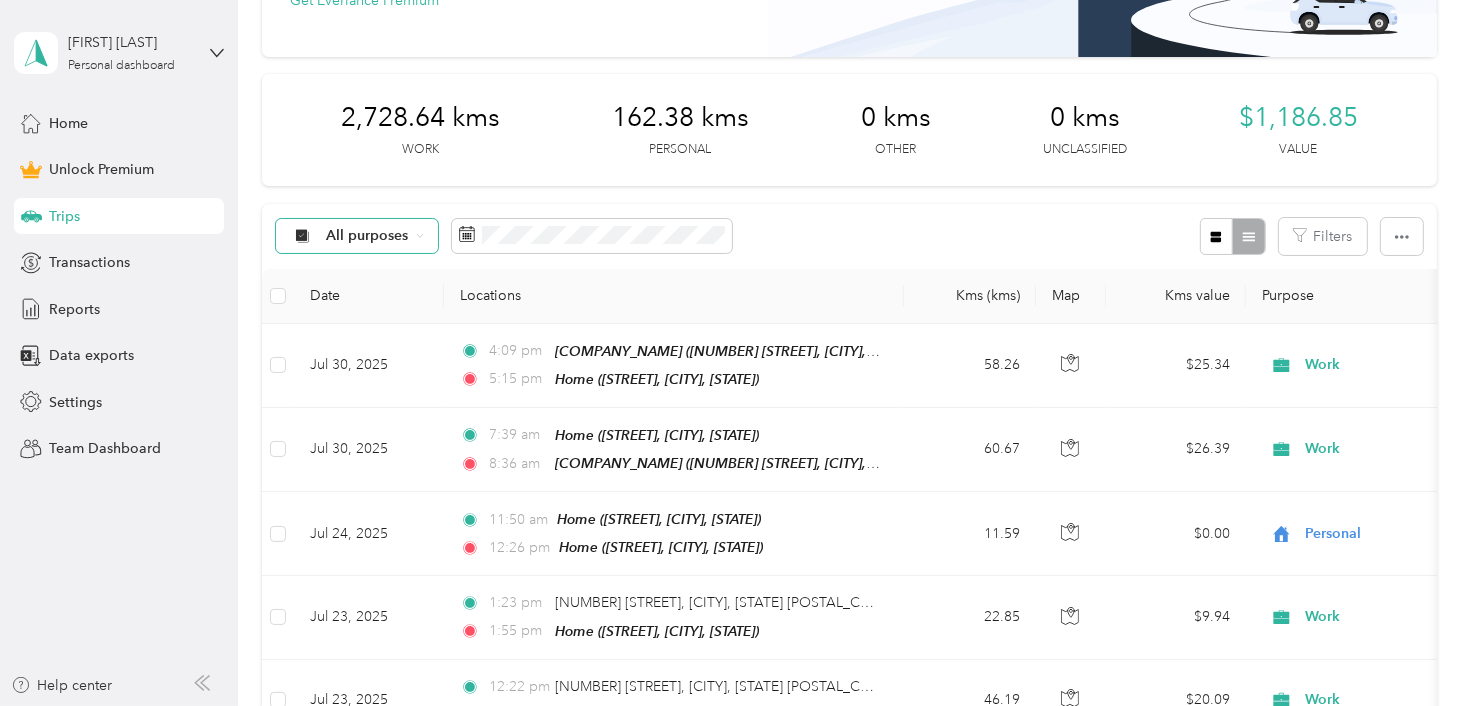 scroll, scrollTop: 200, scrollLeft: 0, axis: vertical 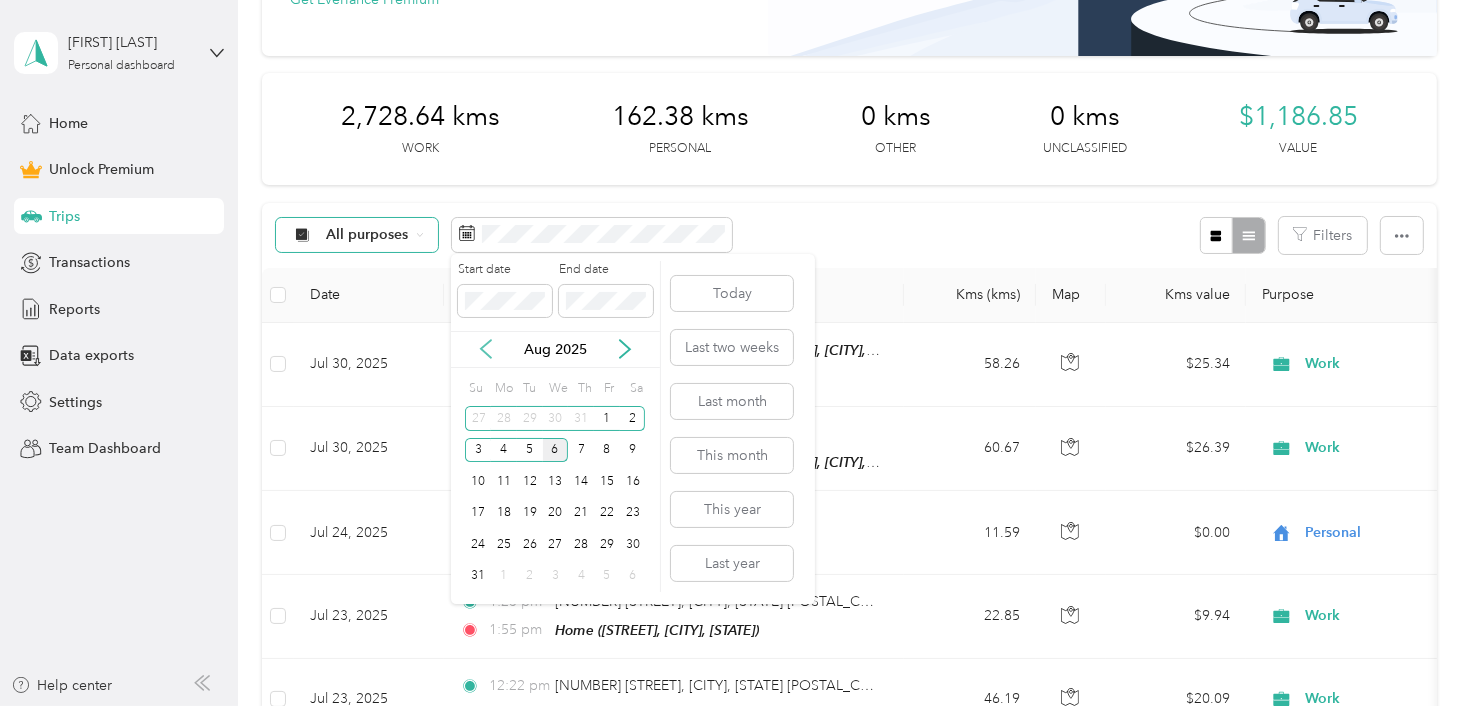 click 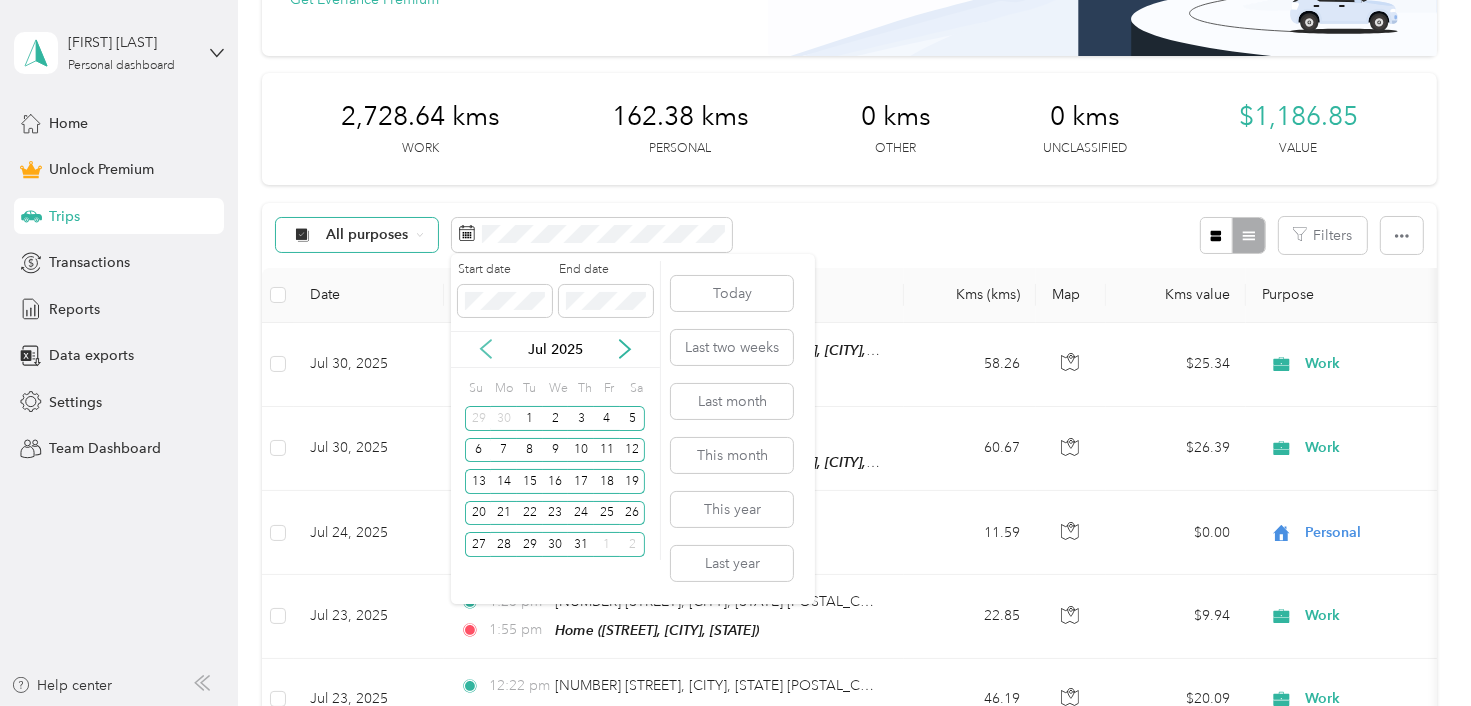 click 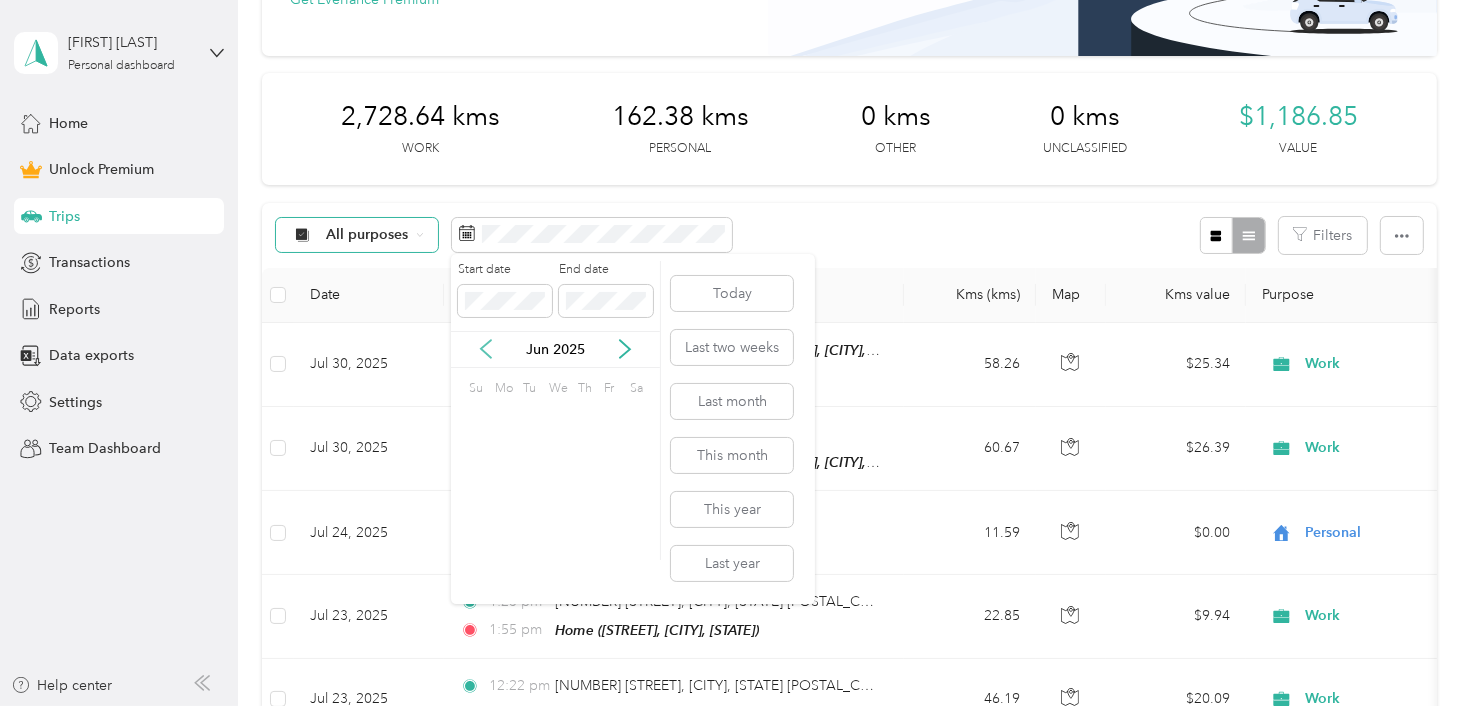 click 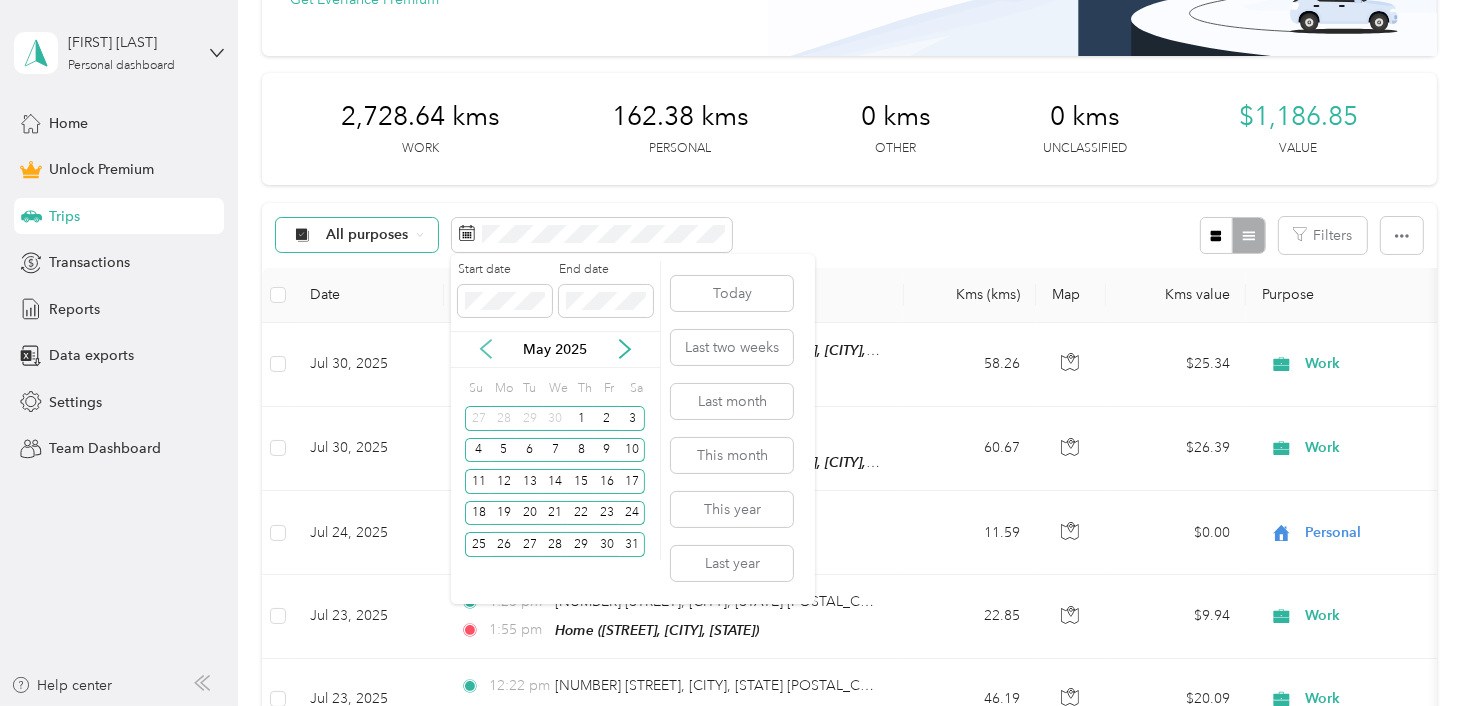 click 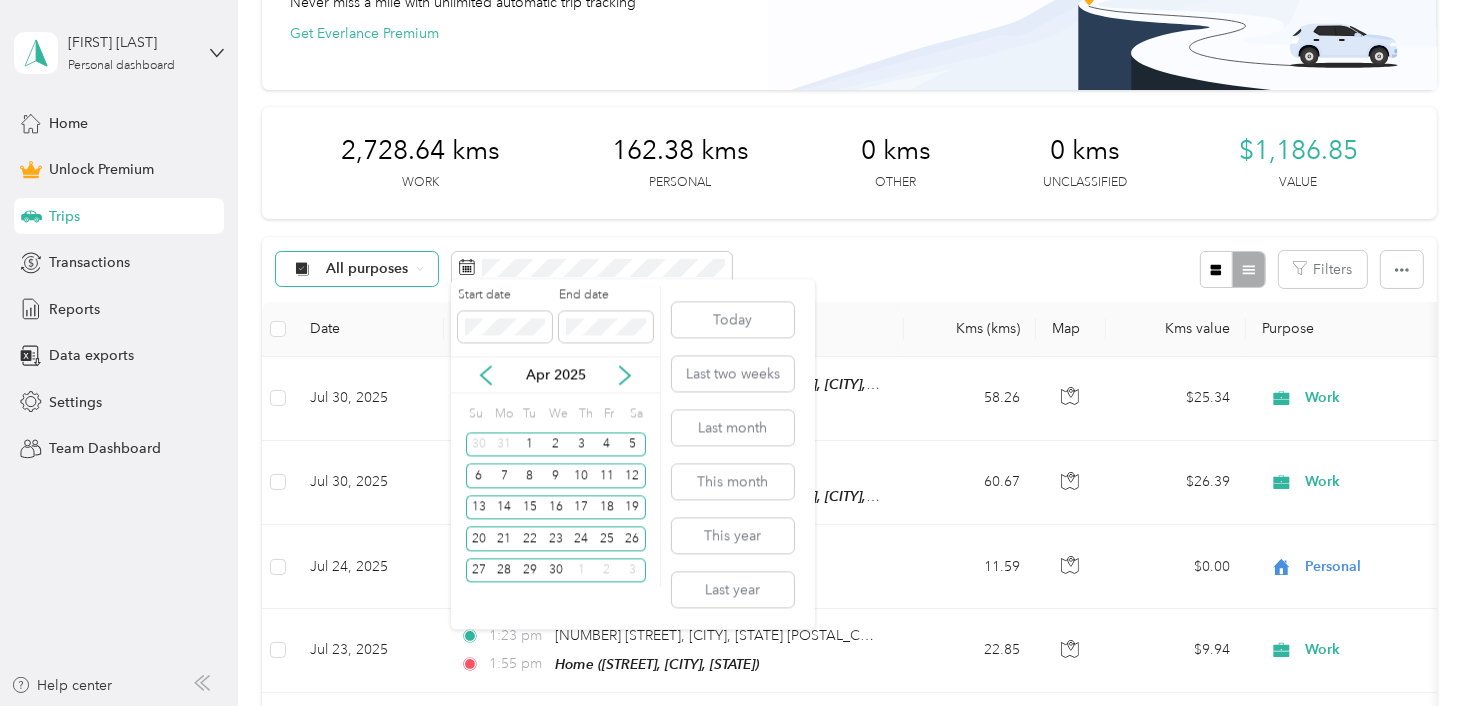 scroll, scrollTop: 0, scrollLeft: 0, axis: both 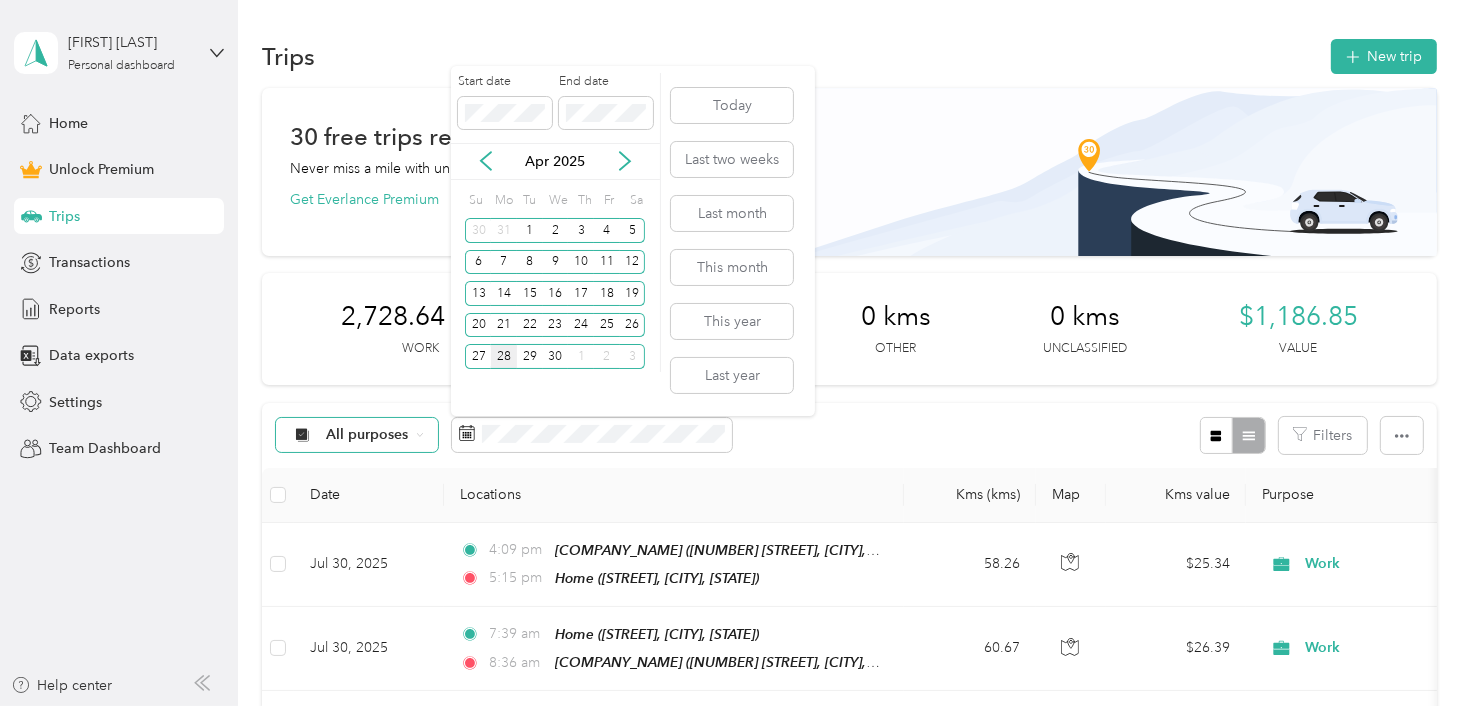 click on "28" at bounding box center [504, 356] 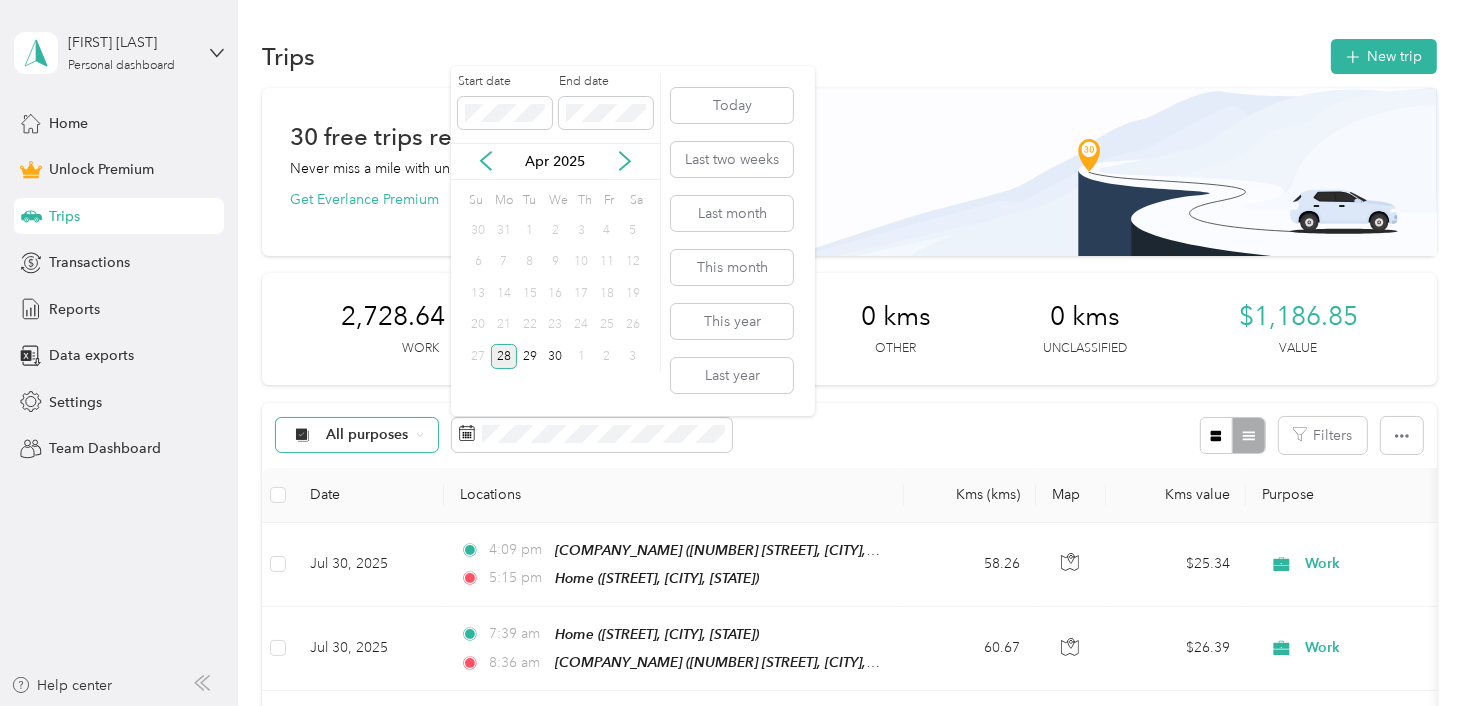 click on "28" at bounding box center [504, 356] 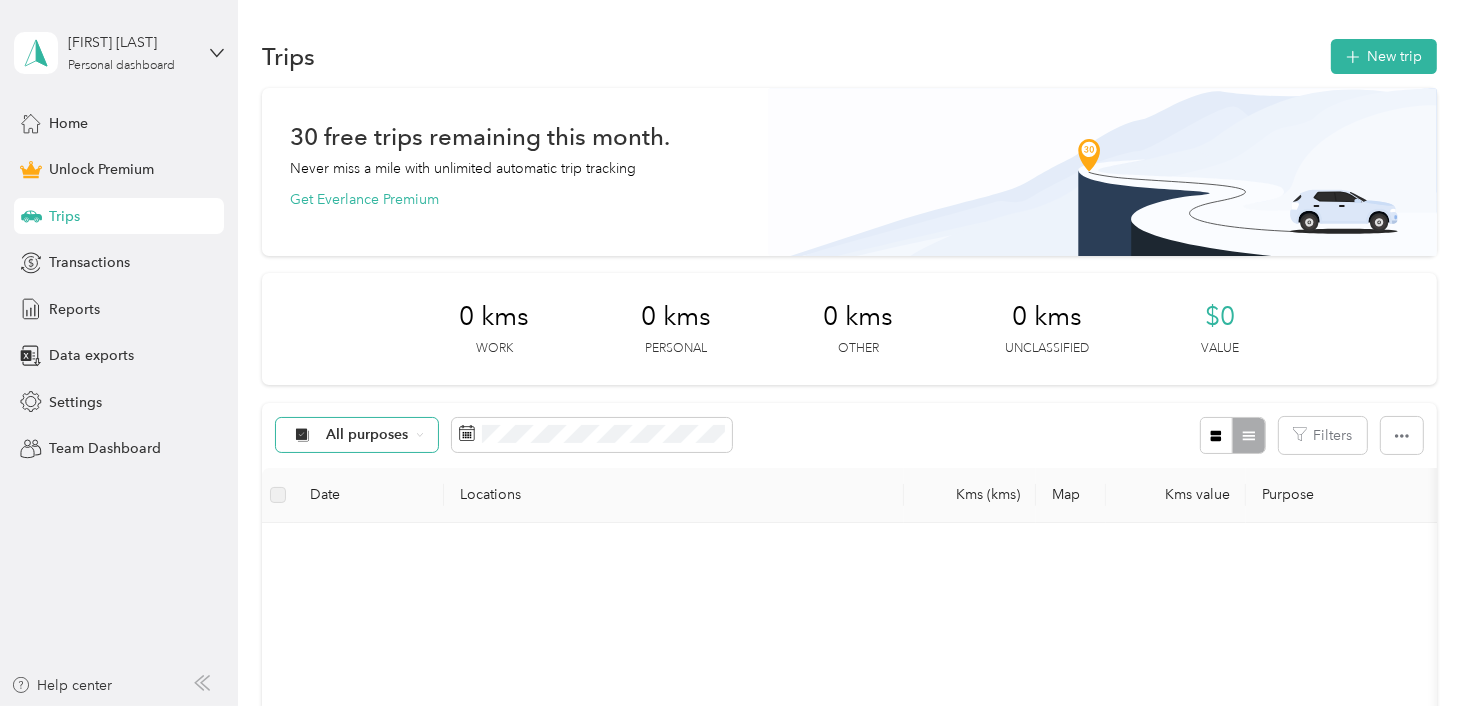 click on "28" at bounding box center (504, 355) 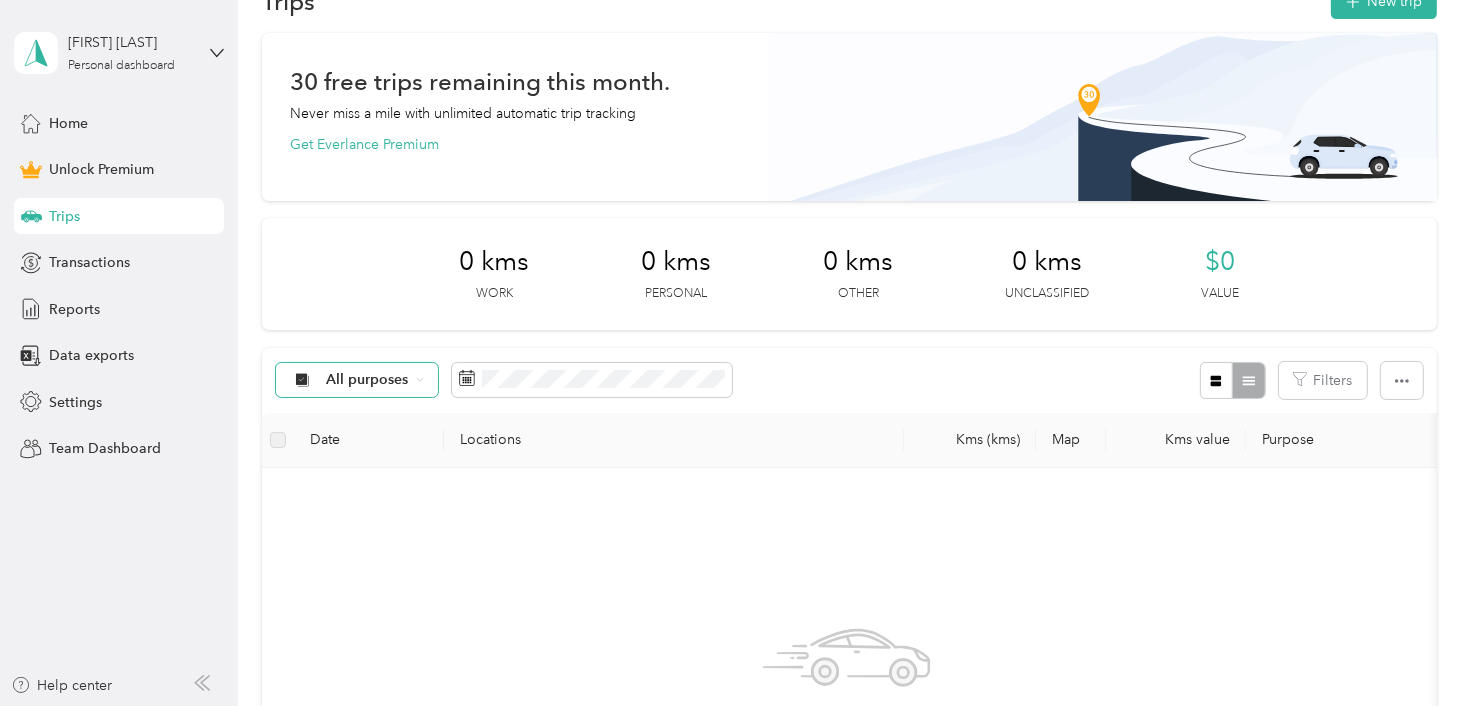 scroll, scrollTop: 100, scrollLeft: 0, axis: vertical 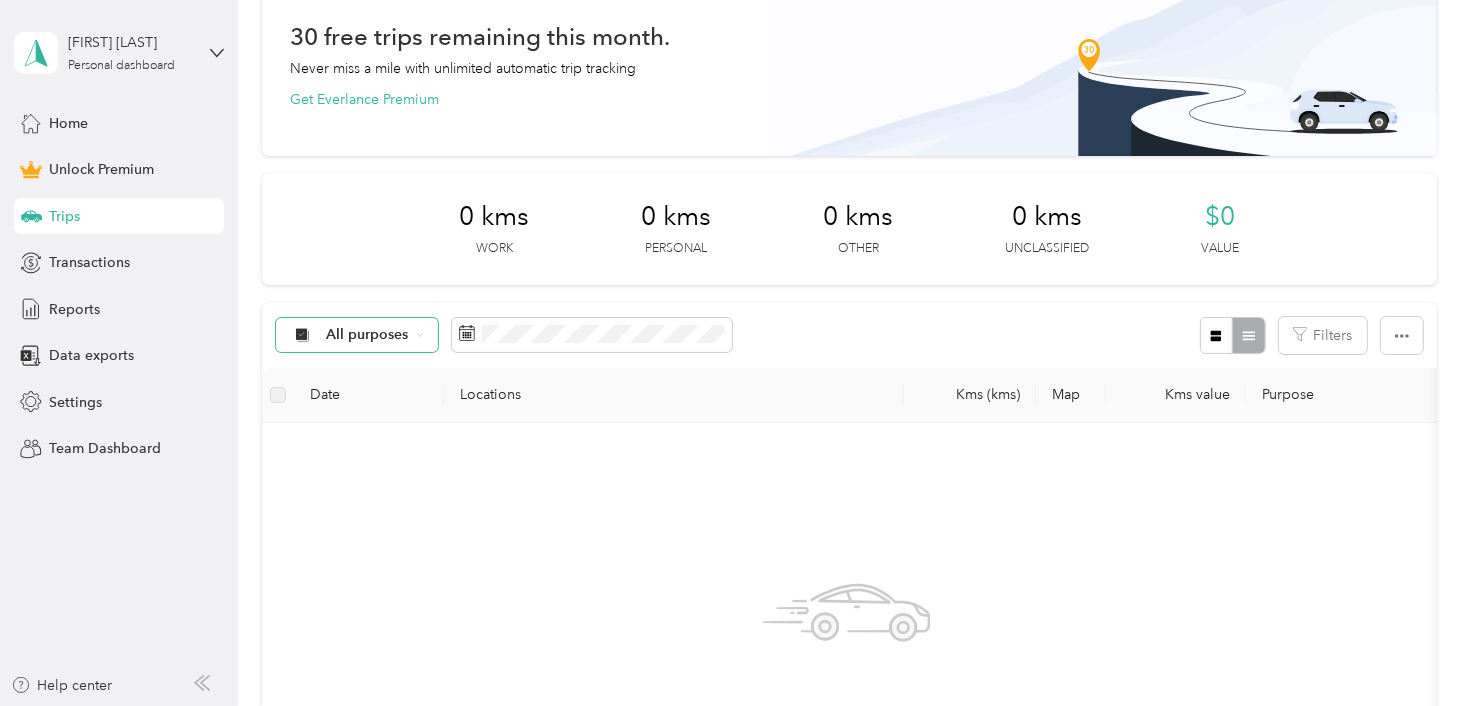 click 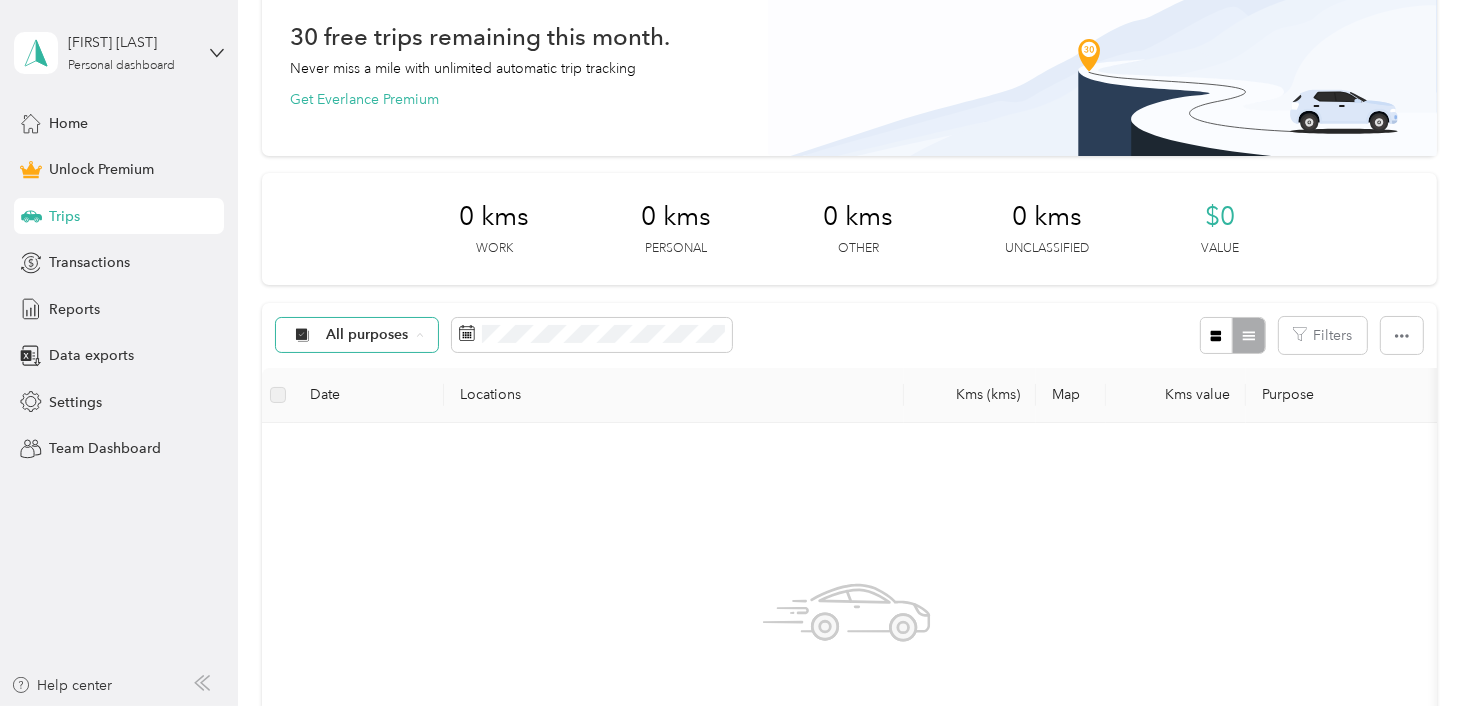 click on "All purposes" at bounding box center [374, 371] 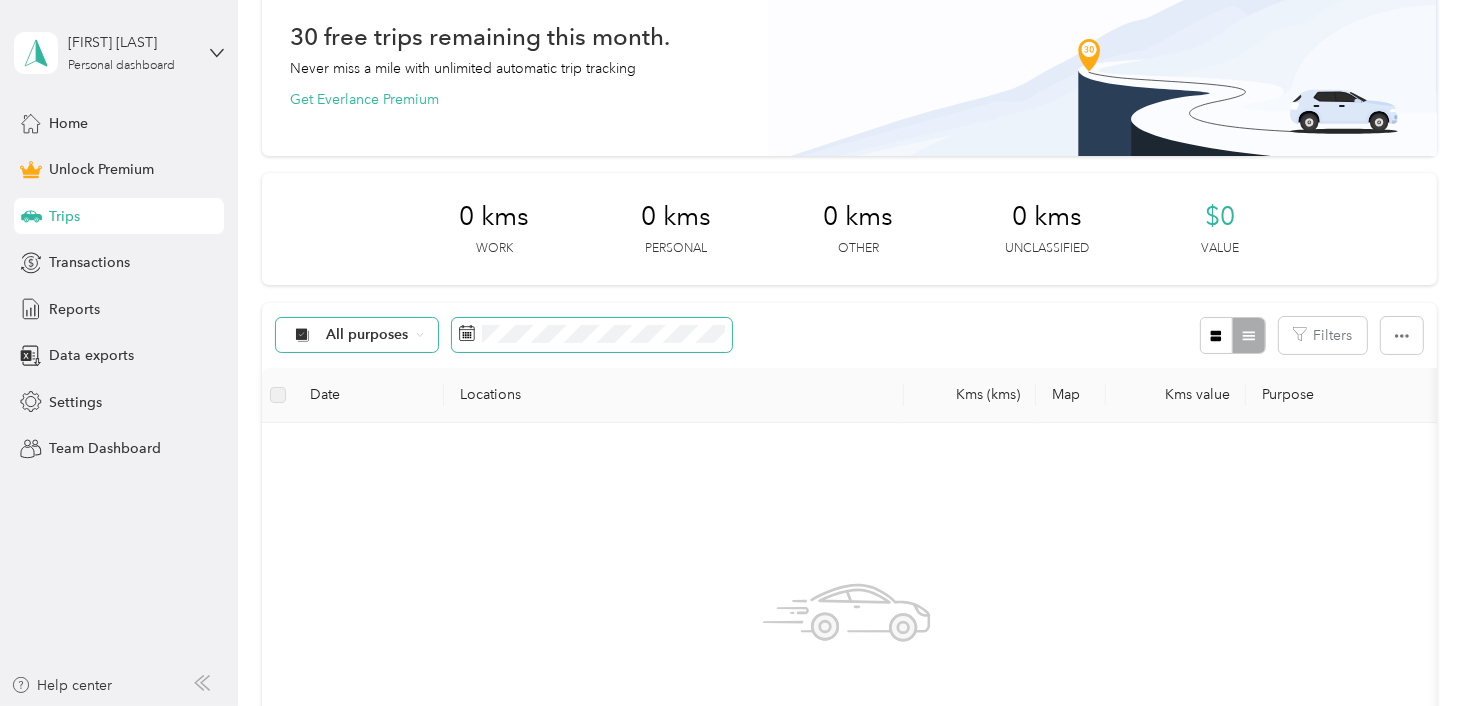 click at bounding box center [592, 335] 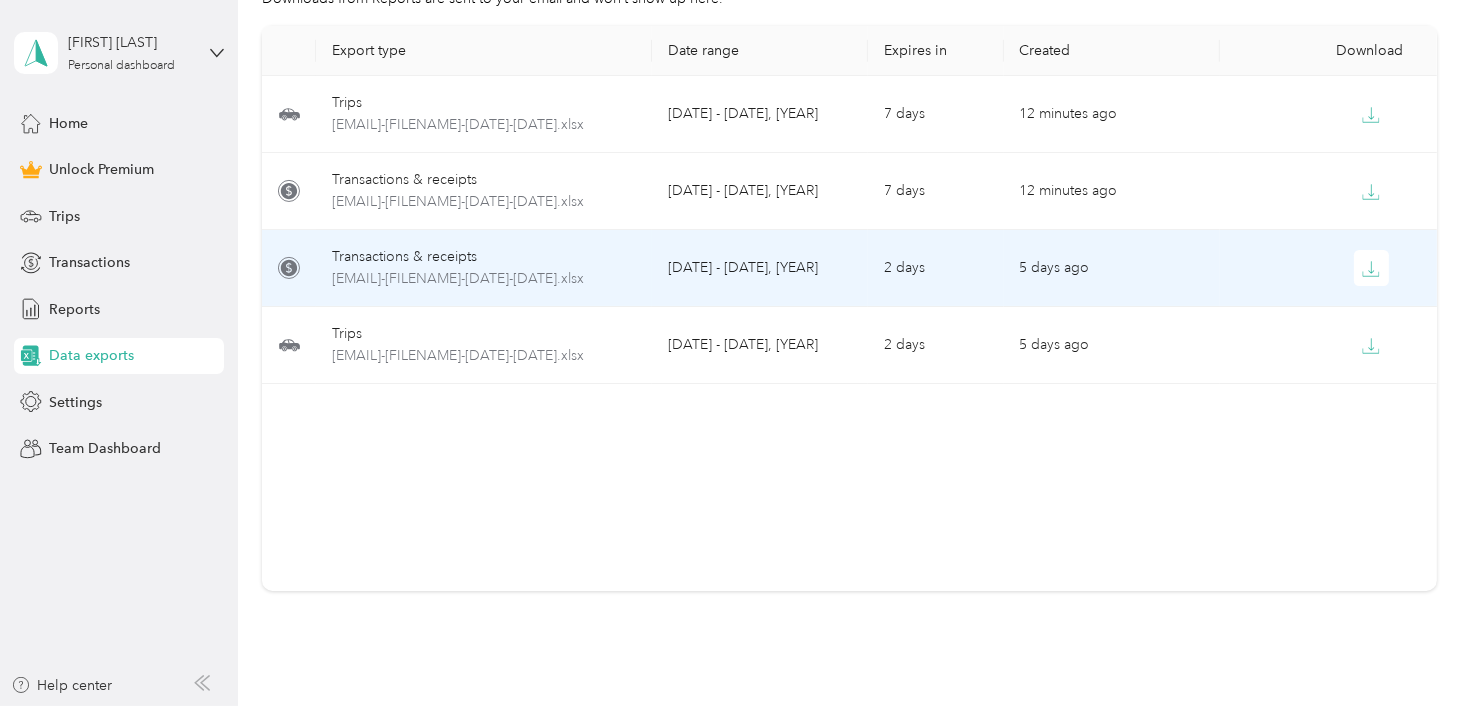 scroll, scrollTop: 0, scrollLeft: 0, axis: both 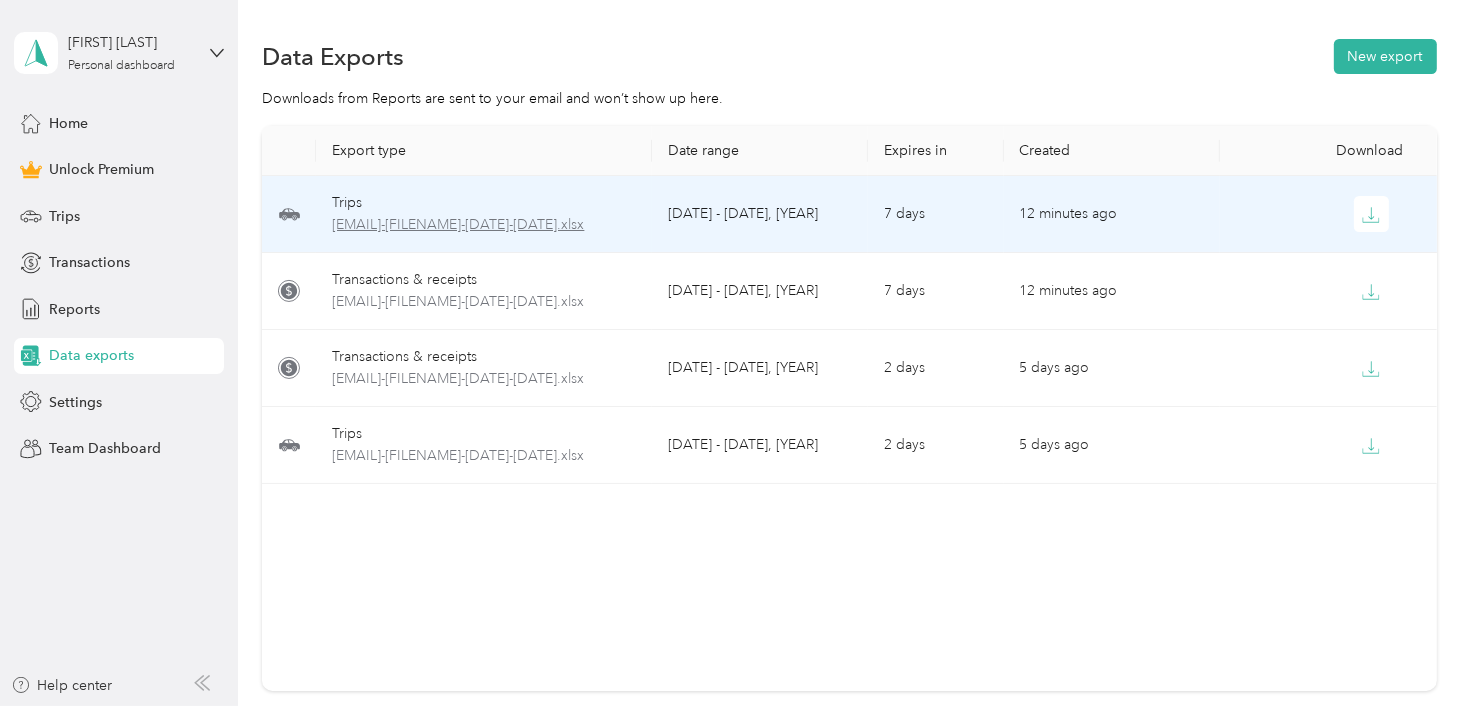 click on "[EMAIL]-[FILENAME]-[DATE]-[DATE].xlsx" at bounding box center (483, 225) 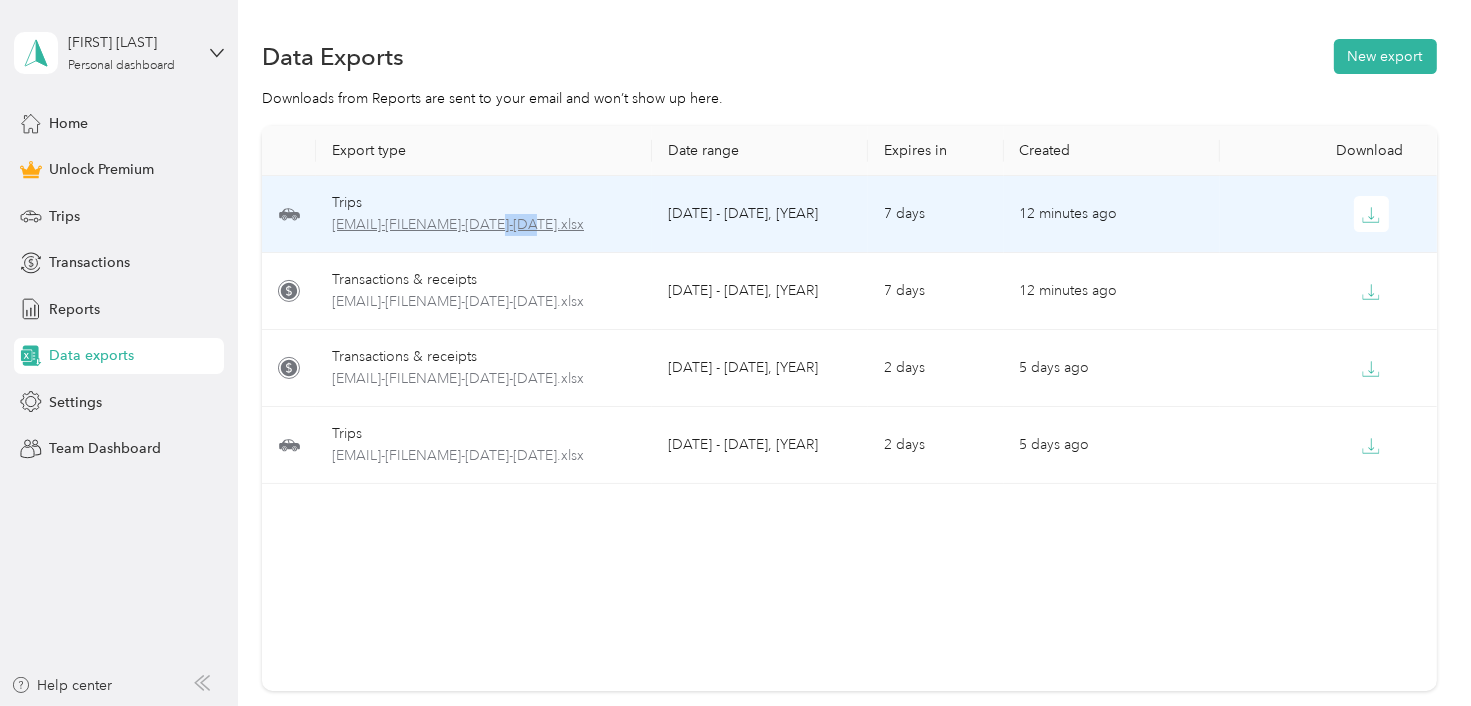 click on "[EMAIL]-[FILENAME]-[DATE]-[DATE].xlsx" at bounding box center (483, 225) 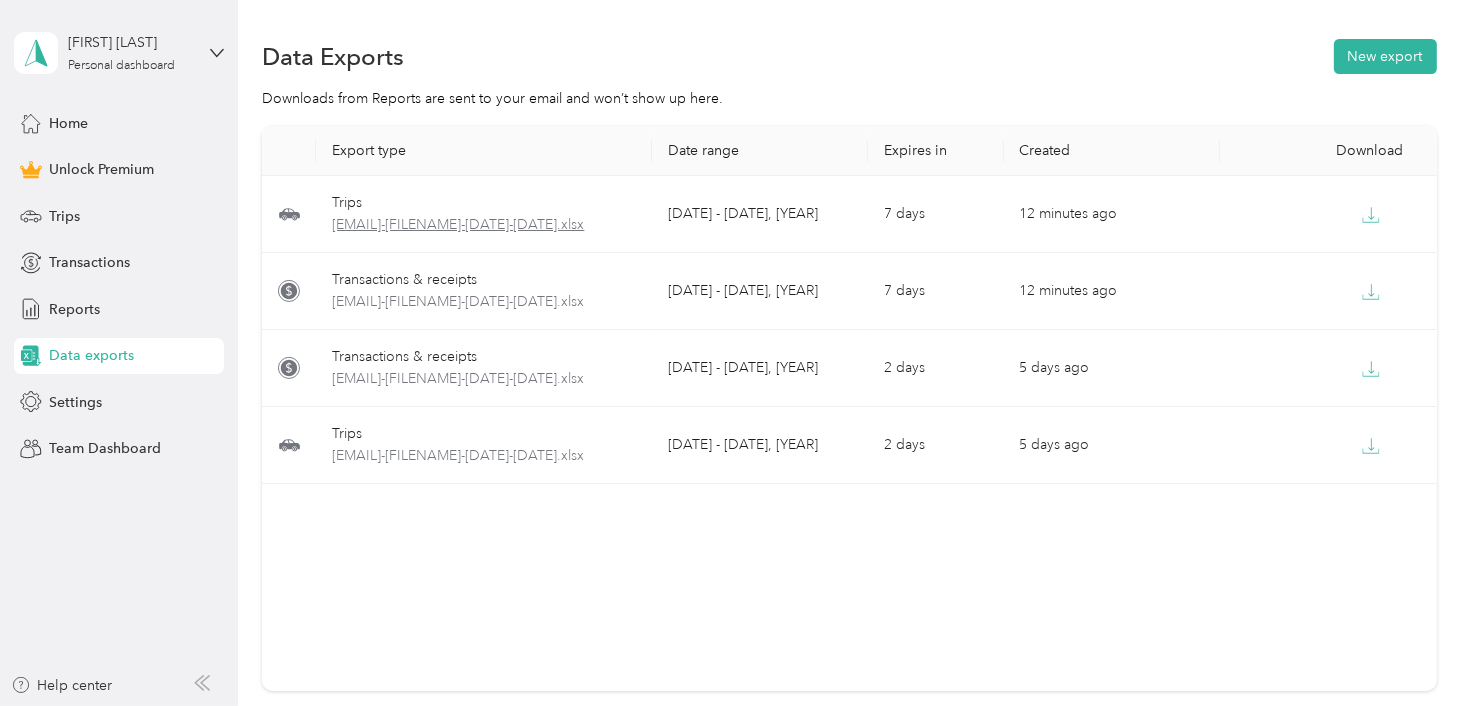 drag, startPoint x: 523, startPoint y: 222, endPoint x: 451, endPoint y: 222, distance: 72 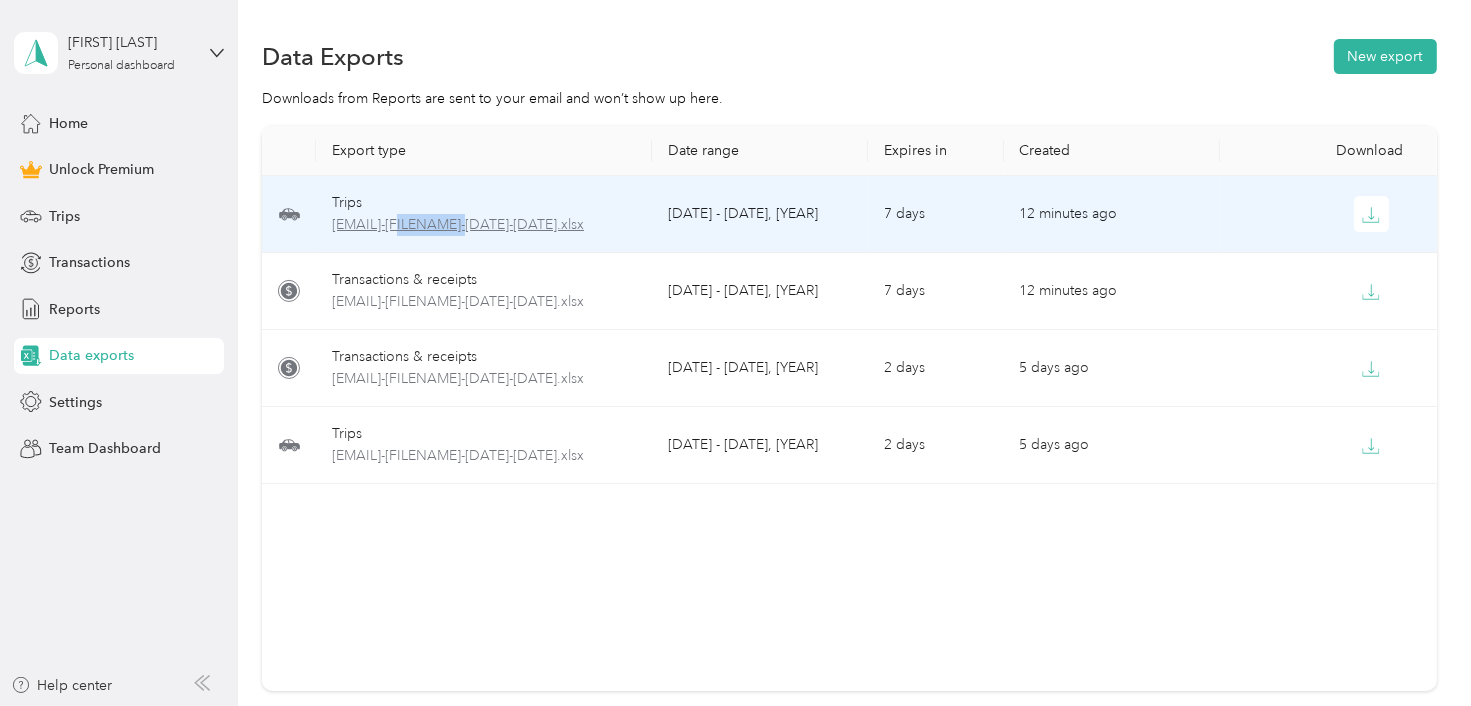 click on "[EMAIL]-[FILENAME]-[DATE]-[DATE].xlsx" at bounding box center [483, 225] 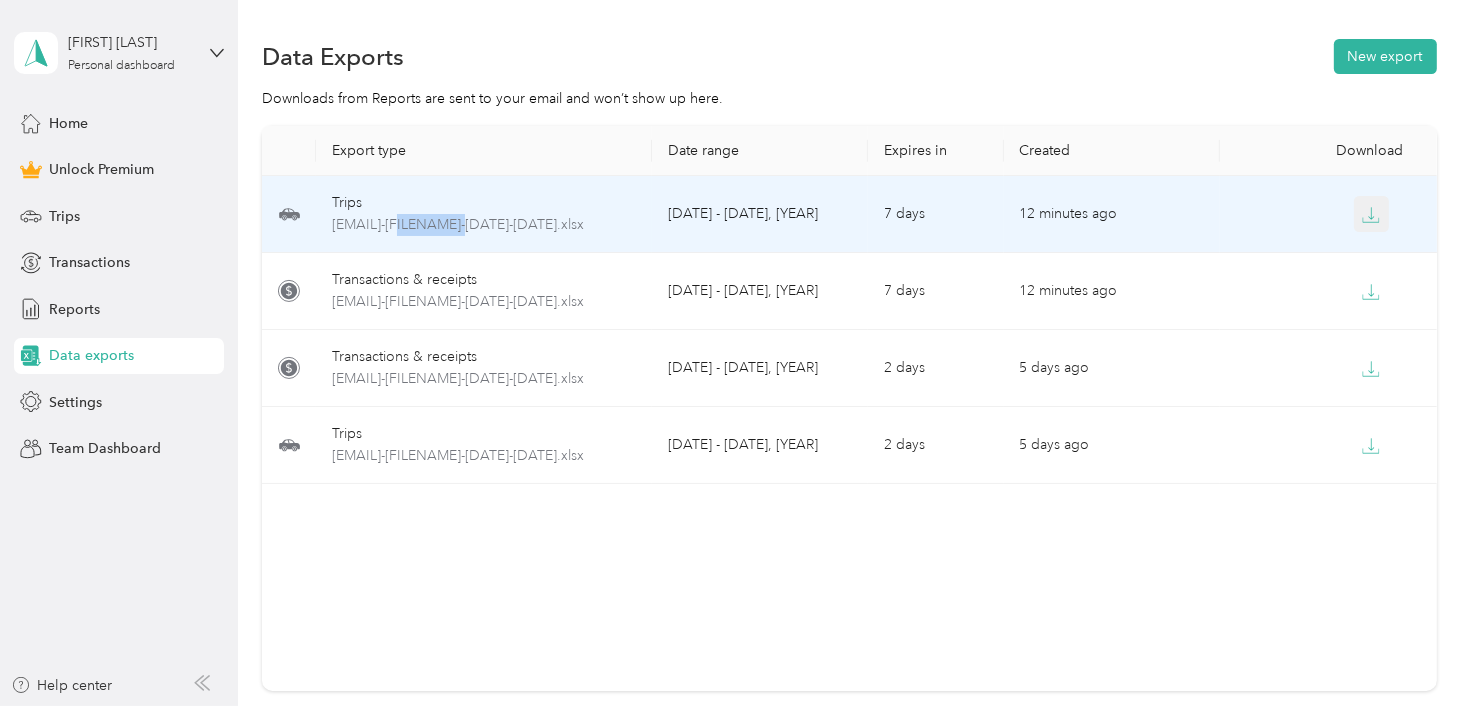click 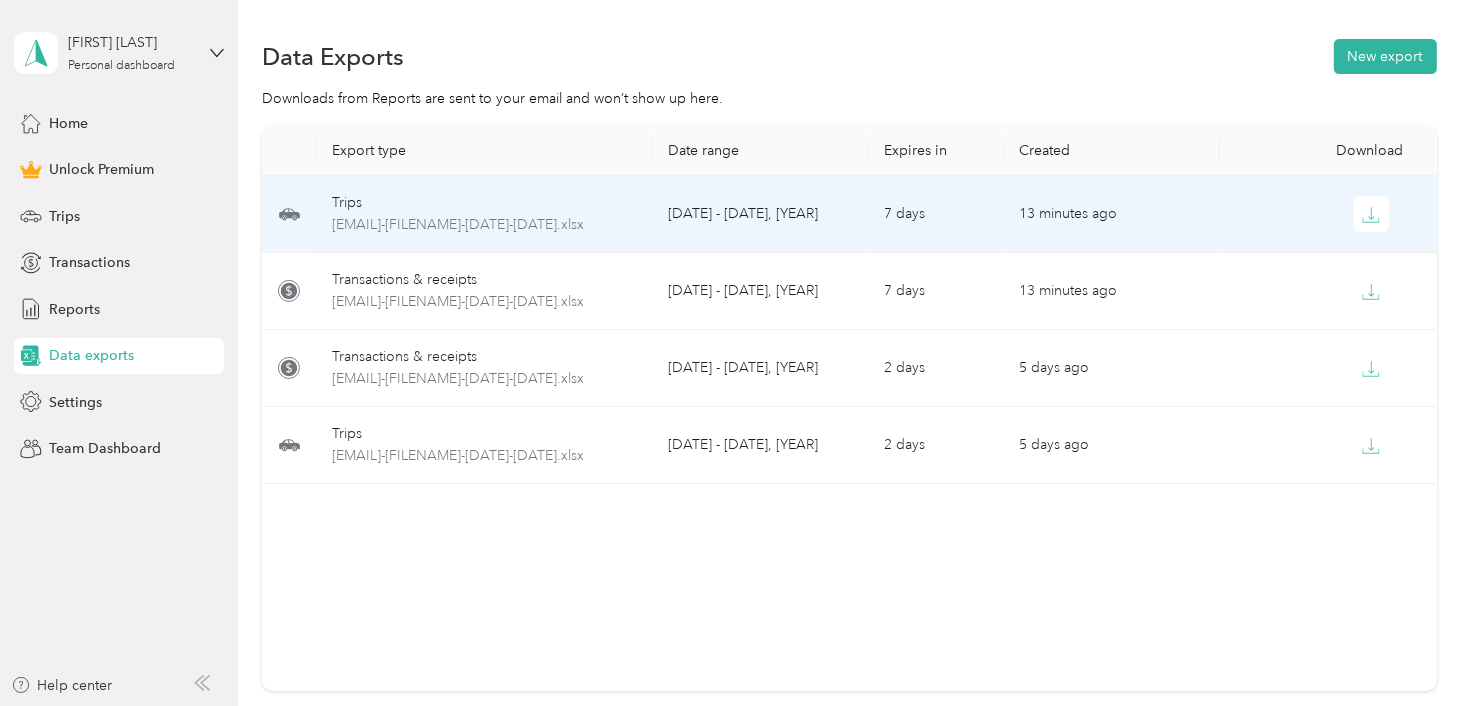 click on "Trips" at bounding box center [483, 203] 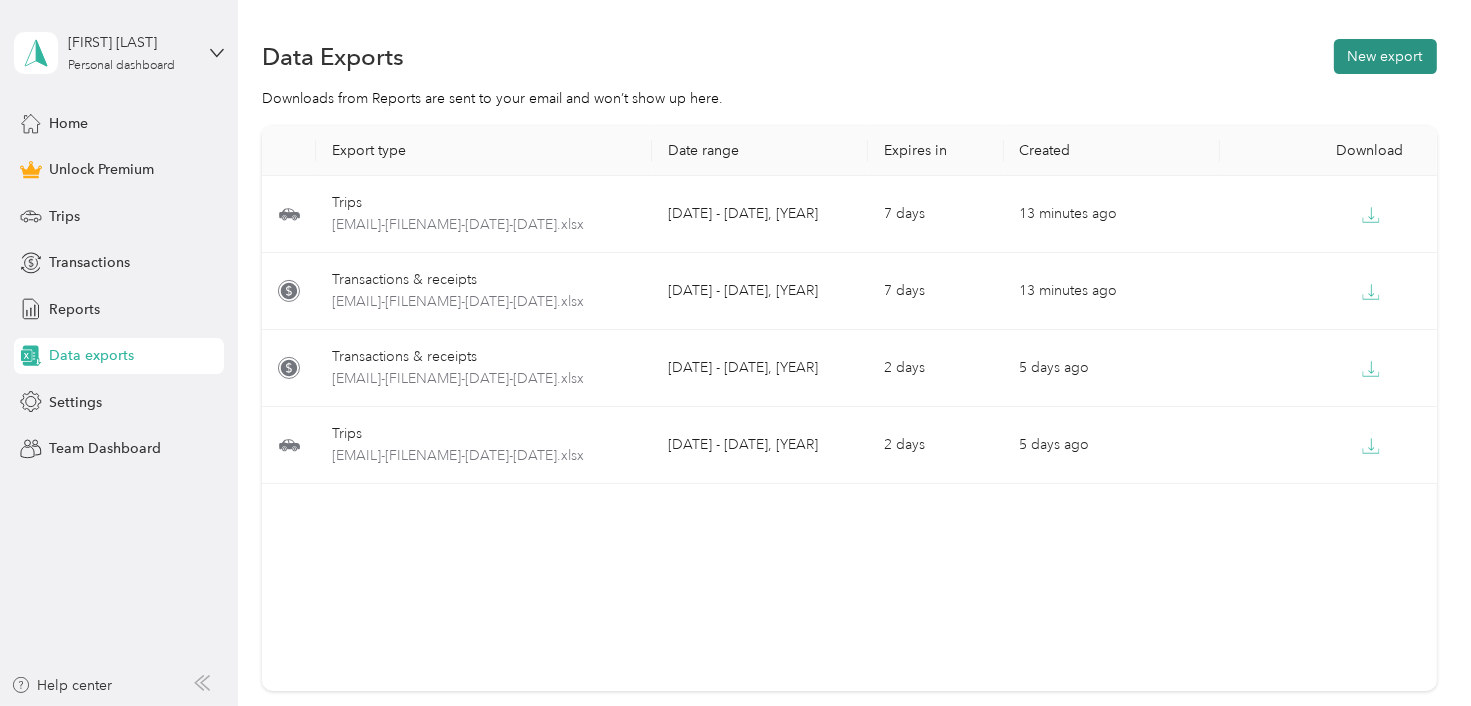 click on "New export" at bounding box center (1385, 56) 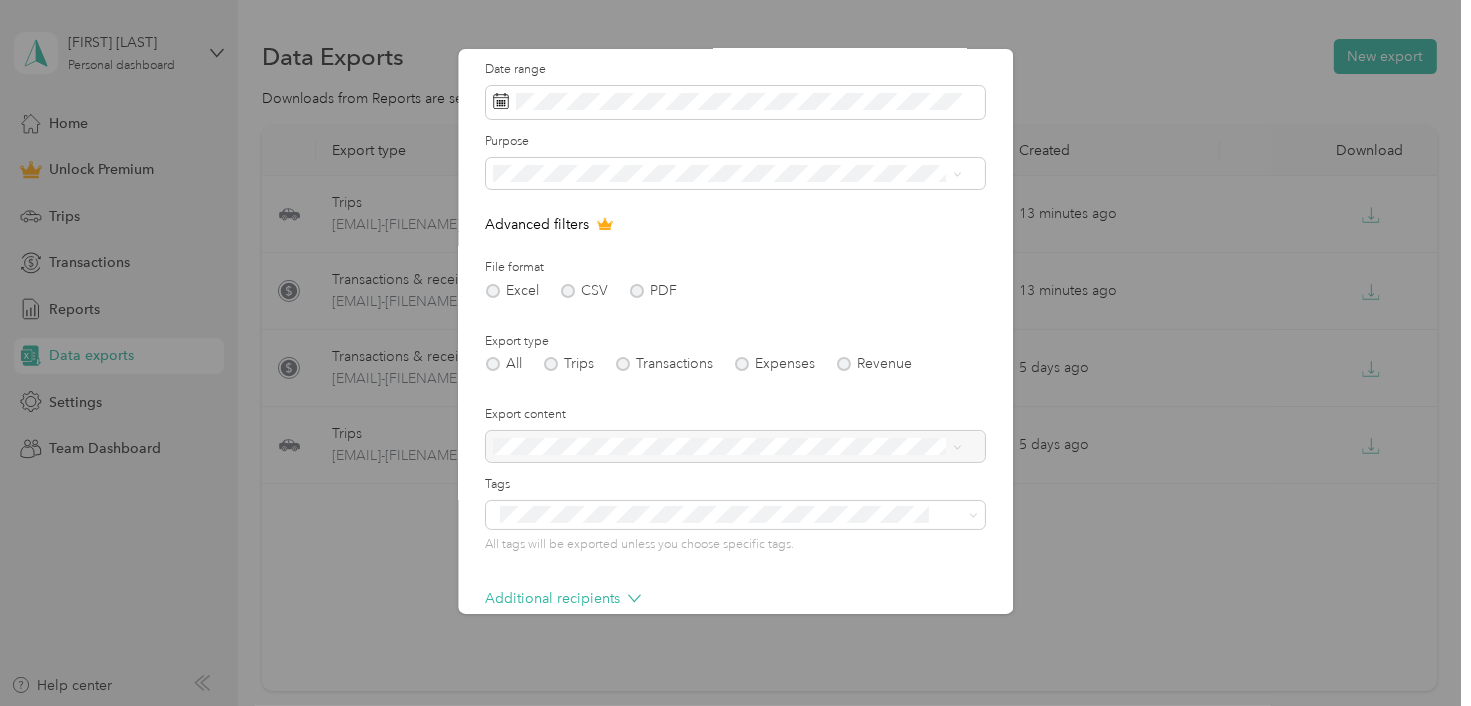 scroll, scrollTop: 0, scrollLeft: 0, axis: both 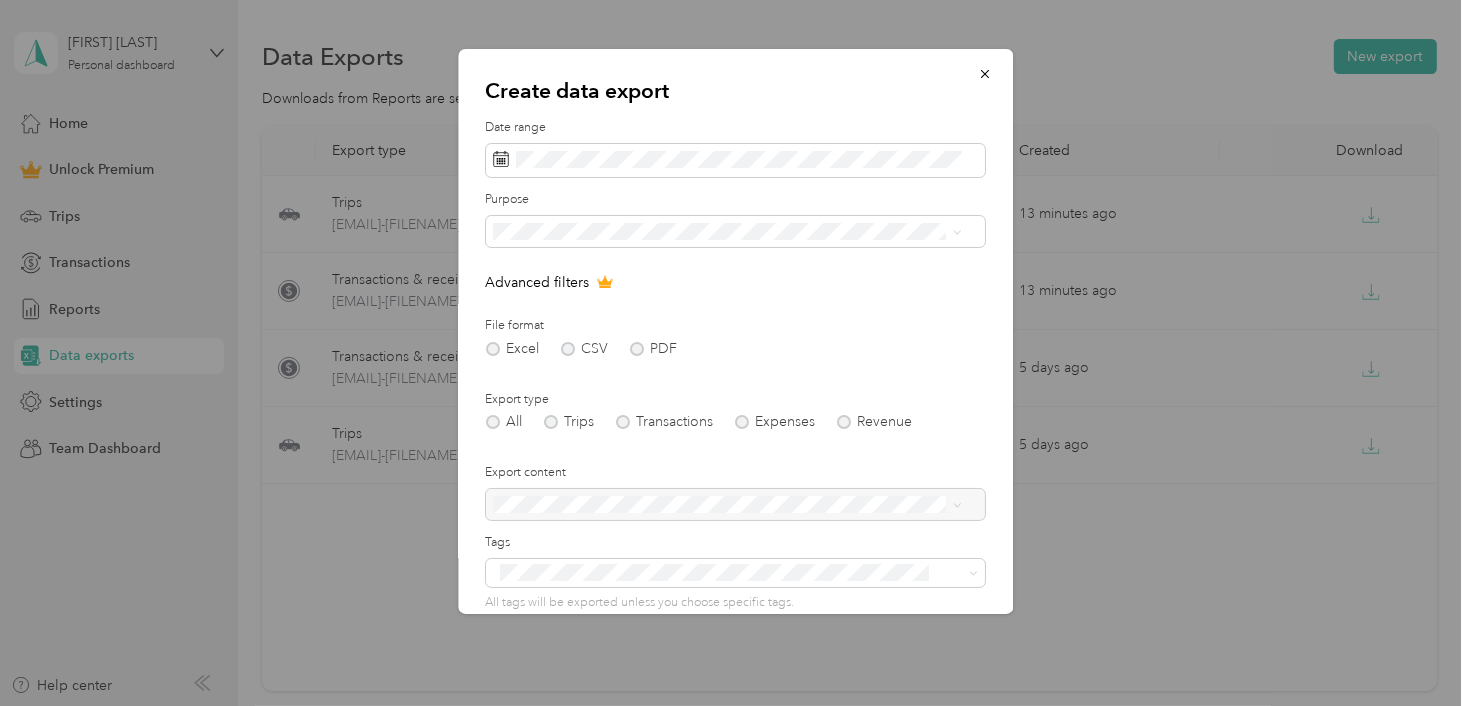 click on "All" at bounding box center [728, 259] 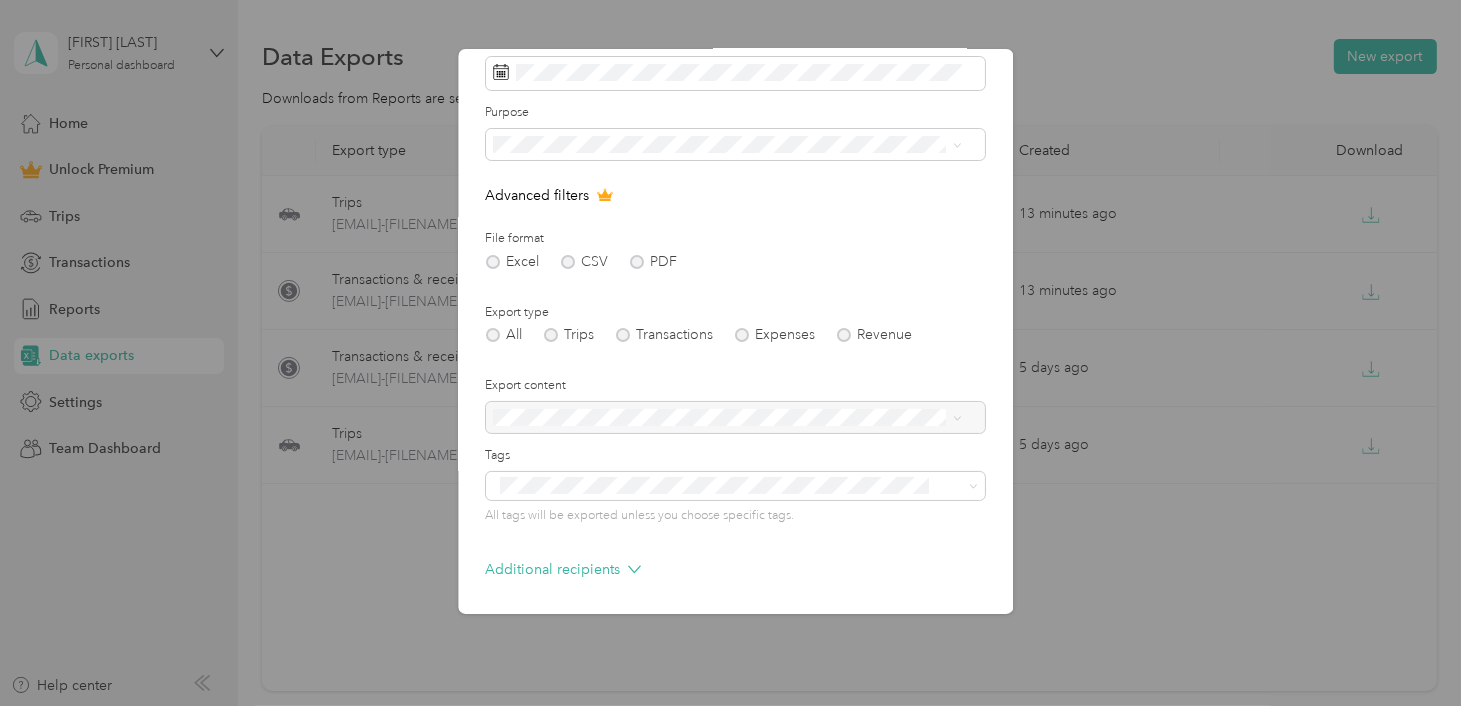 scroll, scrollTop: 161, scrollLeft: 0, axis: vertical 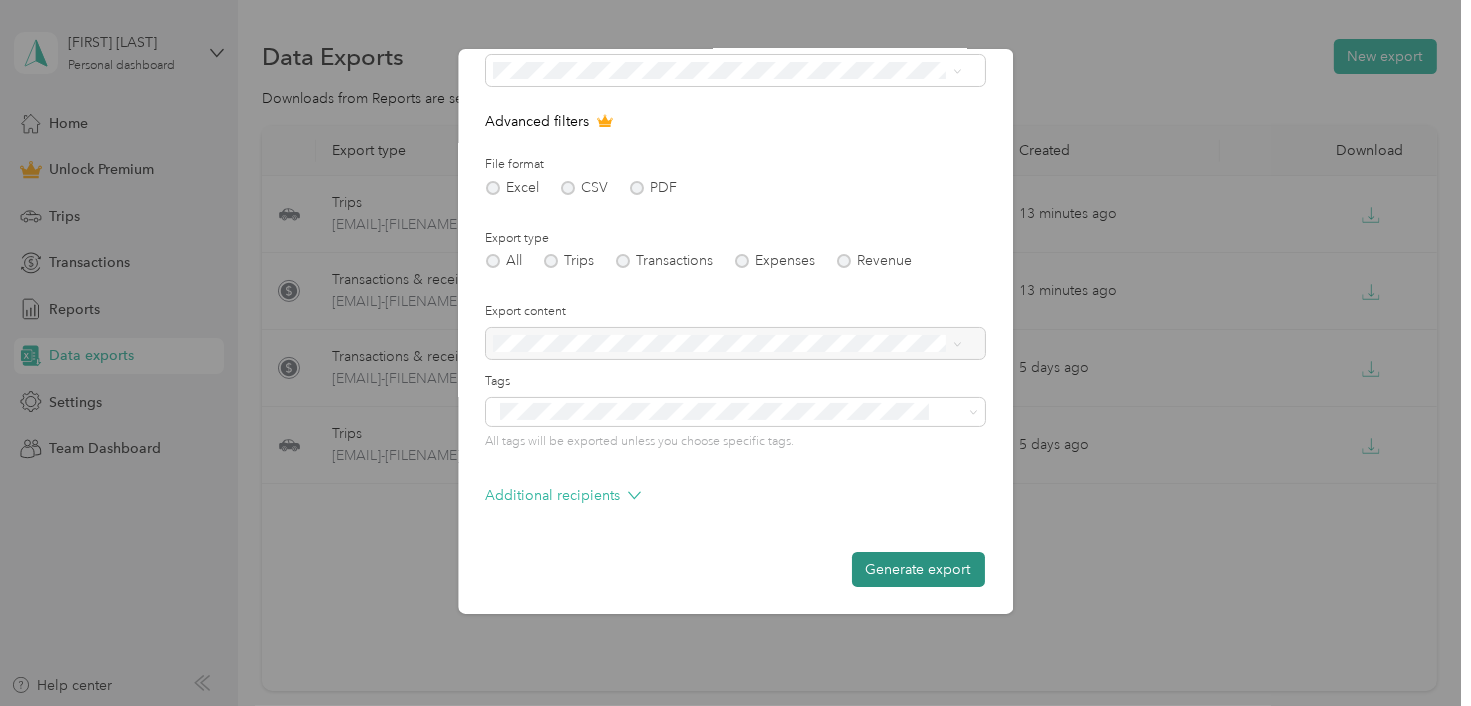 click on "Generate export" at bounding box center (918, 569) 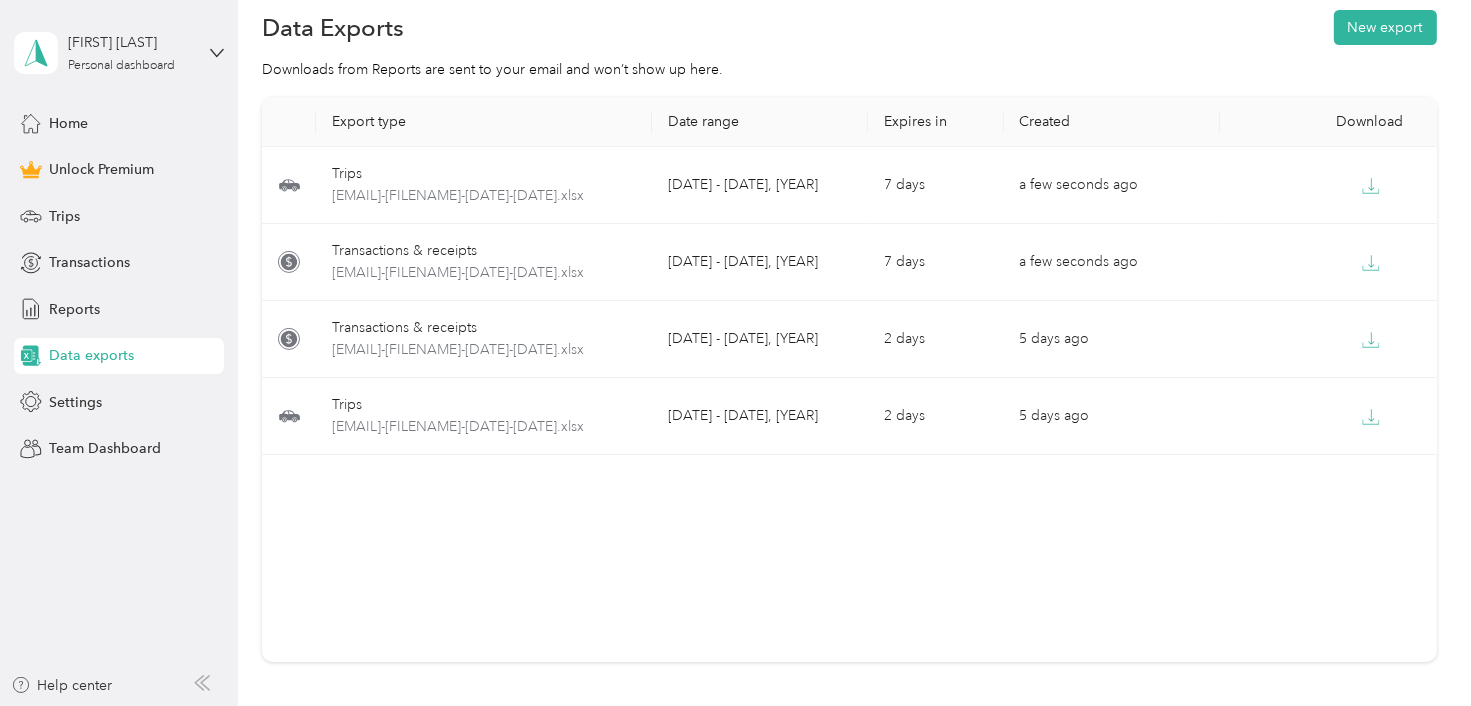 scroll, scrollTop: 0, scrollLeft: 0, axis: both 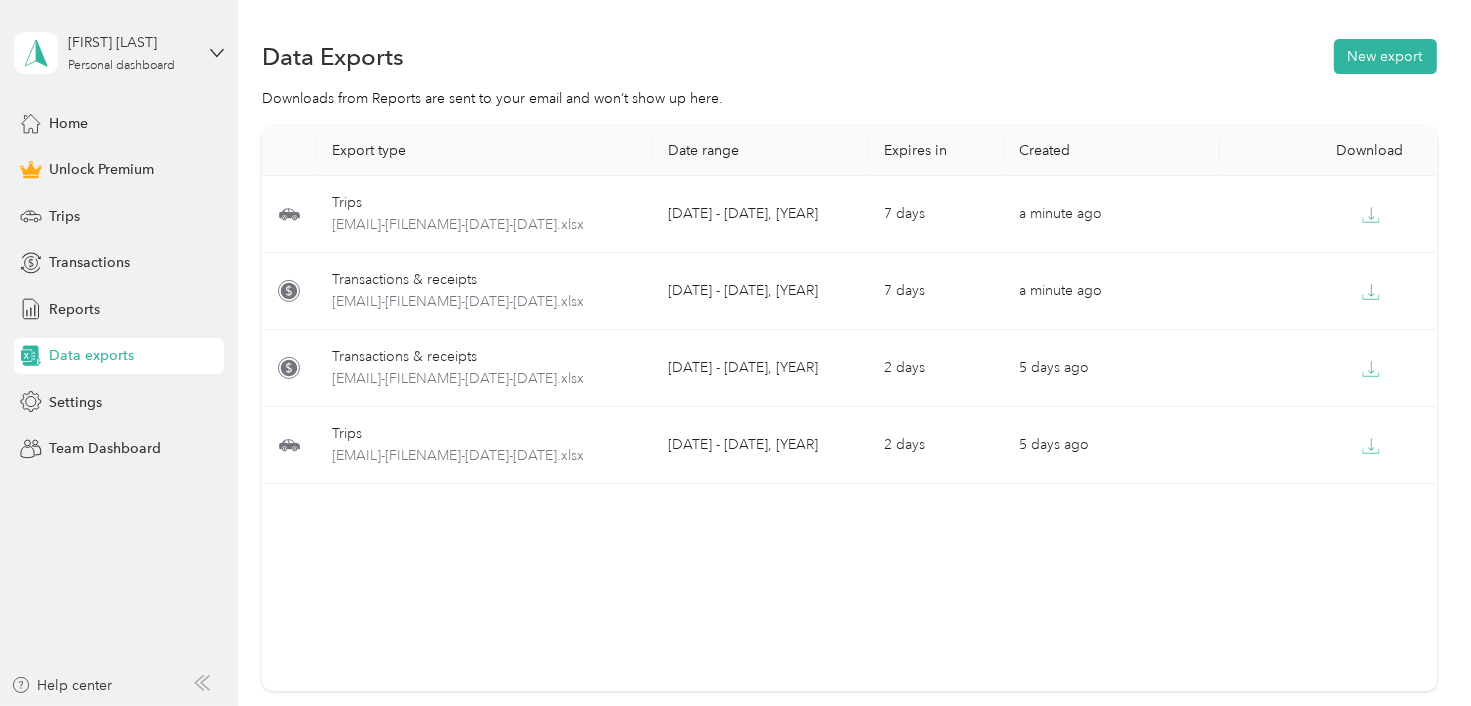 click on "Export type Date range Expires in Created Download             Trips [EMAIL]-[FILENAME]-[DATE]-[DATE].xlsx [DATE] - [DATE], [YEAR] [NUMBER] days a minute ago Transactions & receipts [EMAIL]-[FILENAME]-[DATE]-[DATE].xlsx [DATE] - [DATE], [YEAR] [NUMBER] days a minute ago Transactions & receipts [EMAIL]-[FILENAME]-[DATE]-[DATE].xlsx [DATE] - [DATE], [YEAR] [NUMBER] days [NUMBER] days ago Trips [EMAIL]-[FILENAME]-[DATE]-[DATE].xlsx [DATE] - [DATE], [YEAR] [NUMBER] days [NUMBER] days ago" at bounding box center (849, 408) 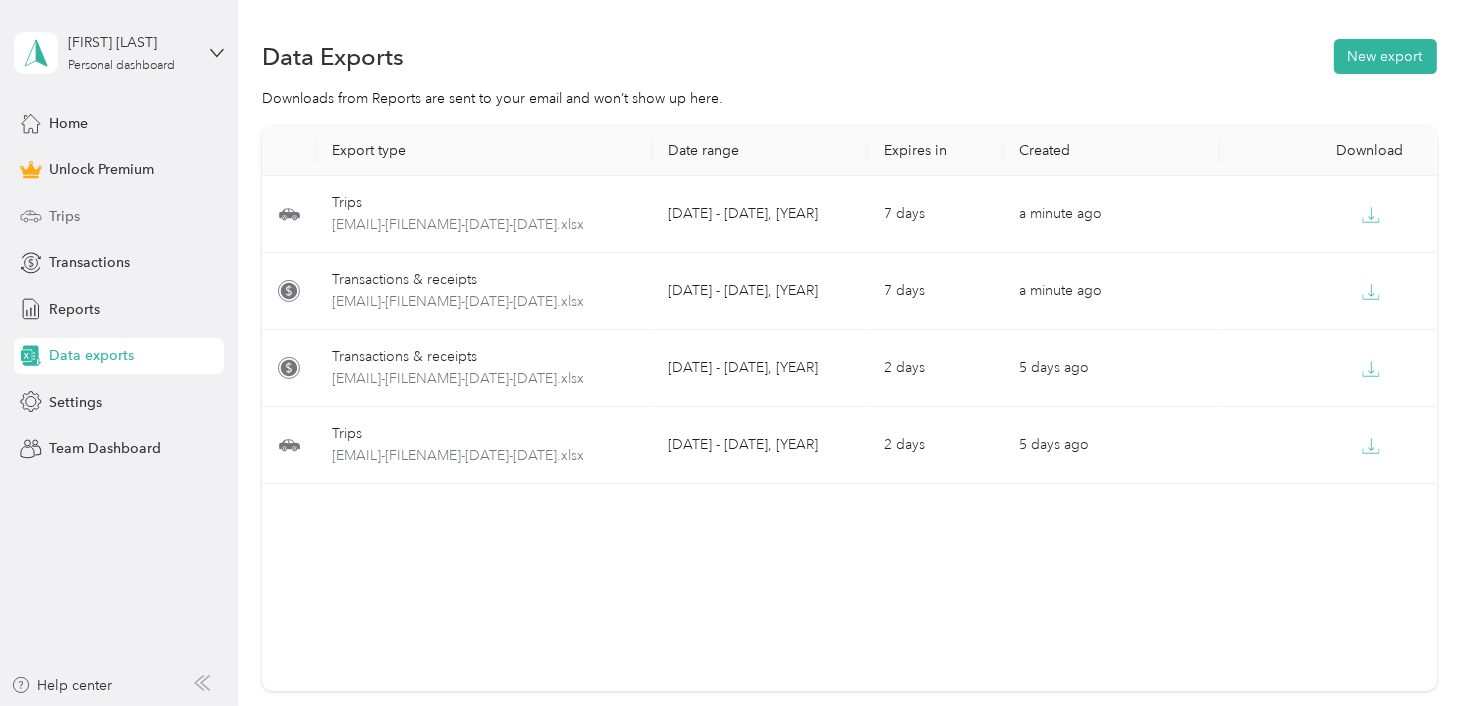 click on "Trips" at bounding box center (64, 216) 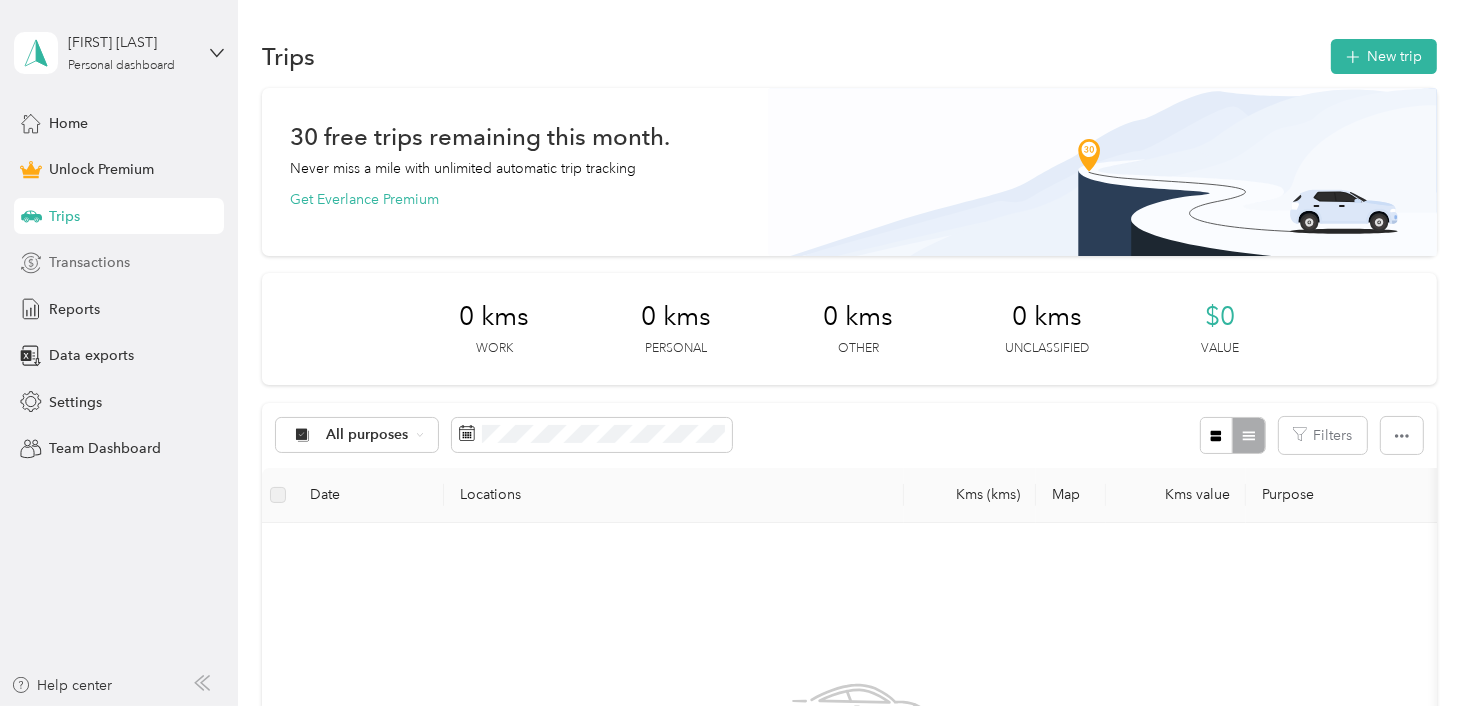 click on "Transactions" at bounding box center [89, 262] 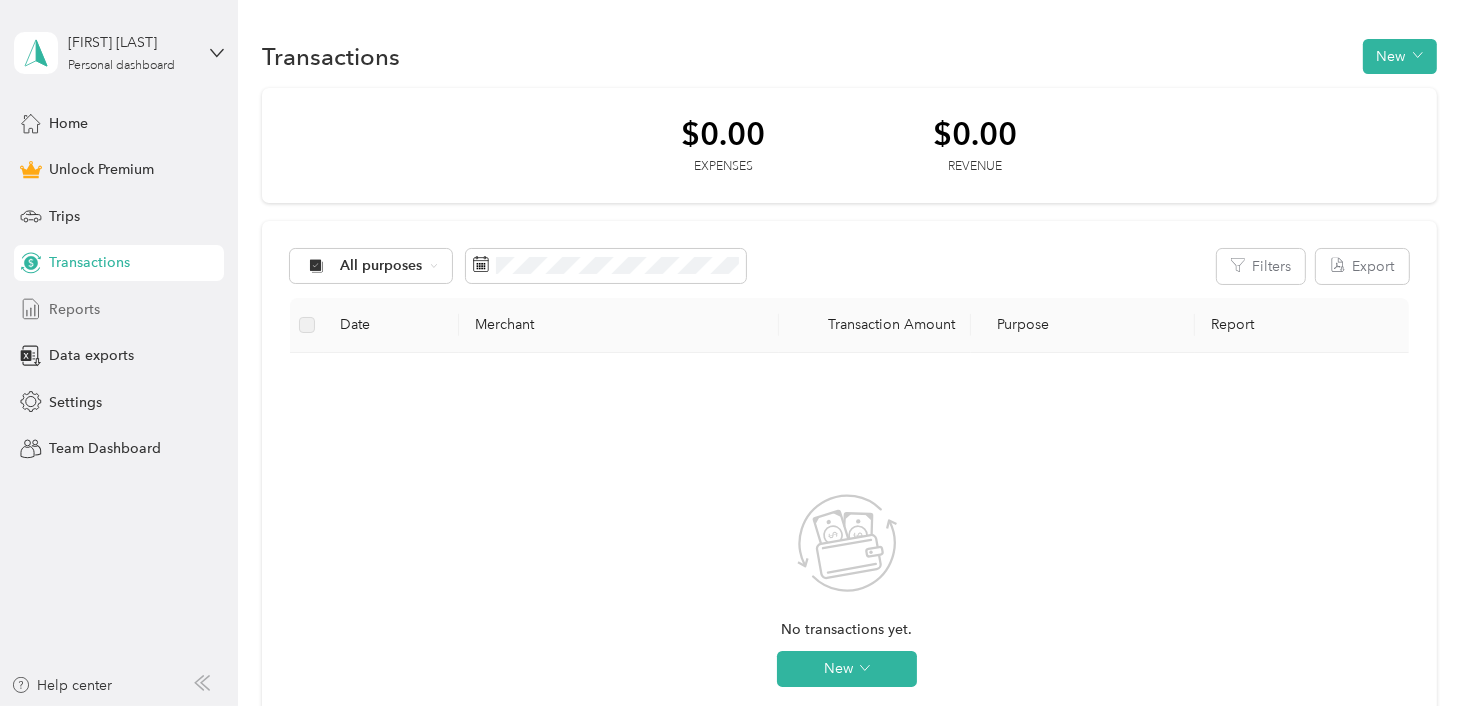click on "Reports" at bounding box center [74, 309] 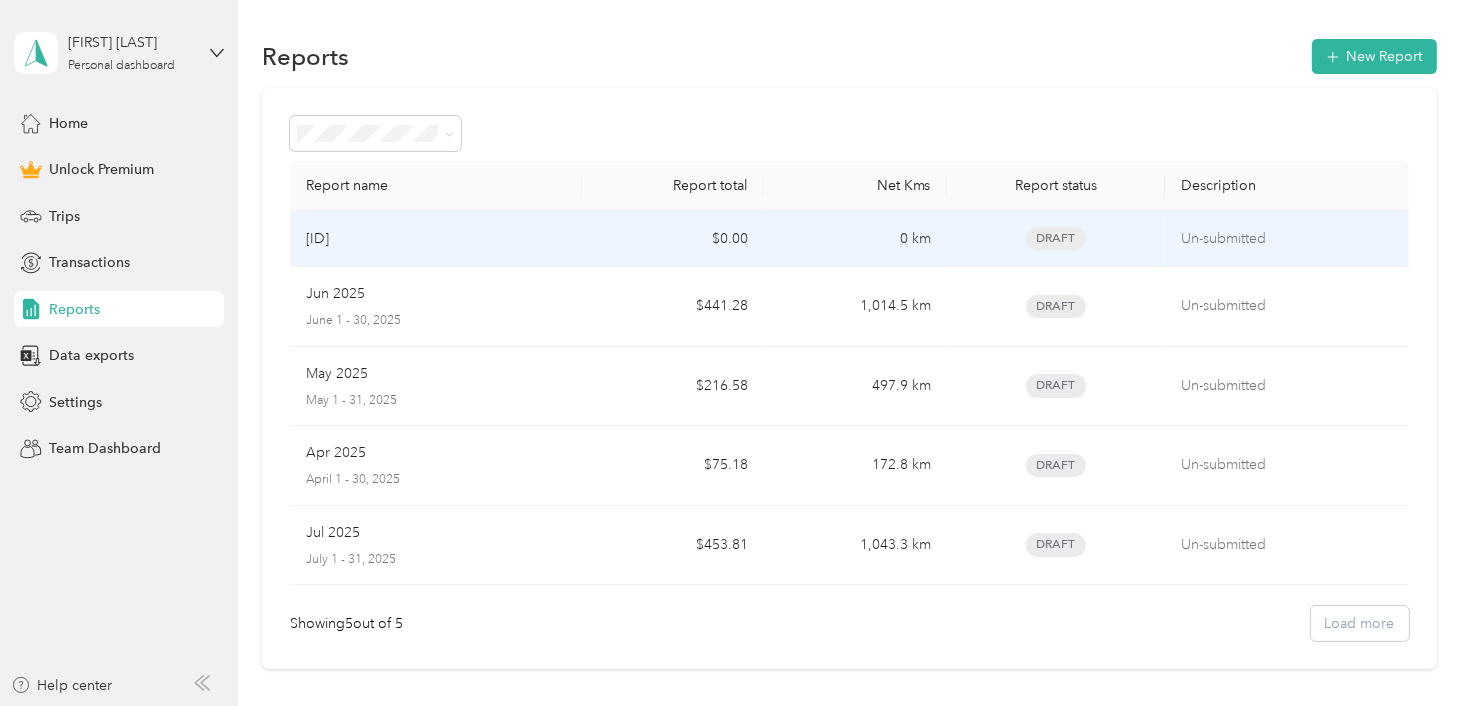 click on "Draft" at bounding box center (1056, 238) 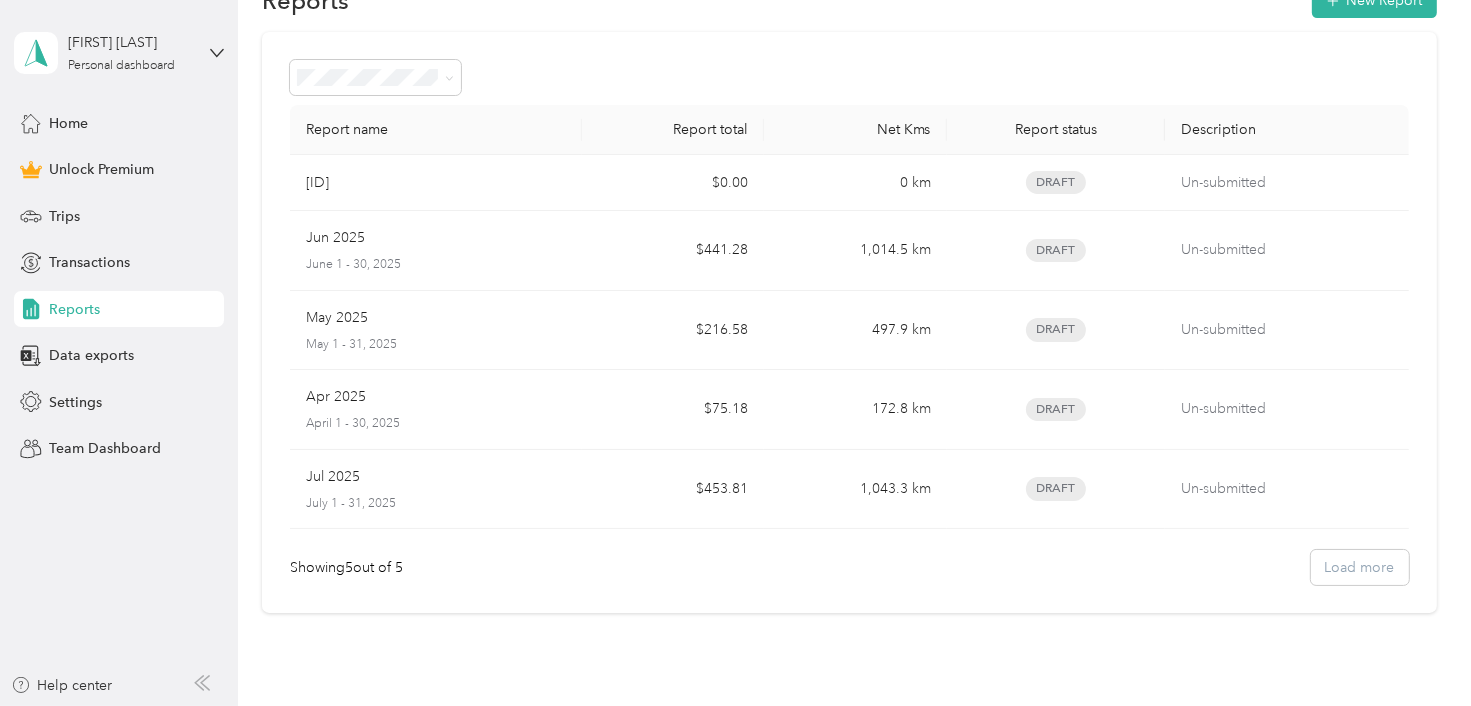 scroll, scrollTop: 100, scrollLeft: 0, axis: vertical 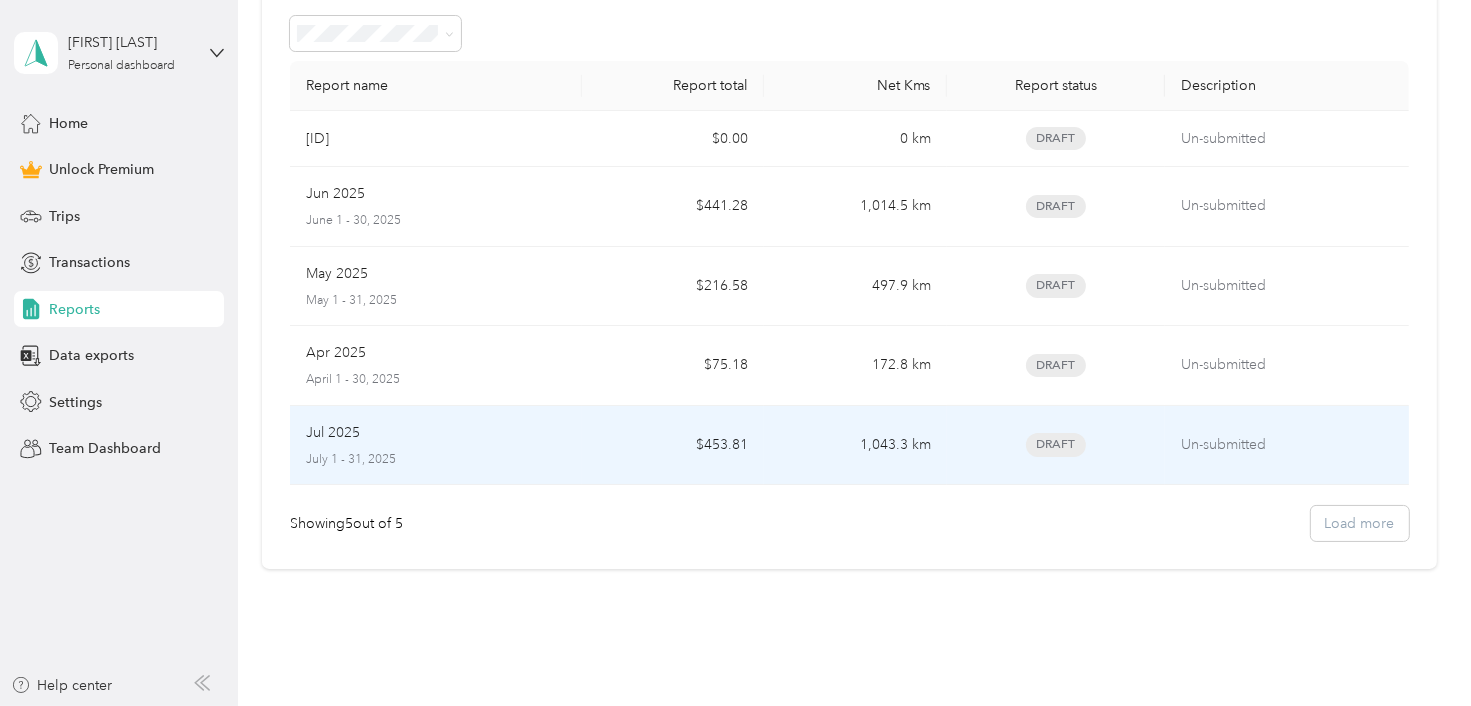 click on "July 1 - 31, 2025" at bounding box center (436, 460) 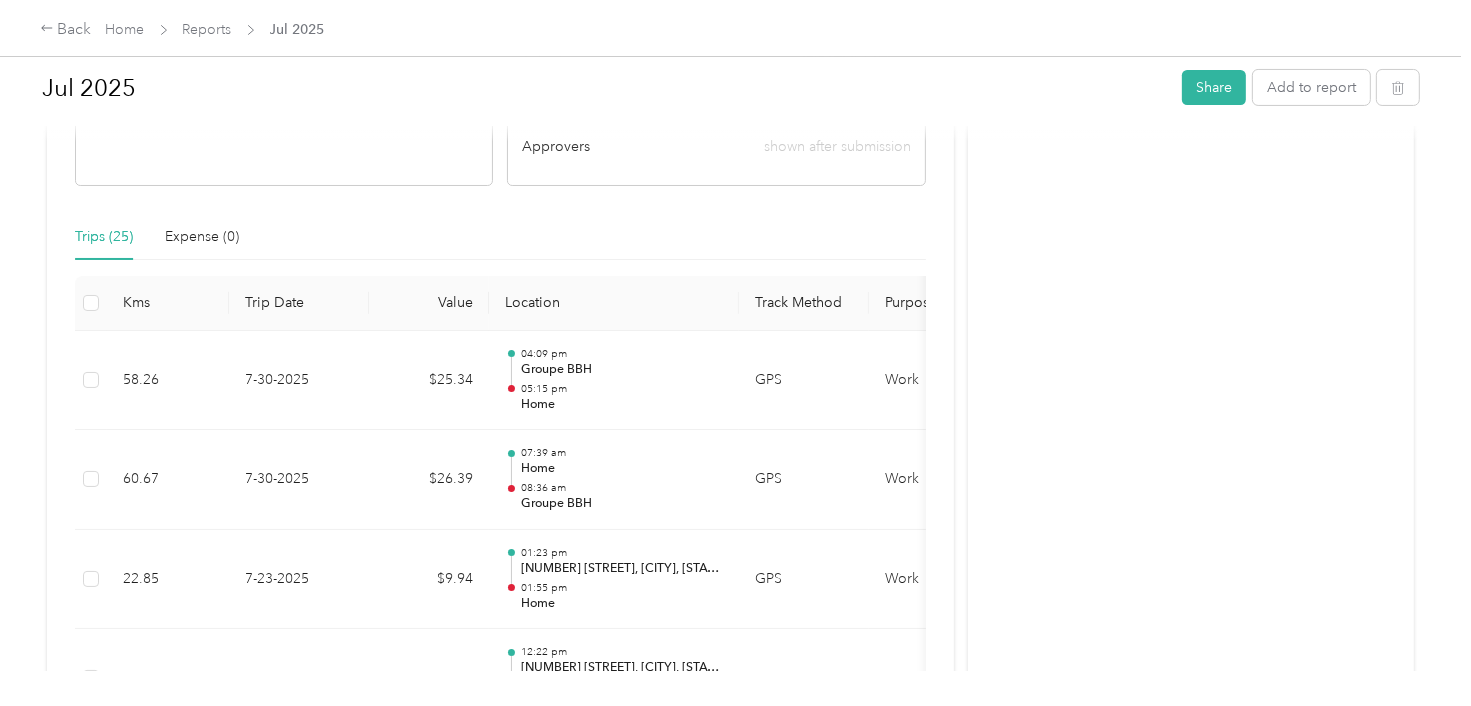 scroll, scrollTop: 0, scrollLeft: 0, axis: both 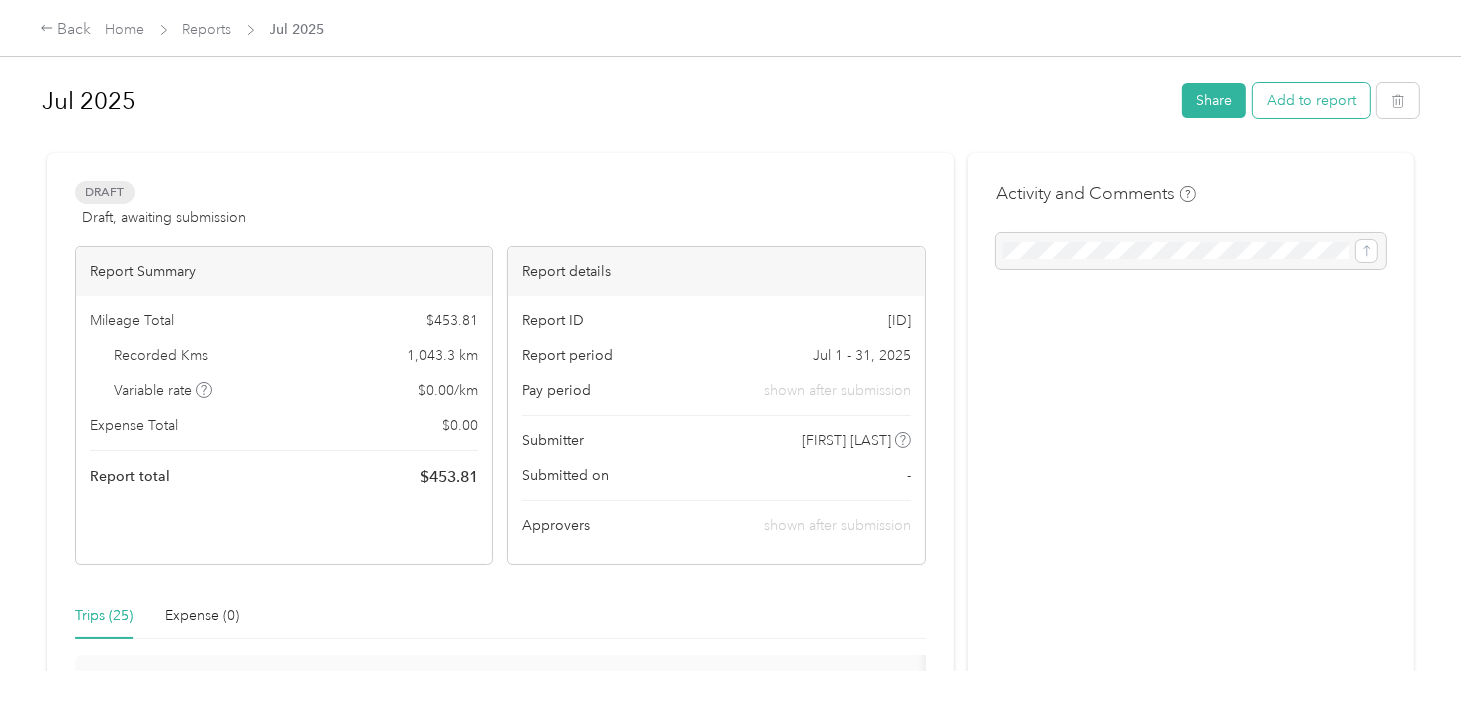 click on "Add to report" at bounding box center (1311, 100) 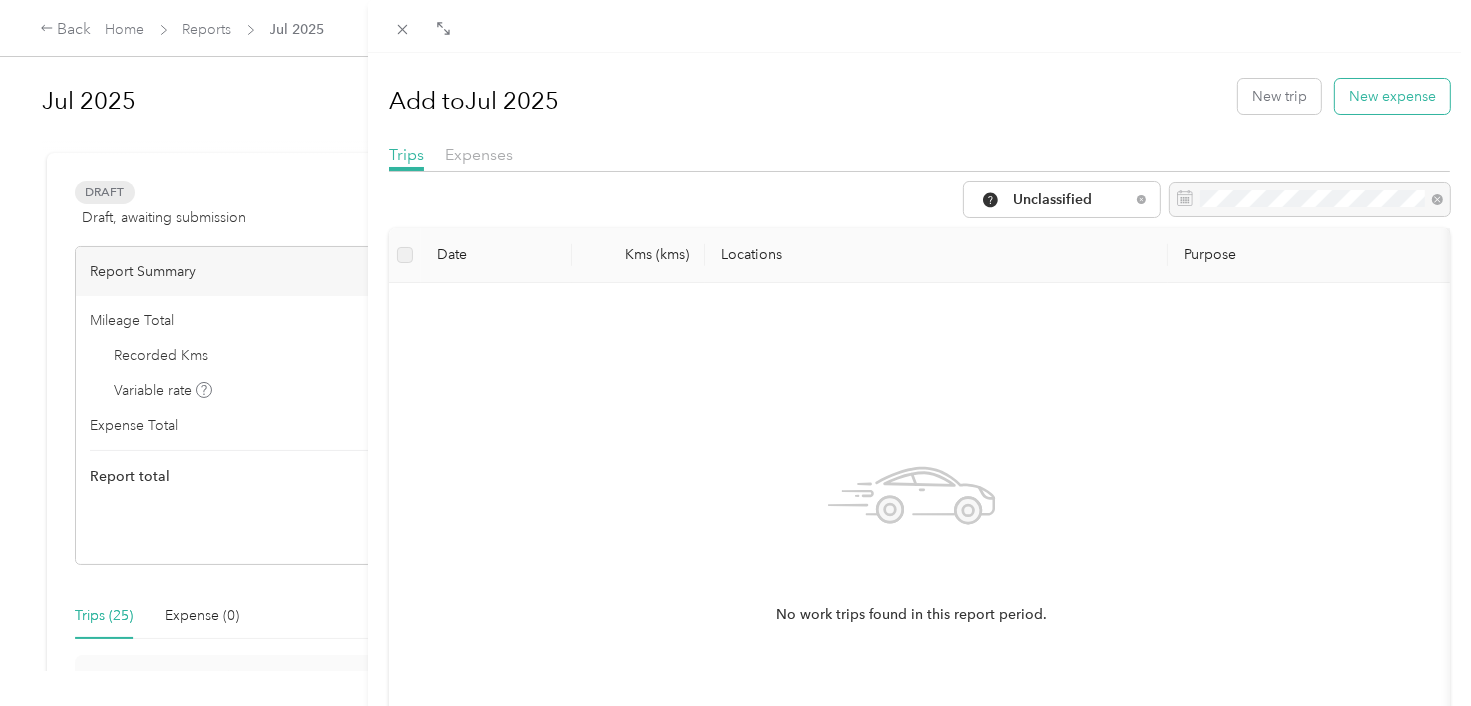 click on "New expense" at bounding box center (1392, 96) 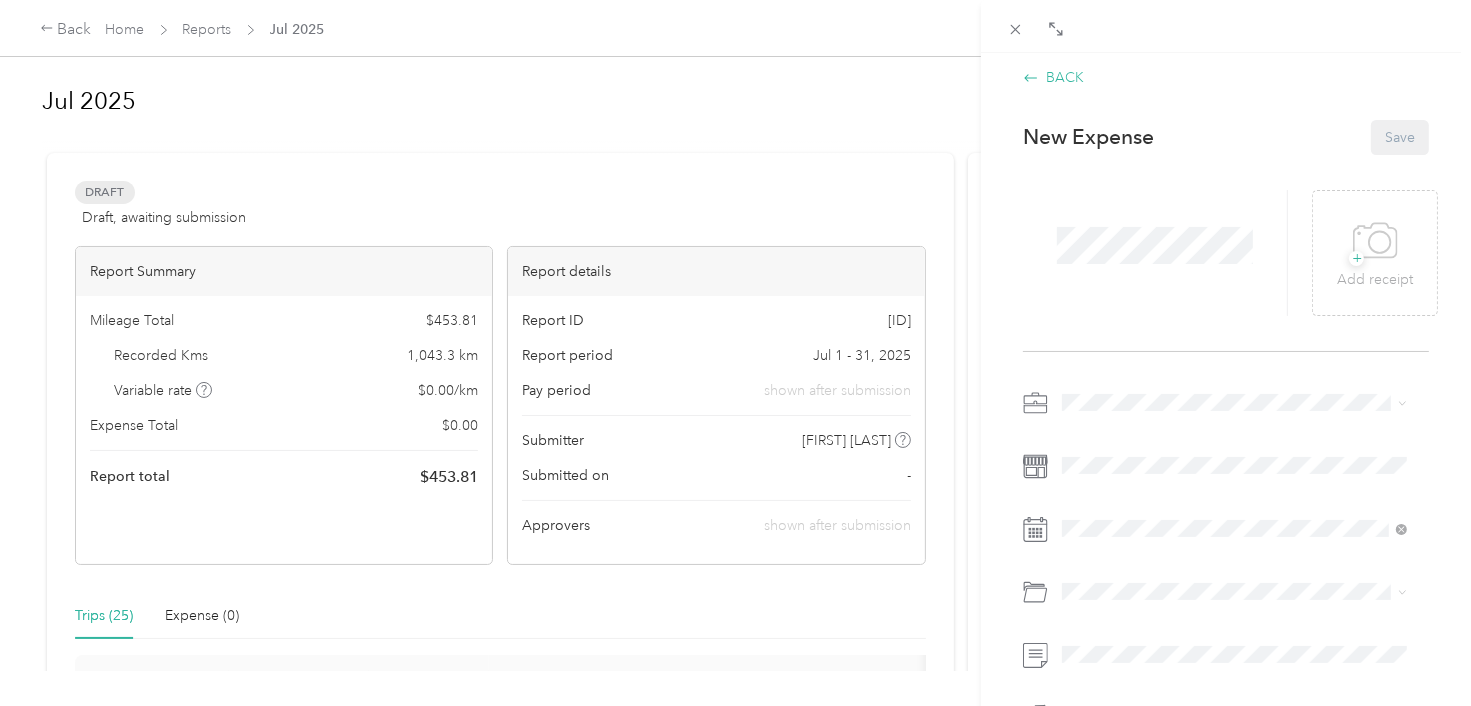 click 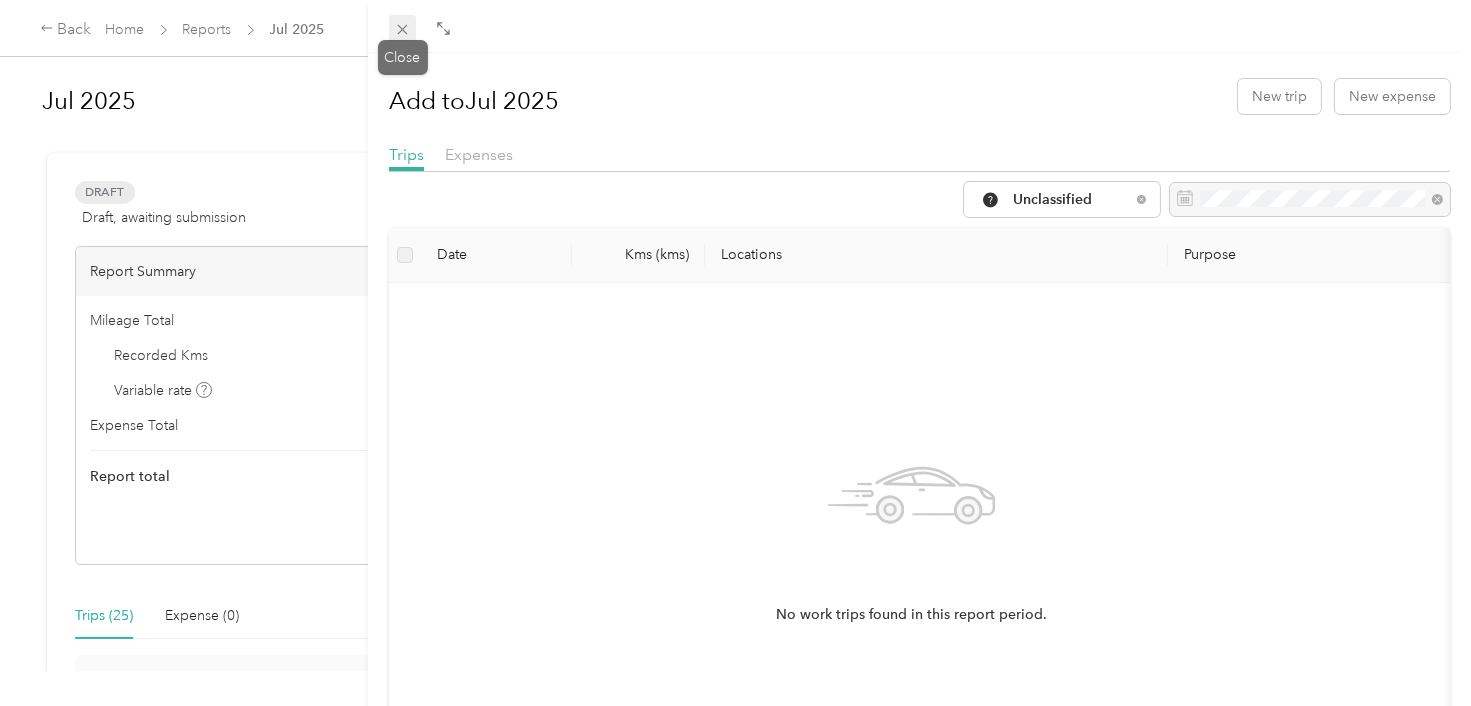 click 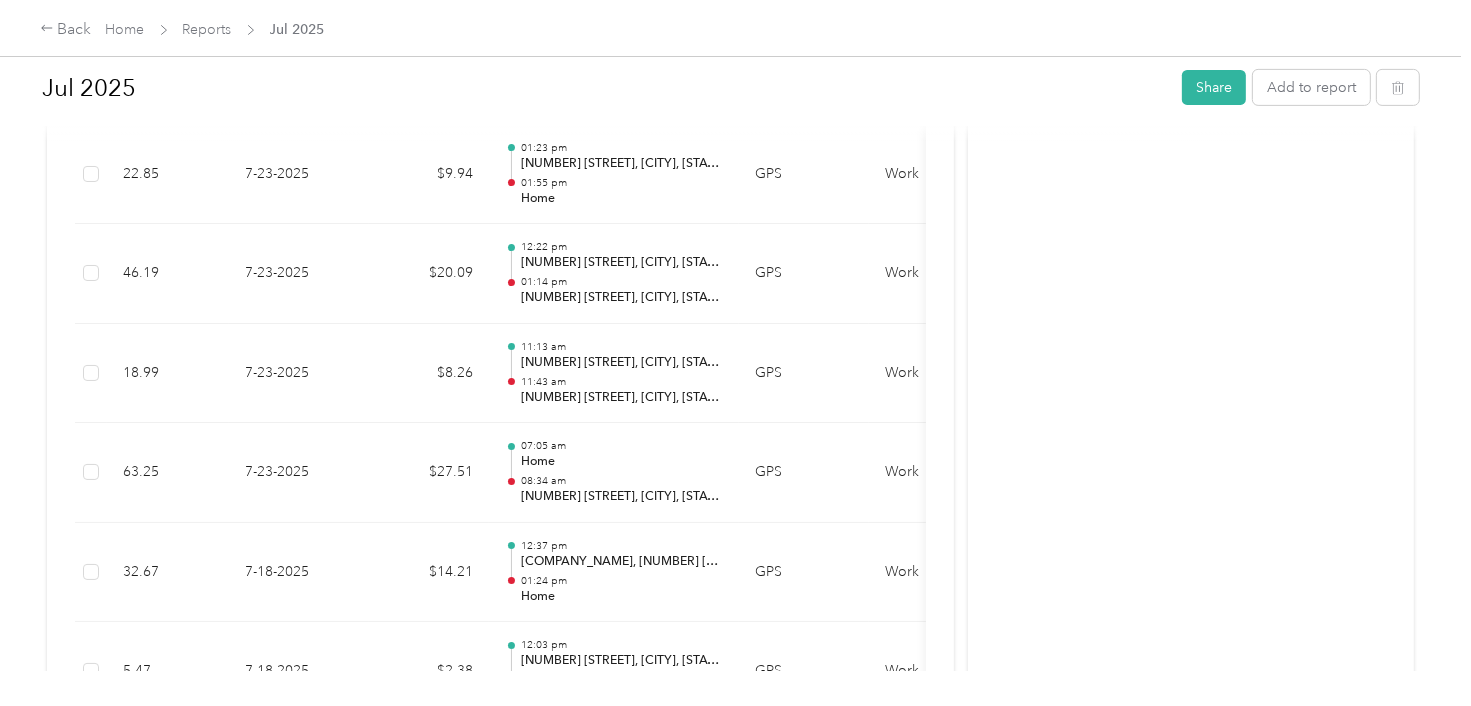 scroll, scrollTop: 0, scrollLeft: 0, axis: both 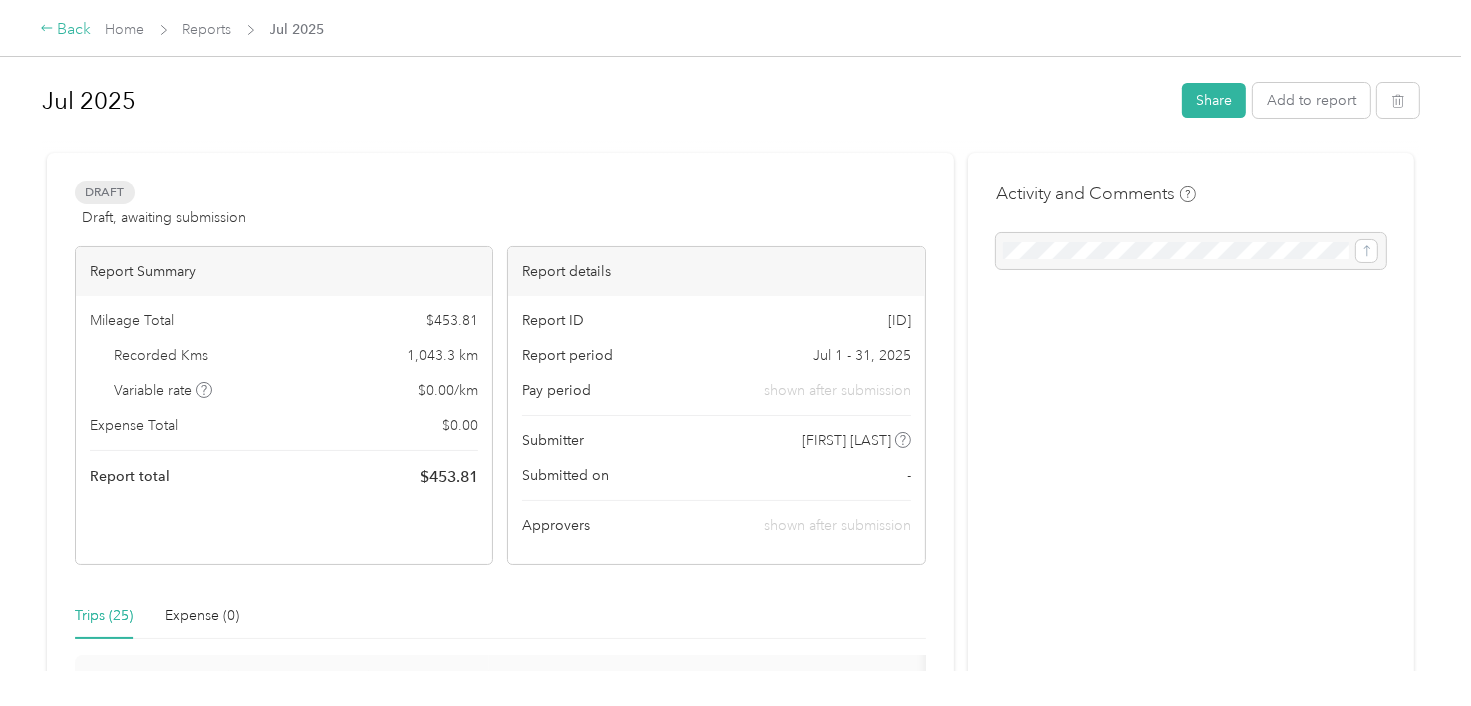 click 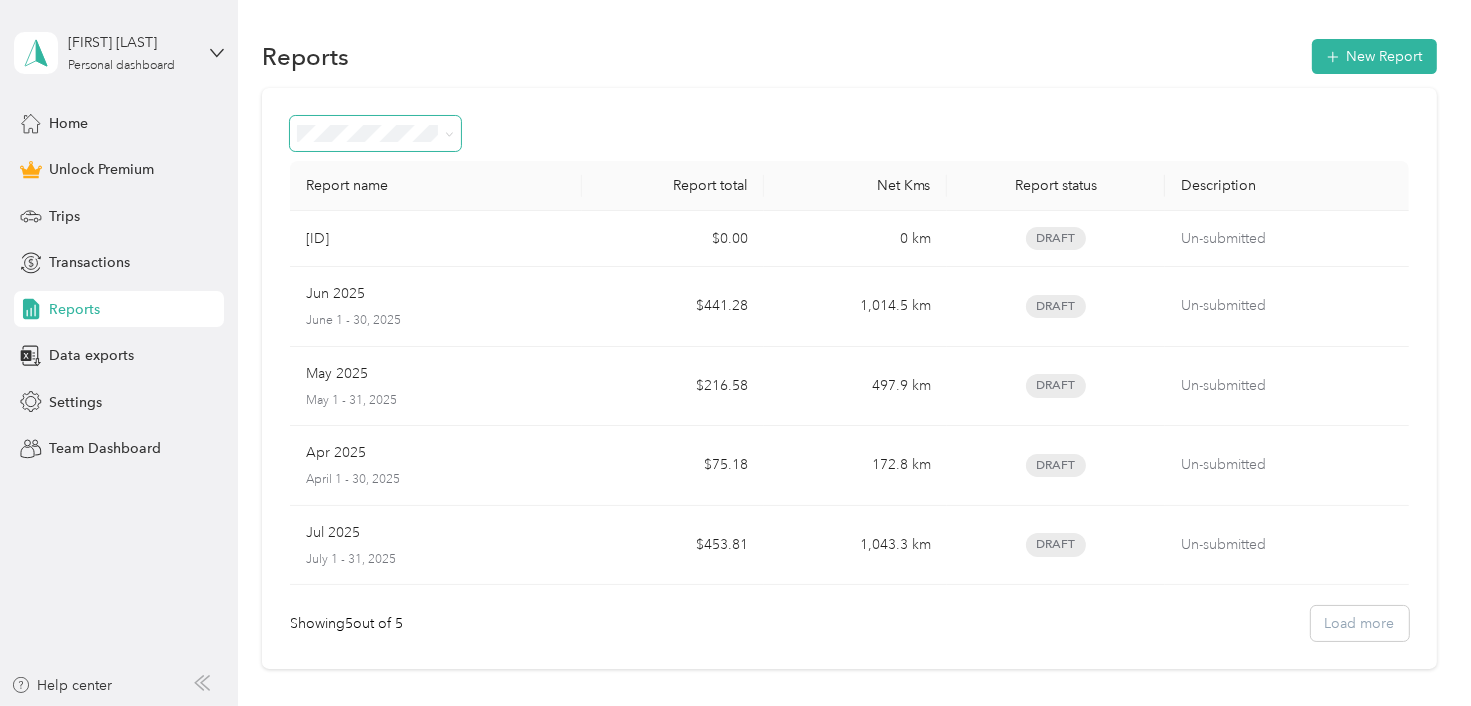 click 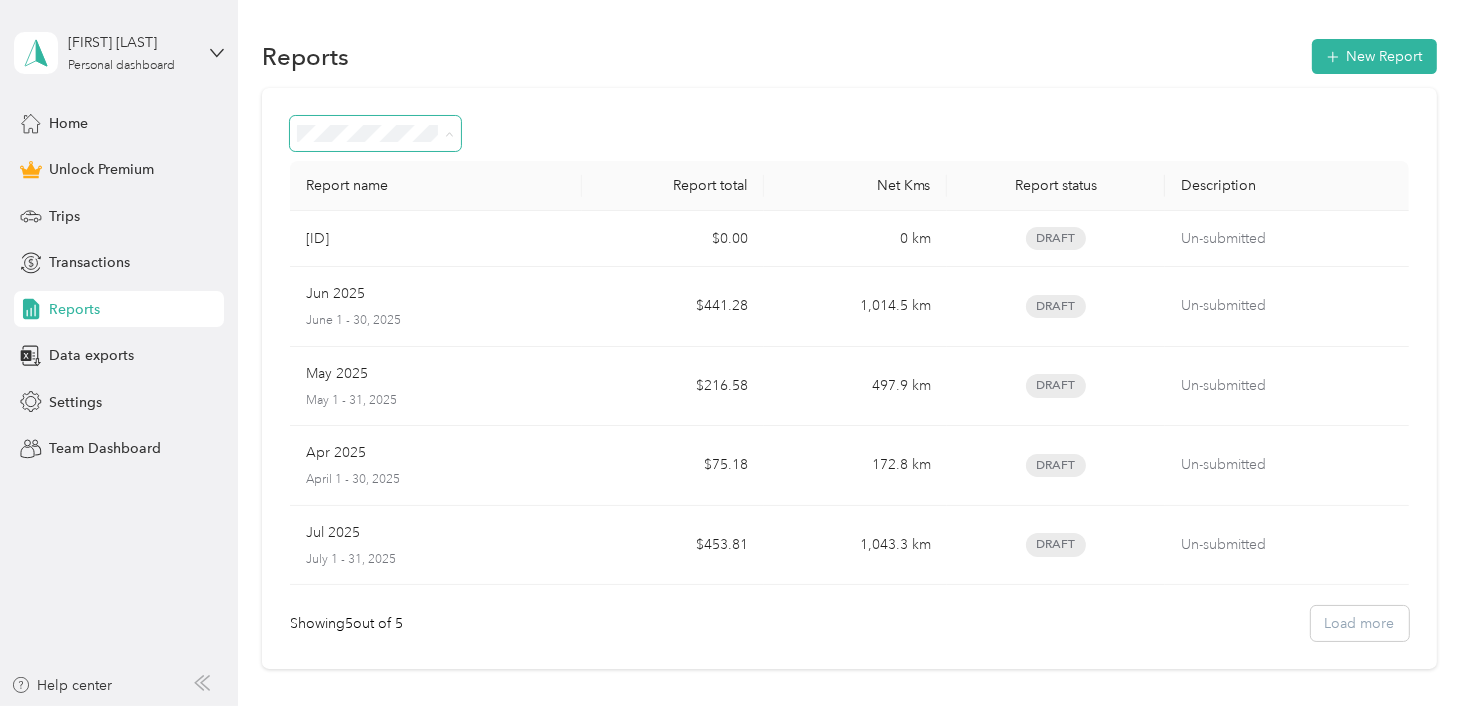 click on "Report name Report total Net Kms Report status Description           [ID] $[PRICE] [NUMBER] km Draft Un-submitted [MONTH] [MONTH] [NUMBER] - [NUMBER], [YEAR] $[PRICE] [NUMBER] km Draft Un-submitted [MONTH] [MONTH] [NUMBER] - [NUMBER], [YEAR] $[PRICE] [NUMBER] km Draft Un-submitted [MONTH] [MONTH] [NUMBER] - [NUMBER], [YEAR] $[PRICE] [NUMBER] km Draft Un-submitted [MONTH] [MONTH] [NUMBER] - [NUMBER], [YEAR] $[PRICE] [NUMBER] km Draft Un-submitted Showing  [NUMBER]  out of   [NUMBER] Load more" at bounding box center (849, 379) 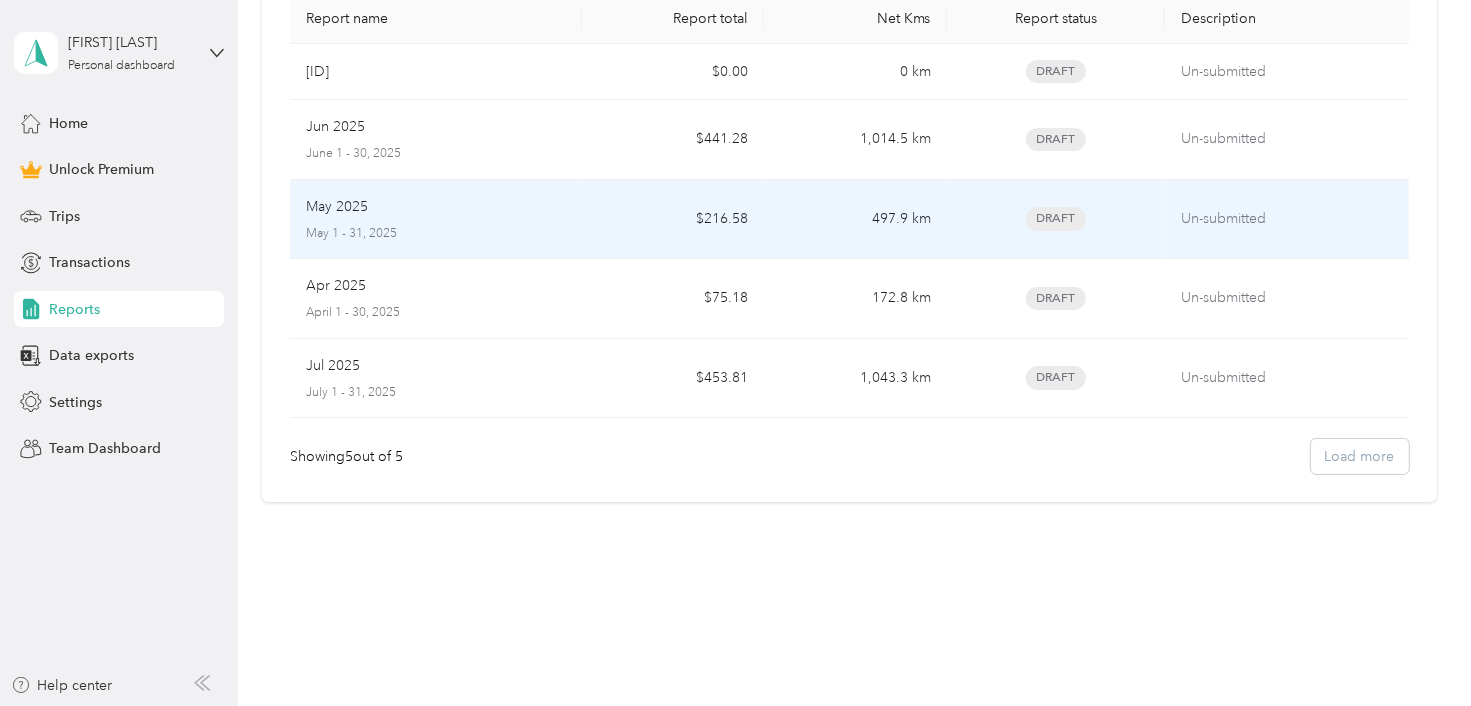 scroll, scrollTop: 168, scrollLeft: 0, axis: vertical 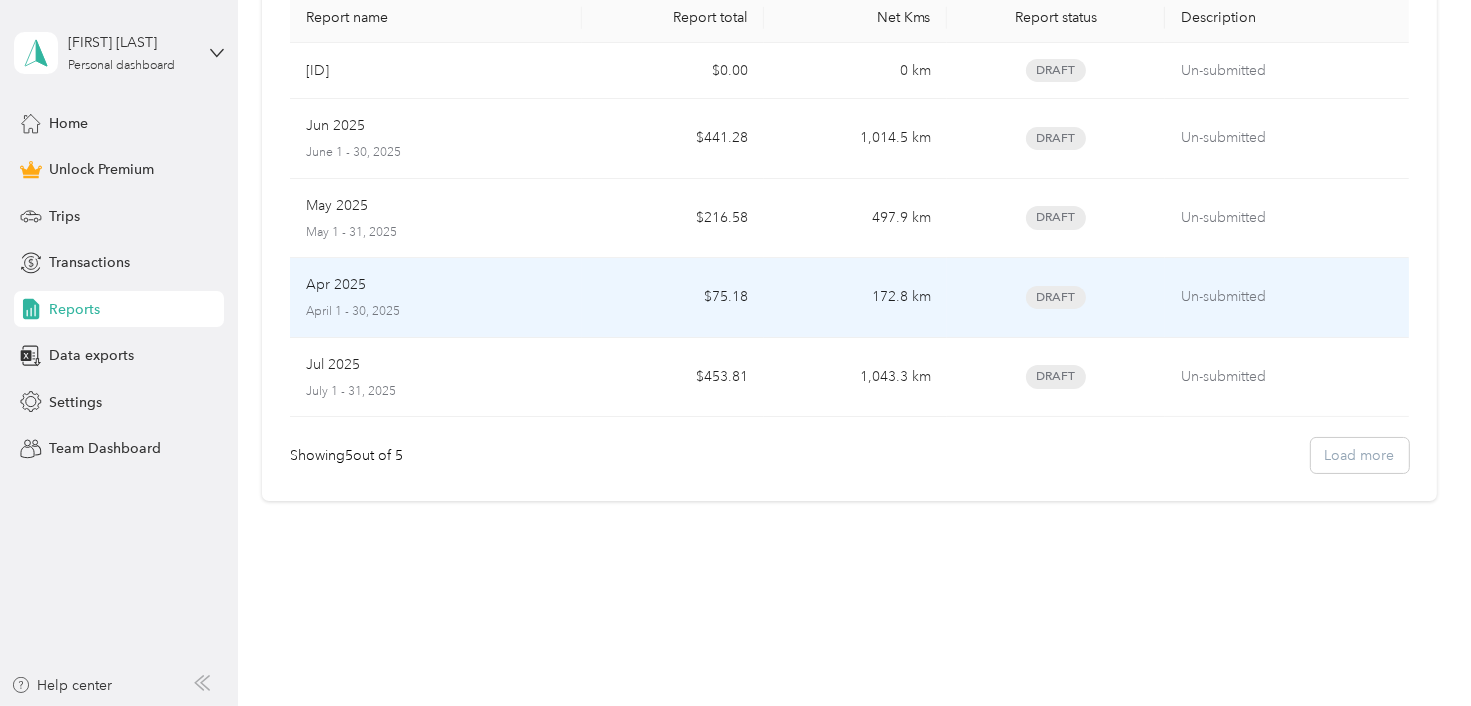 click on "April 1 - 30, 2025" at bounding box center (436, 312) 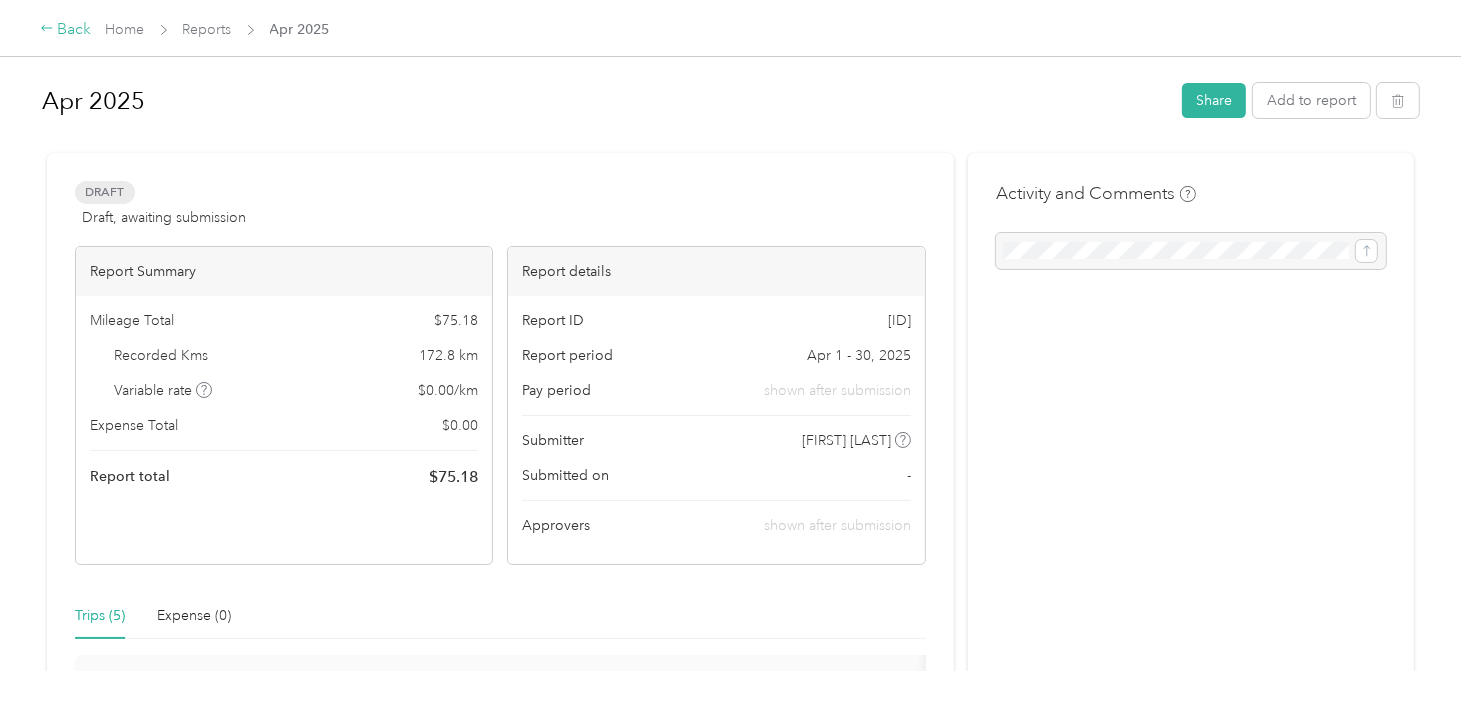 click 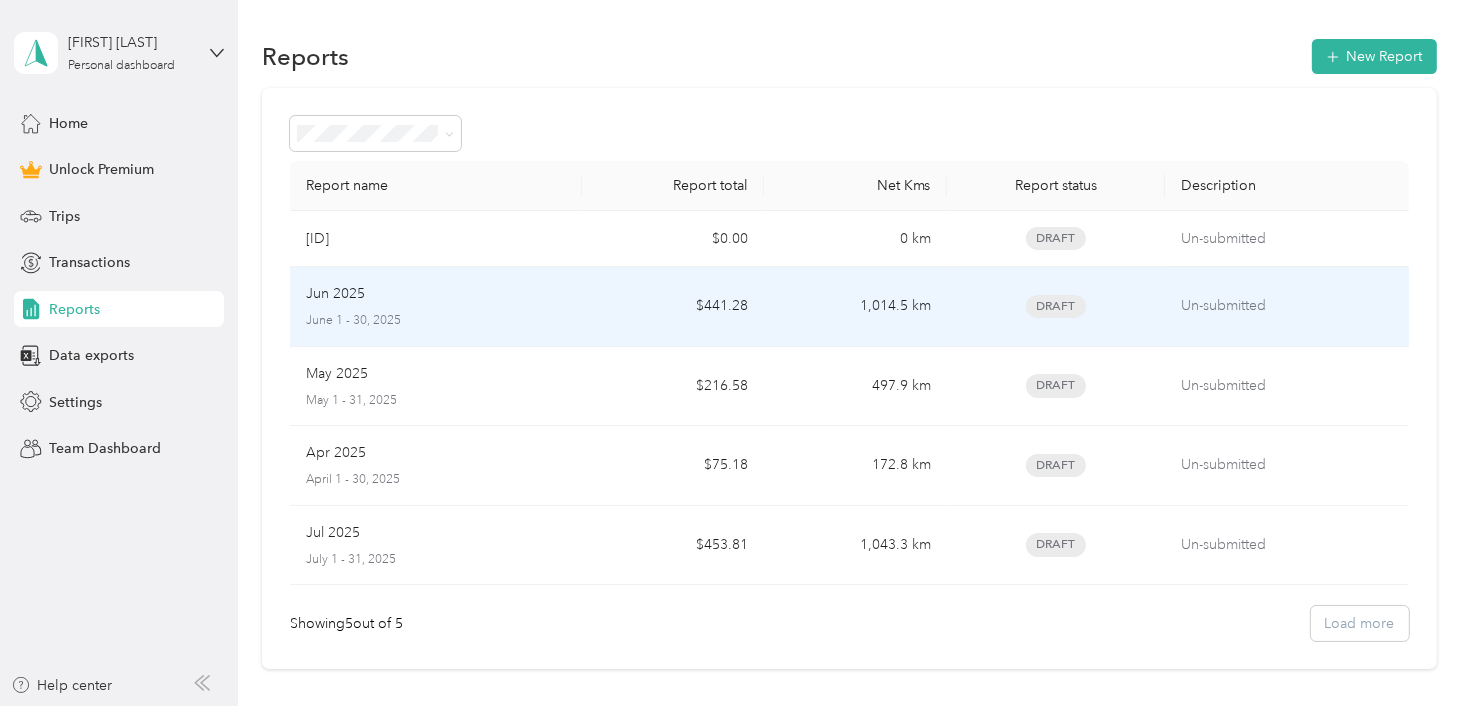 click on "Jun 2025" at bounding box center [436, 294] 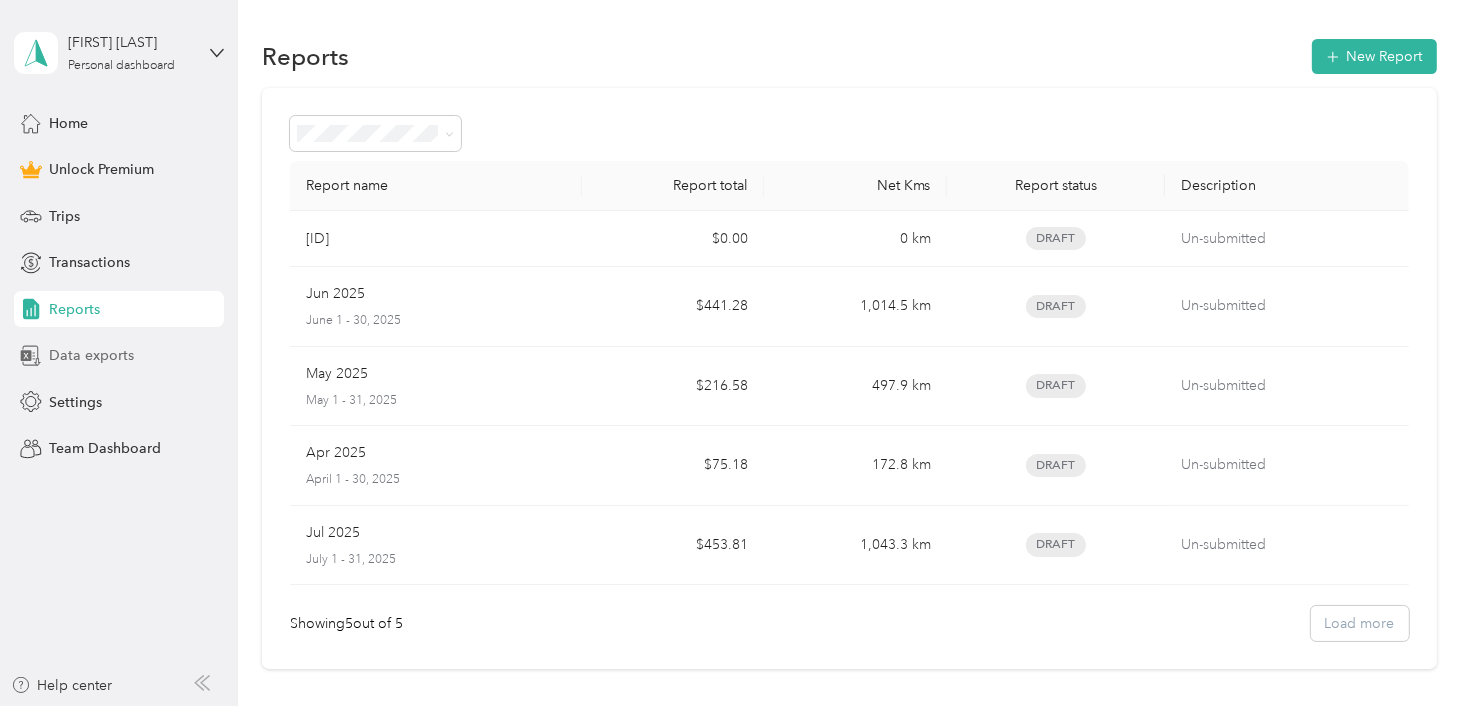 click on "Data exports" at bounding box center (91, 355) 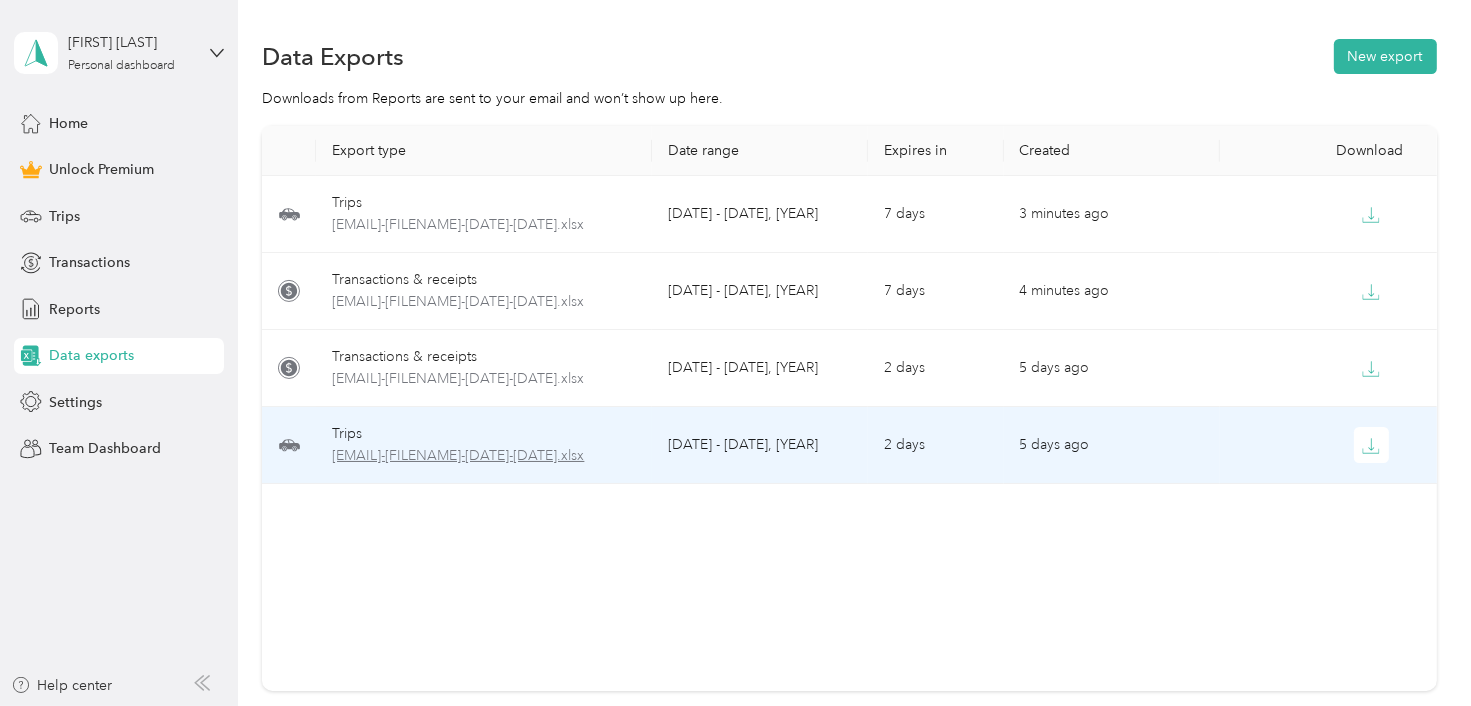 click on "[EMAIL]-[FILENAME]-[DATE]-[DATE].xlsx" at bounding box center (483, 456) 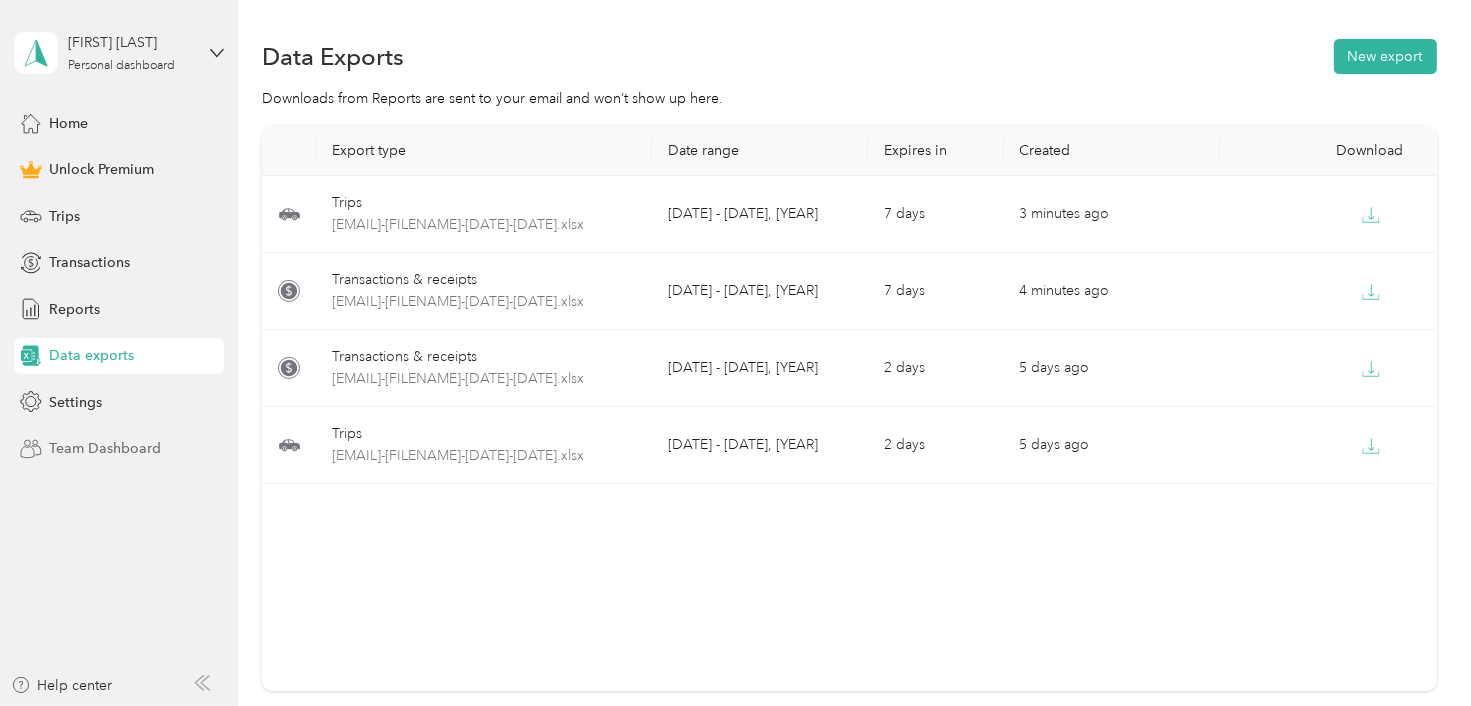 click on "Team Dashboard" at bounding box center [105, 448] 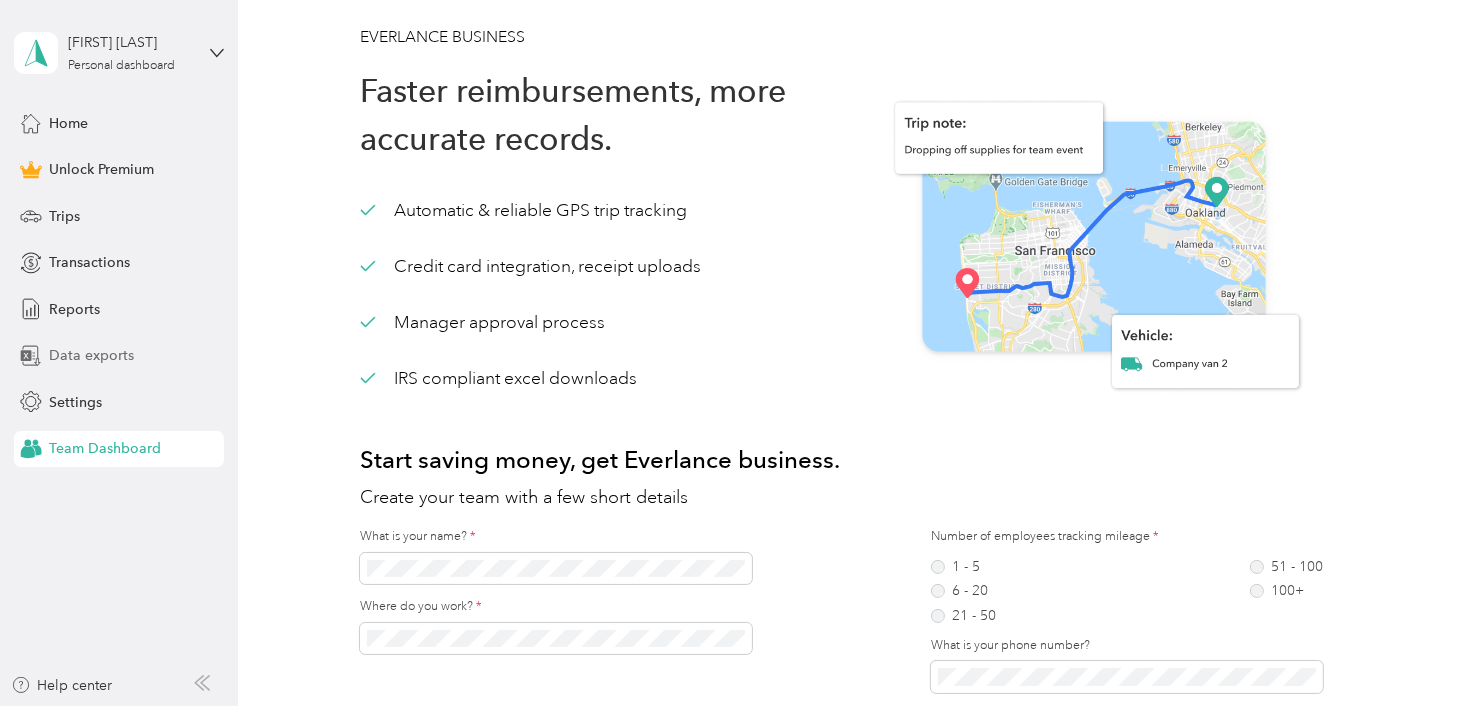 click on "Data exports" at bounding box center (91, 355) 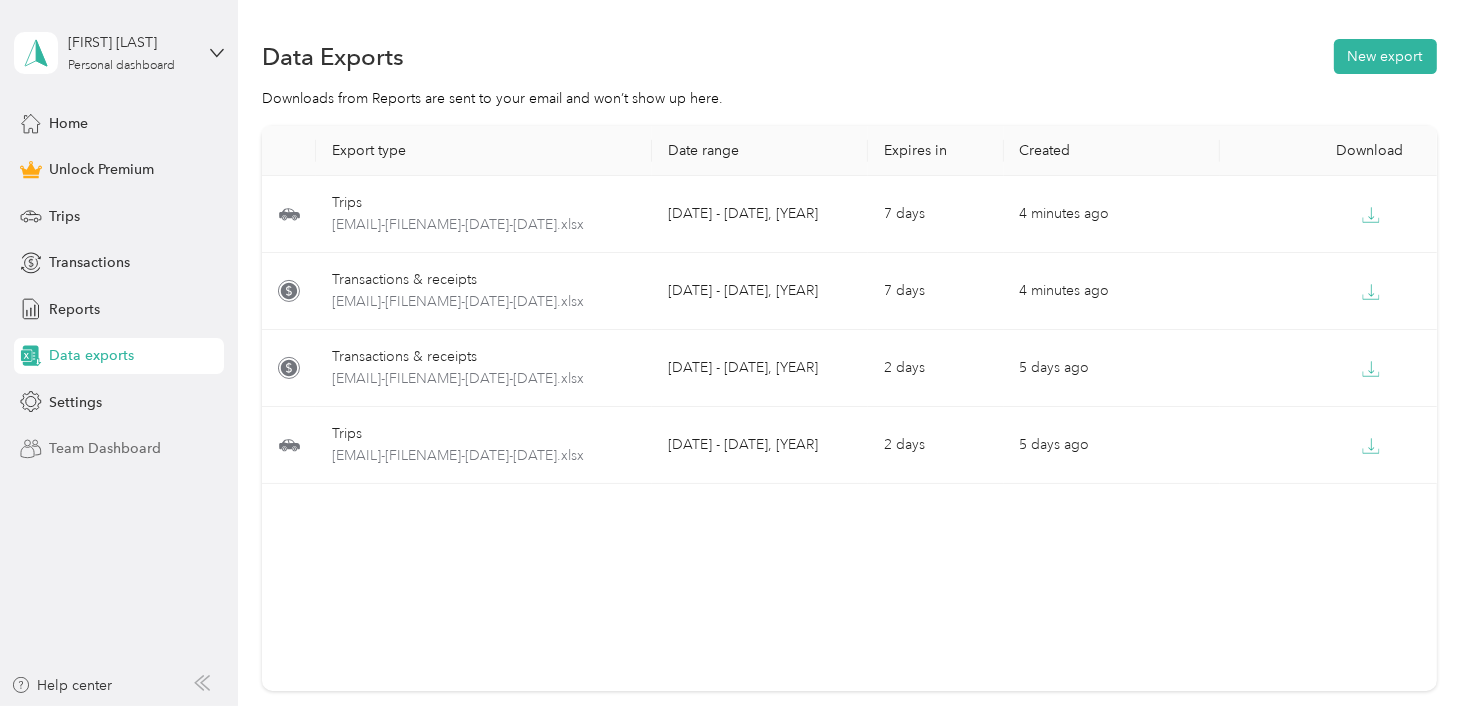 click on "Team Dashboard" at bounding box center [105, 448] 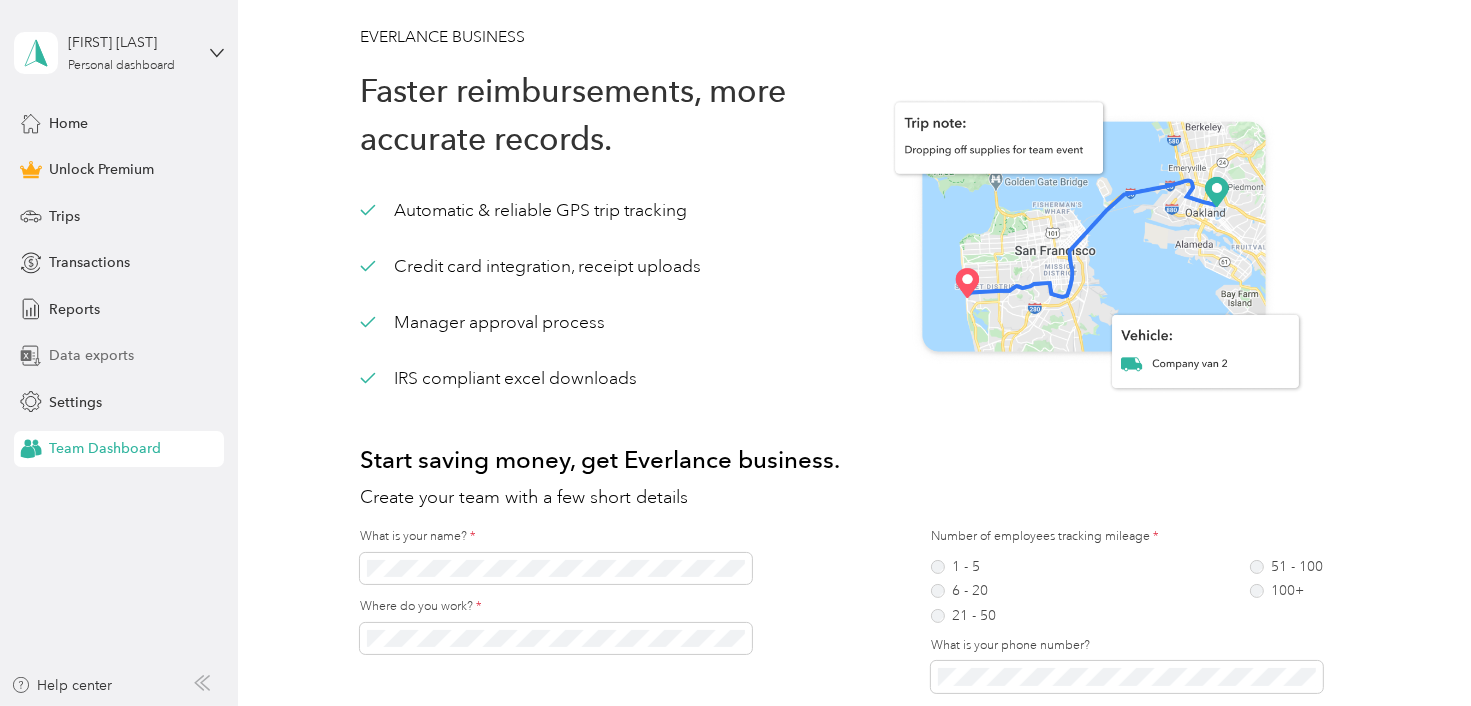 click on "Data exports" at bounding box center [119, 356] 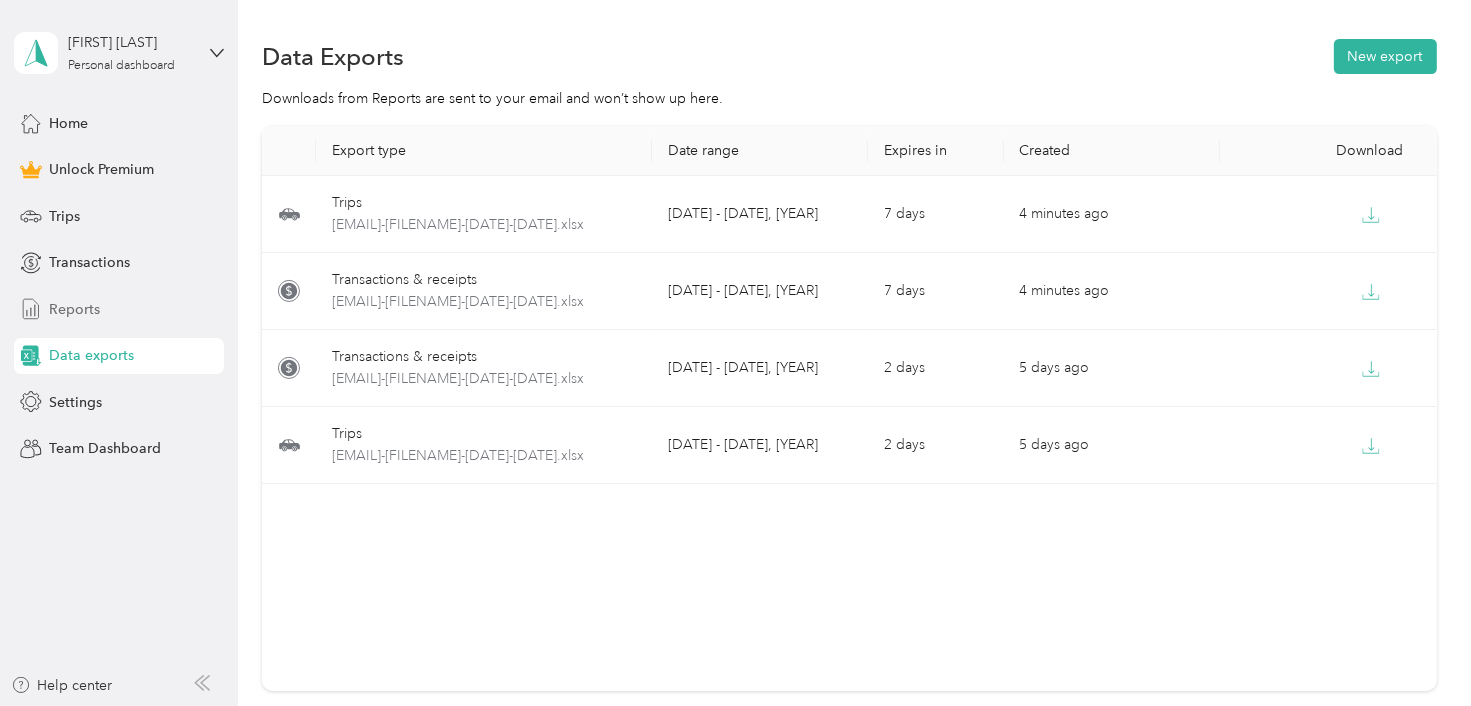 click on "Reports" at bounding box center [74, 309] 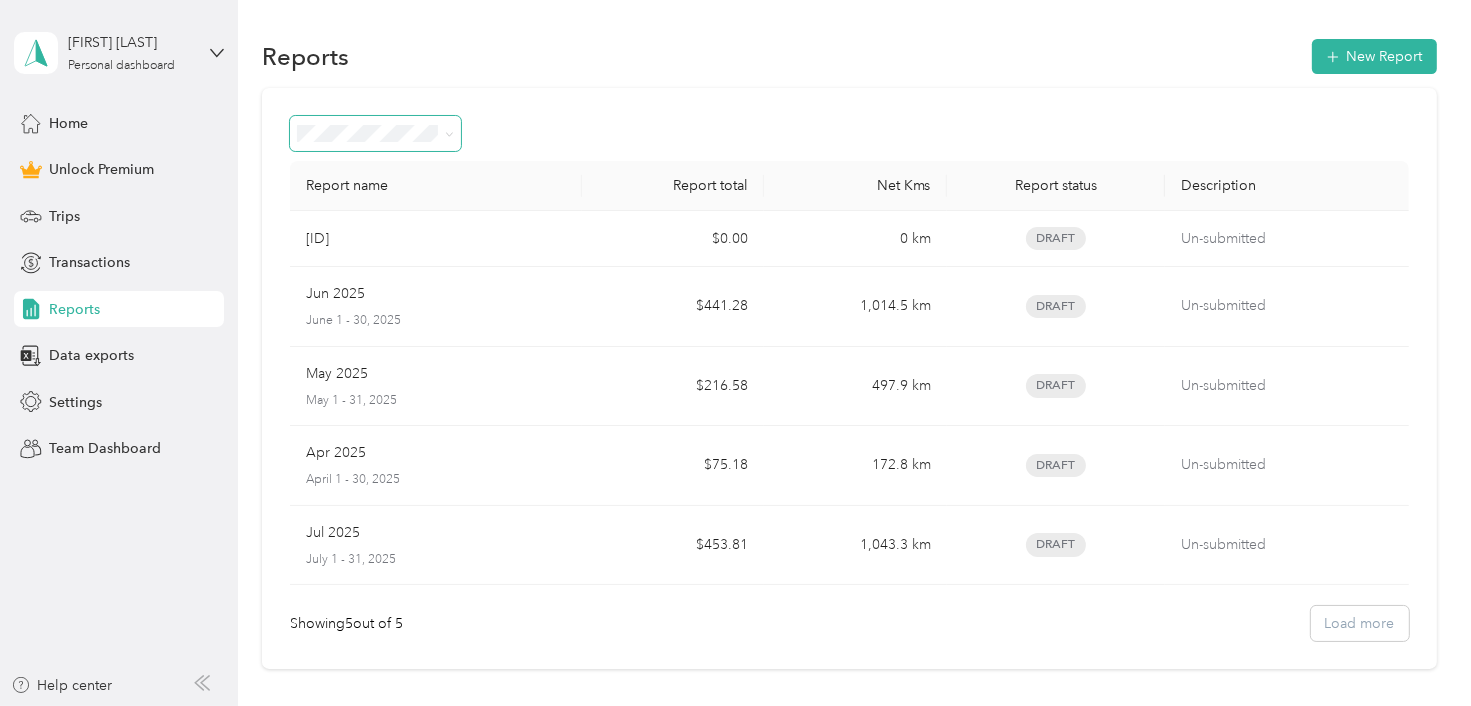 click 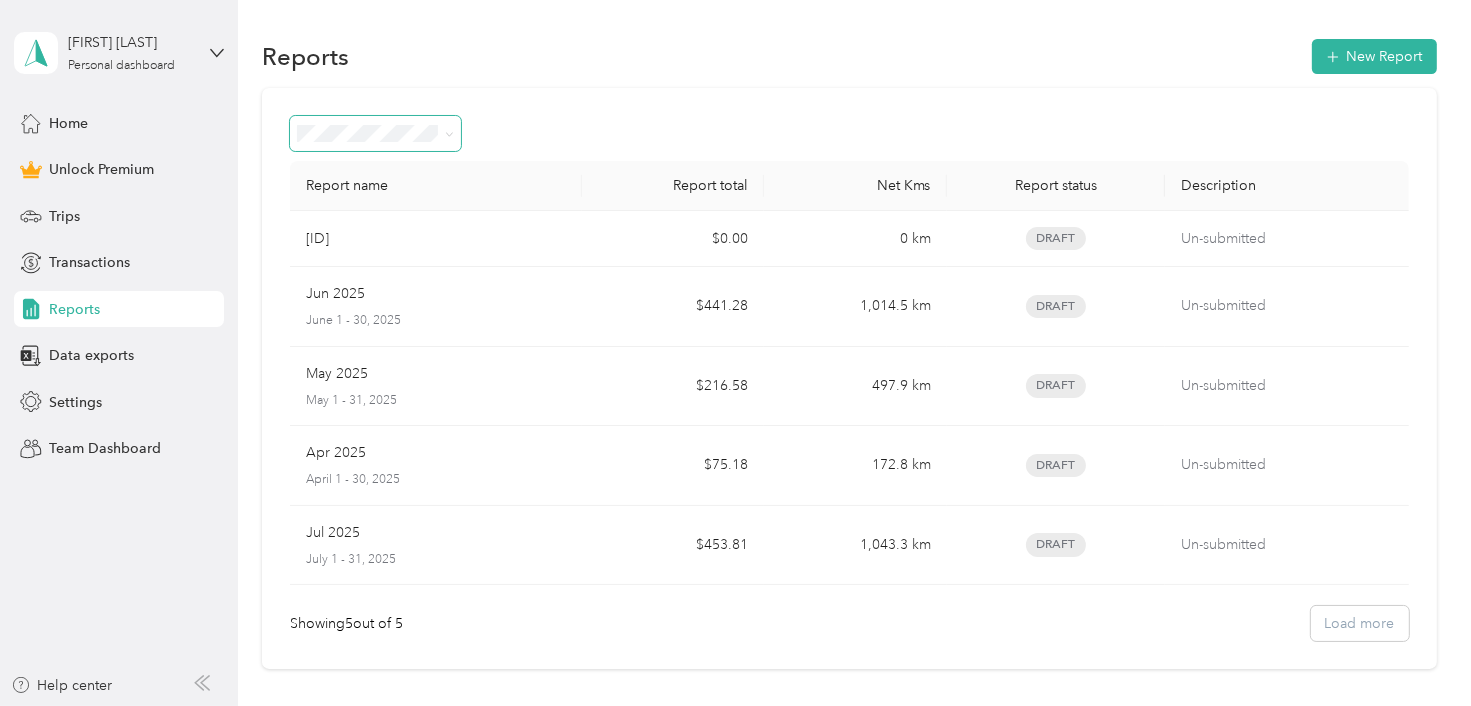 click on "Needs approval" at bounding box center (376, 239) 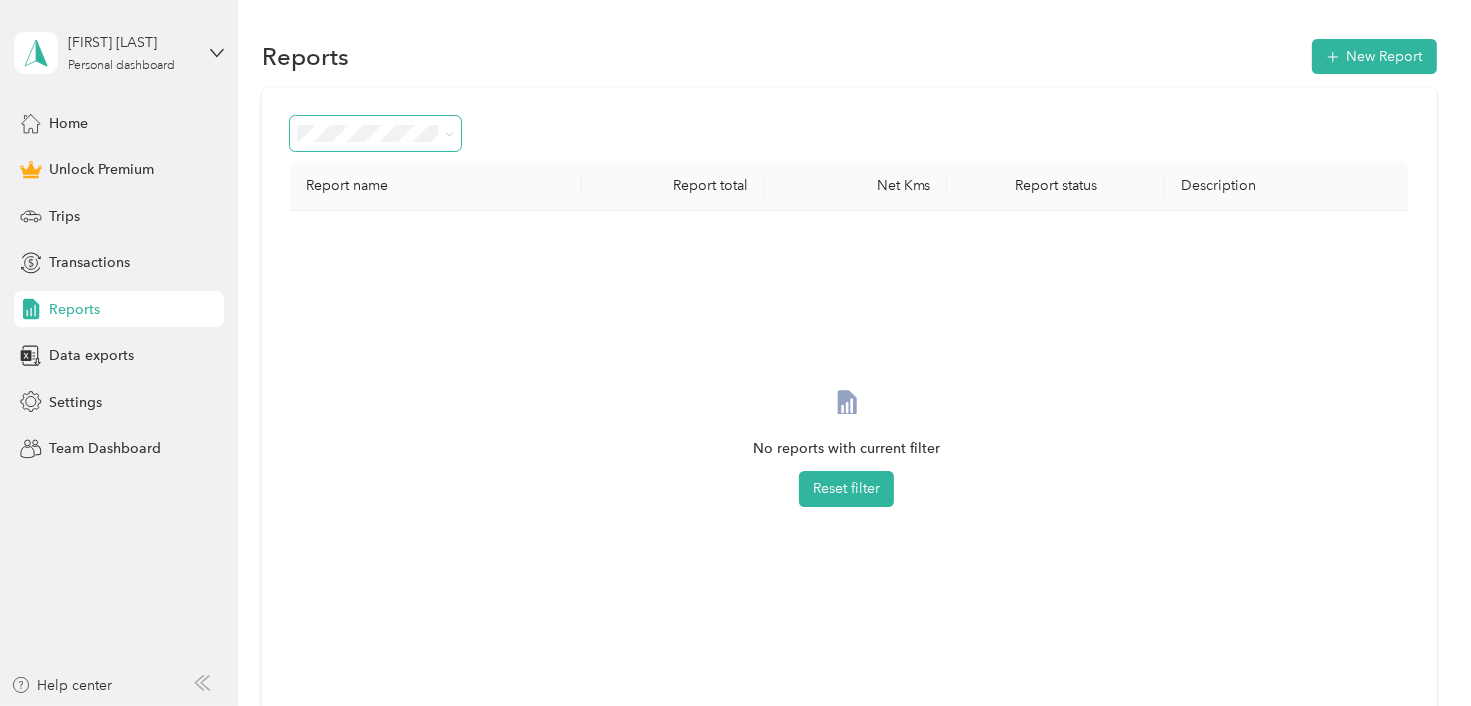 click 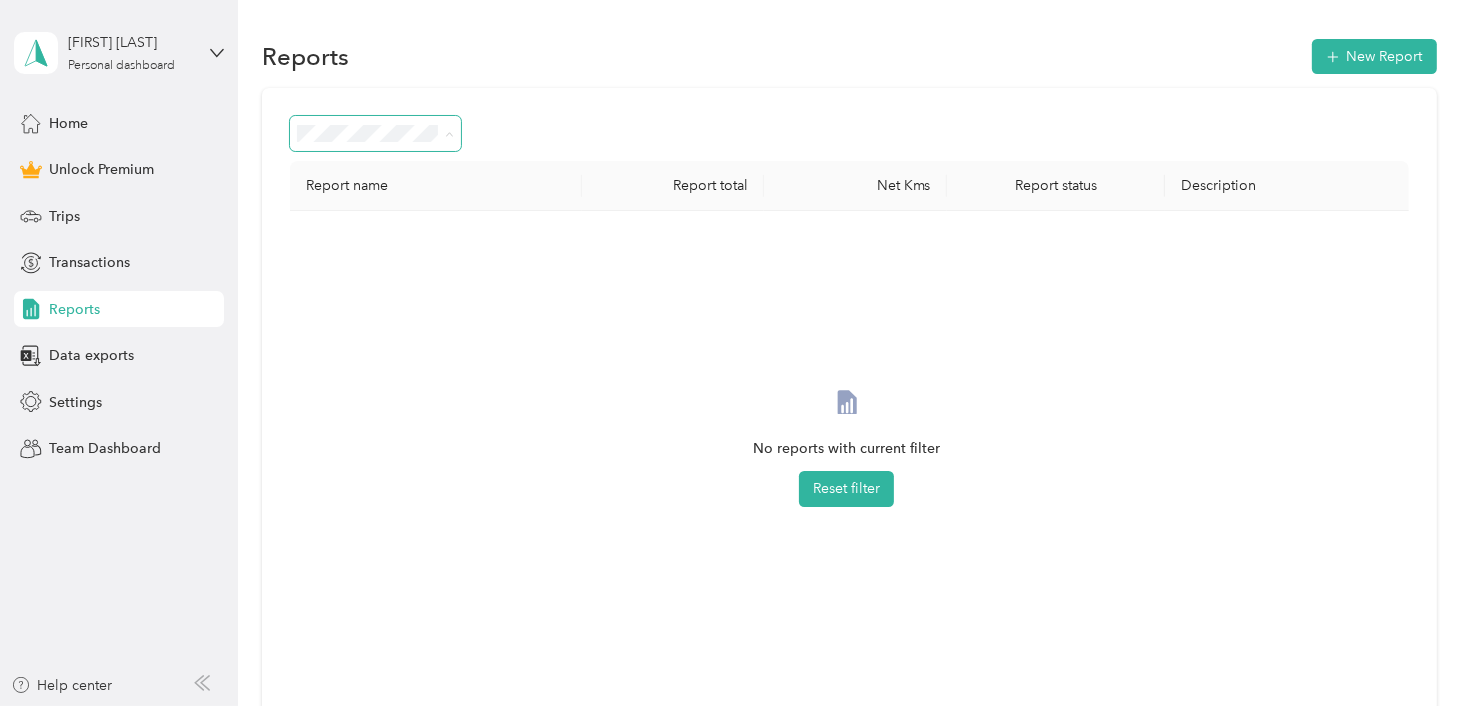 click on "All Reports" at bounding box center (376, 170) 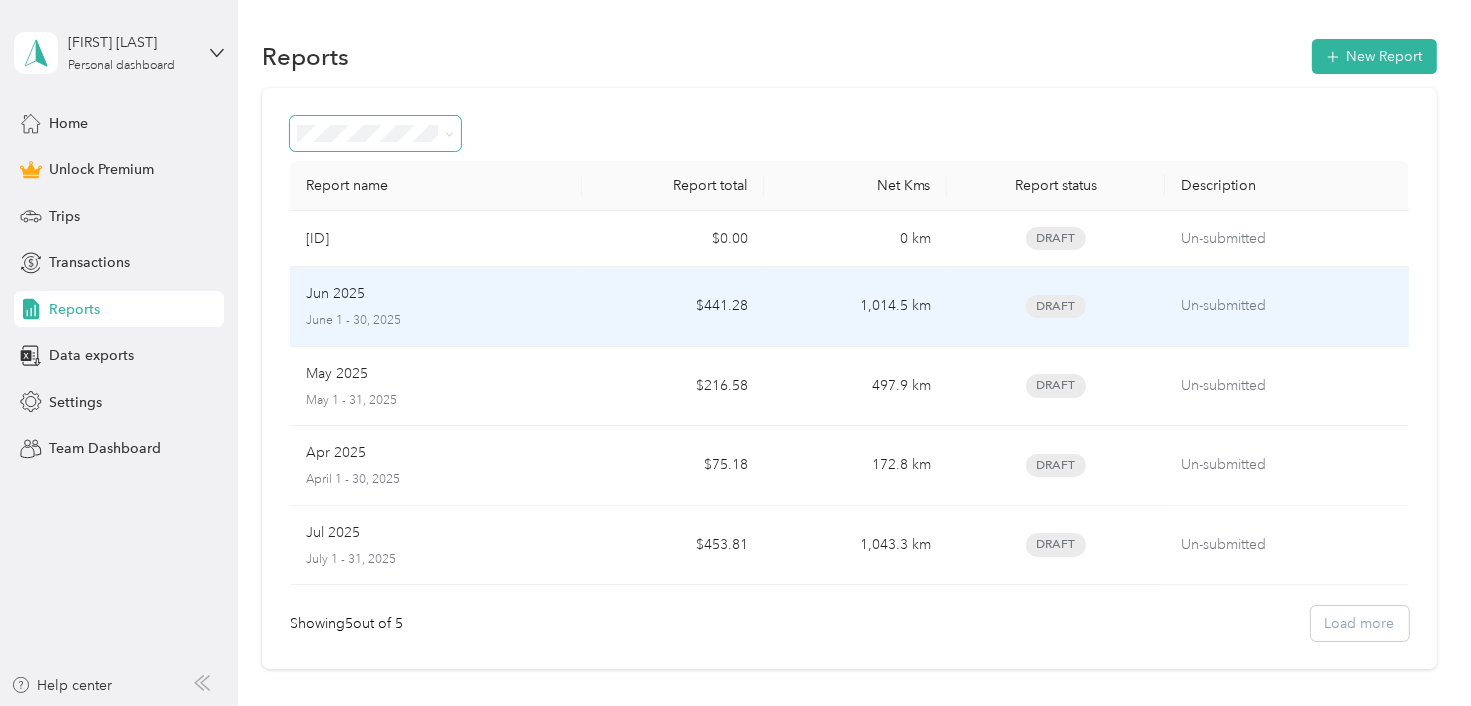 drag, startPoint x: 1220, startPoint y: 311, endPoint x: 1189, endPoint y: 103, distance: 210.29741 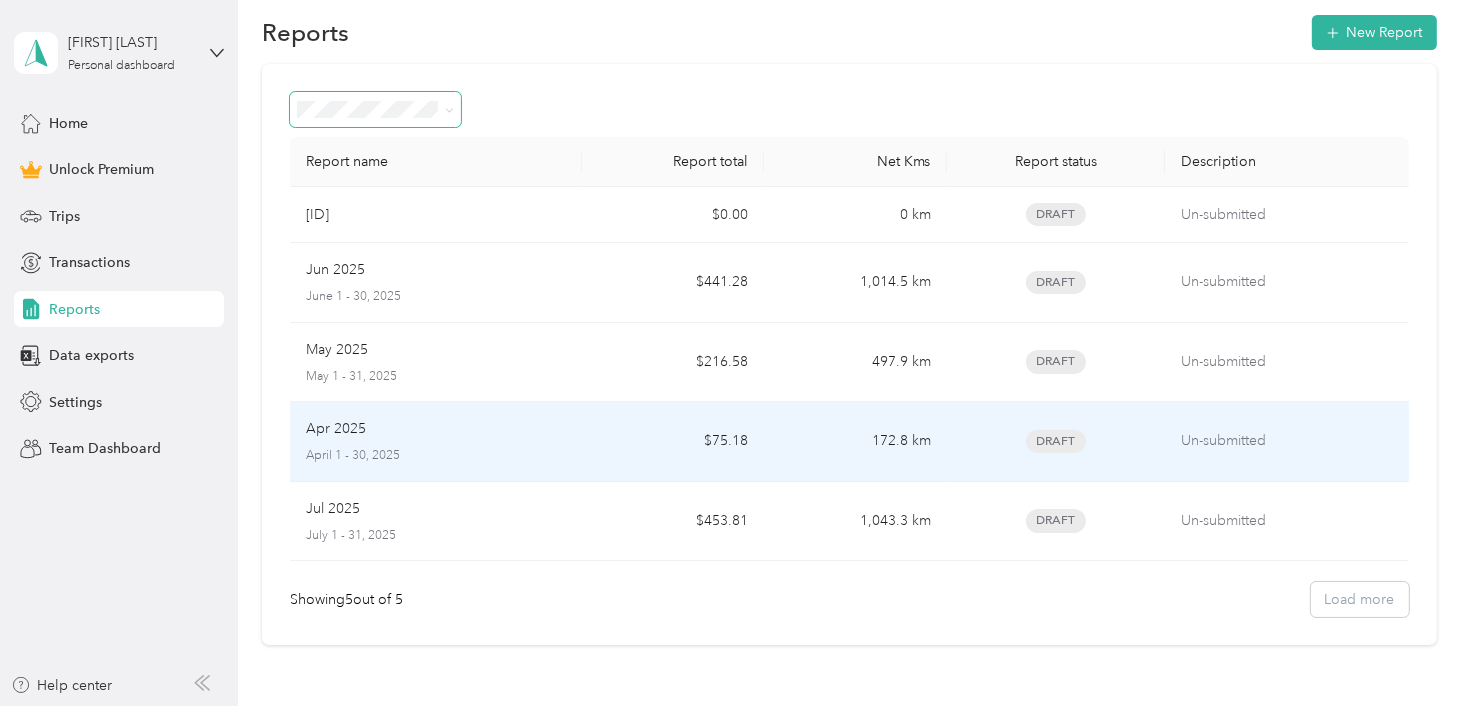 scroll, scrollTop: 0, scrollLeft: 0, axis: both 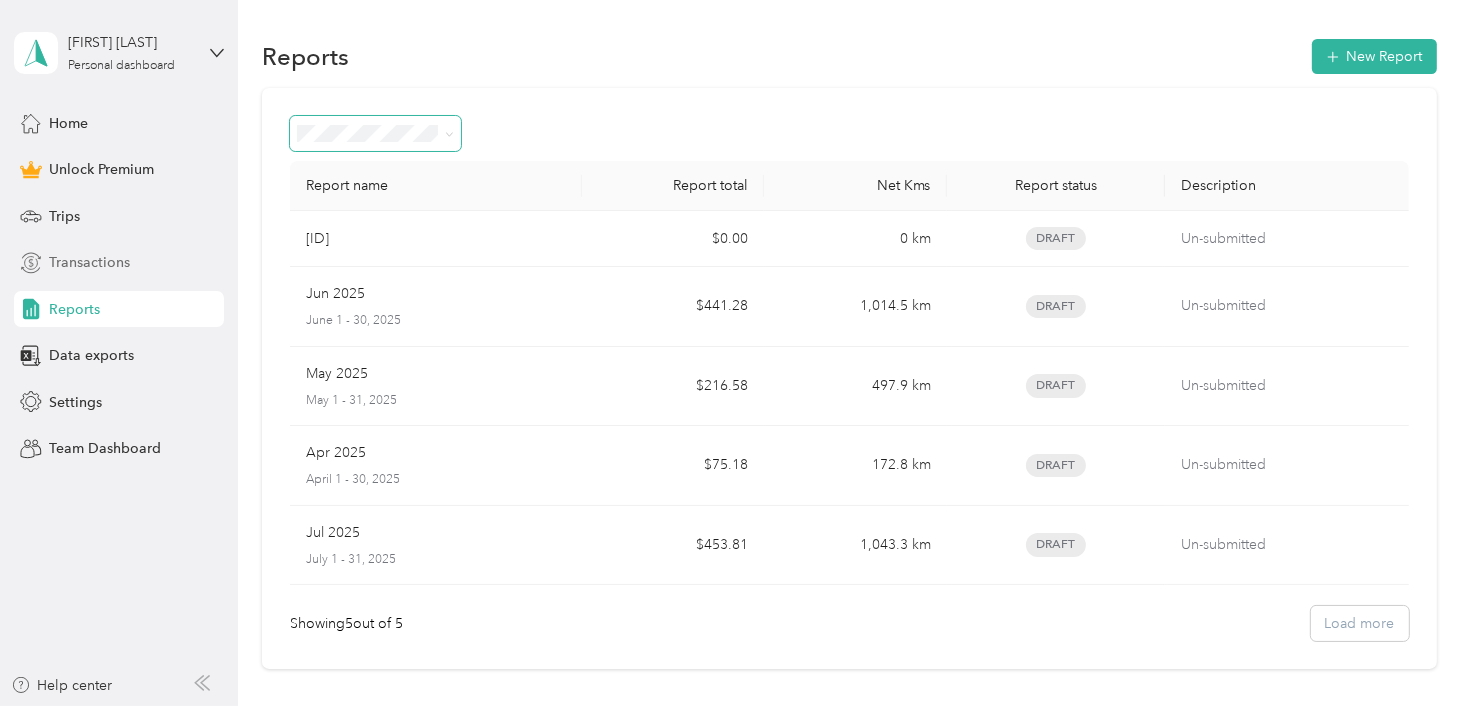 click on "Transactions" at bounding box center (89, 262) 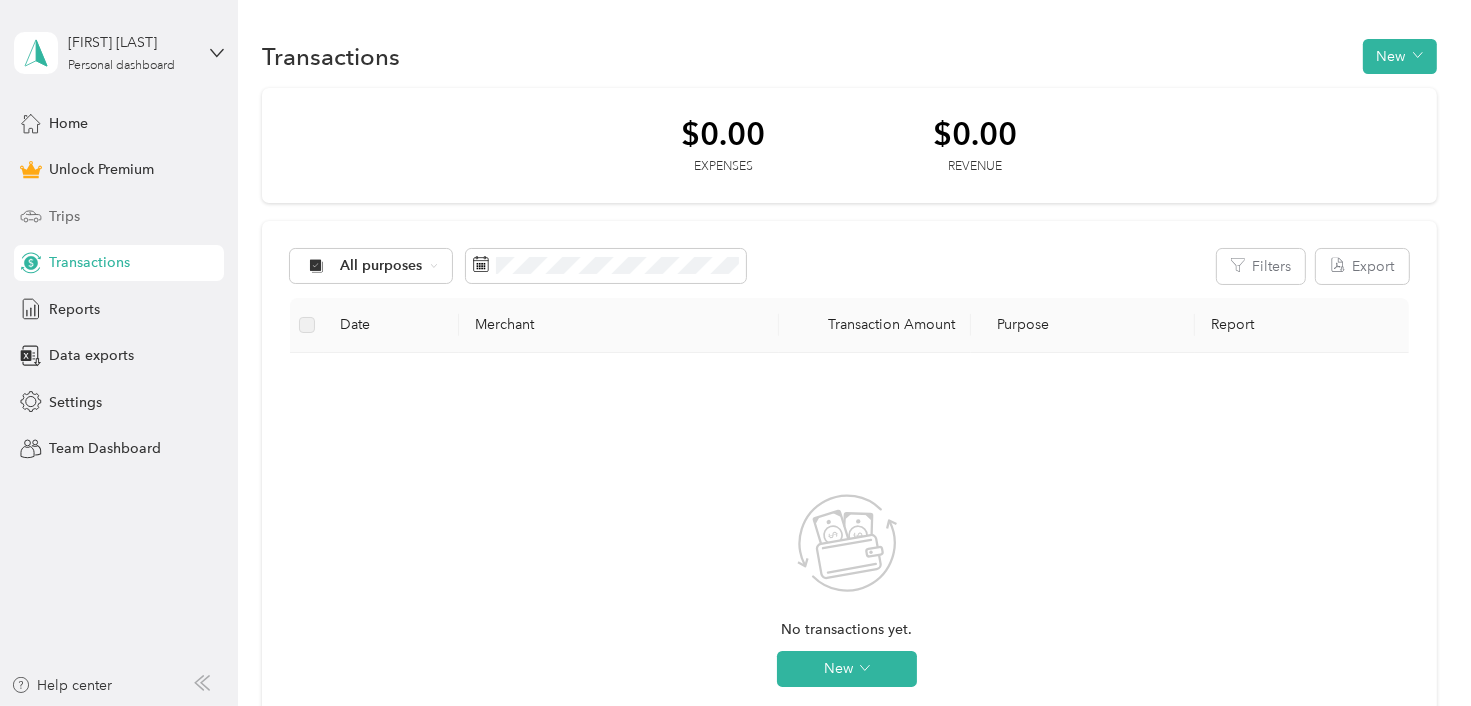 click on "Trips" at bounding box center [64, 216] 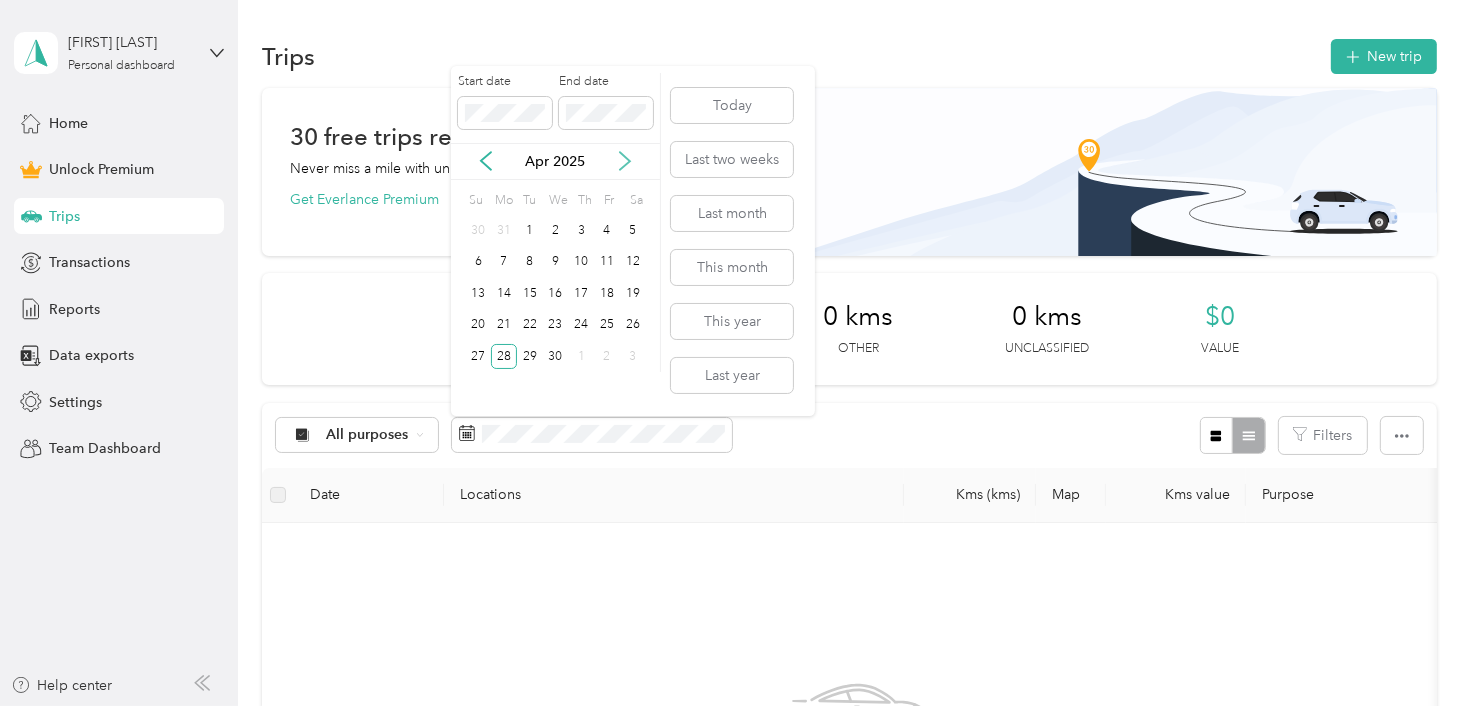 click 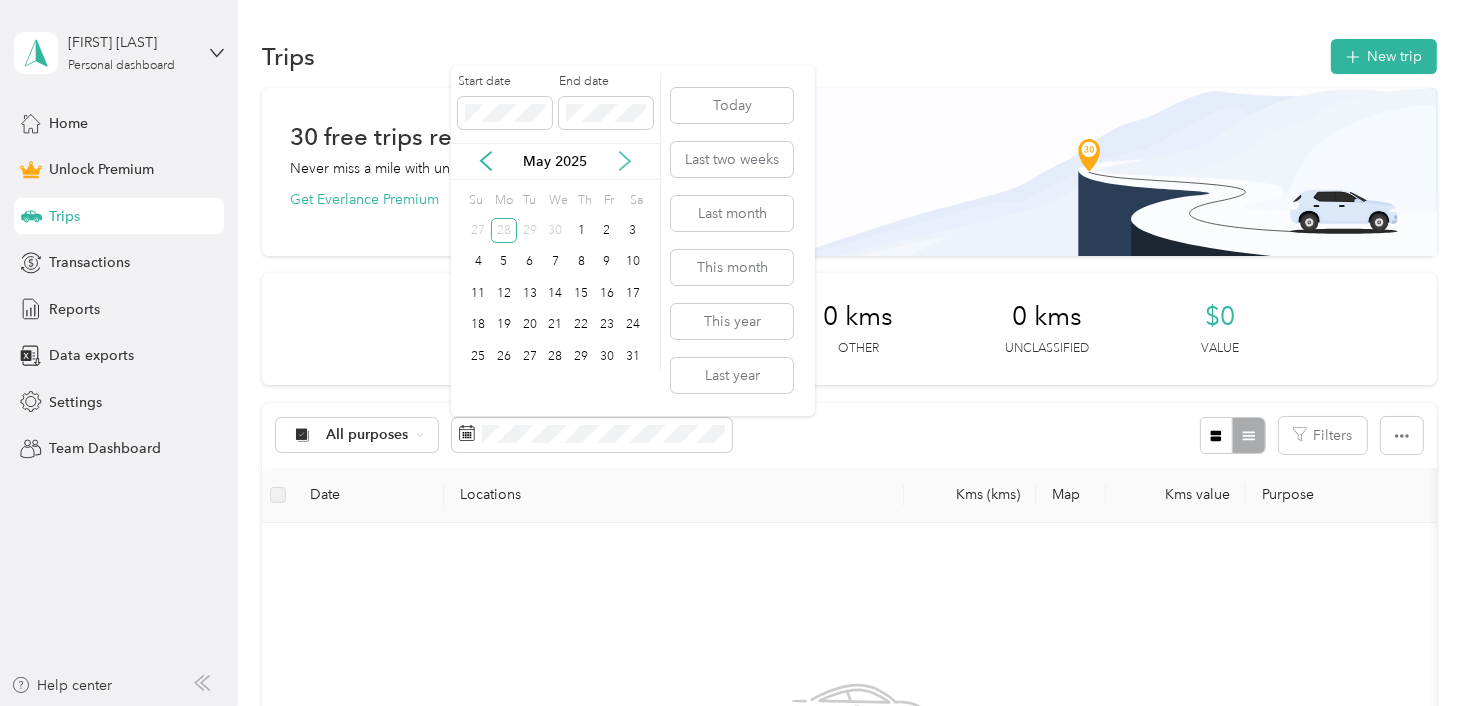 click 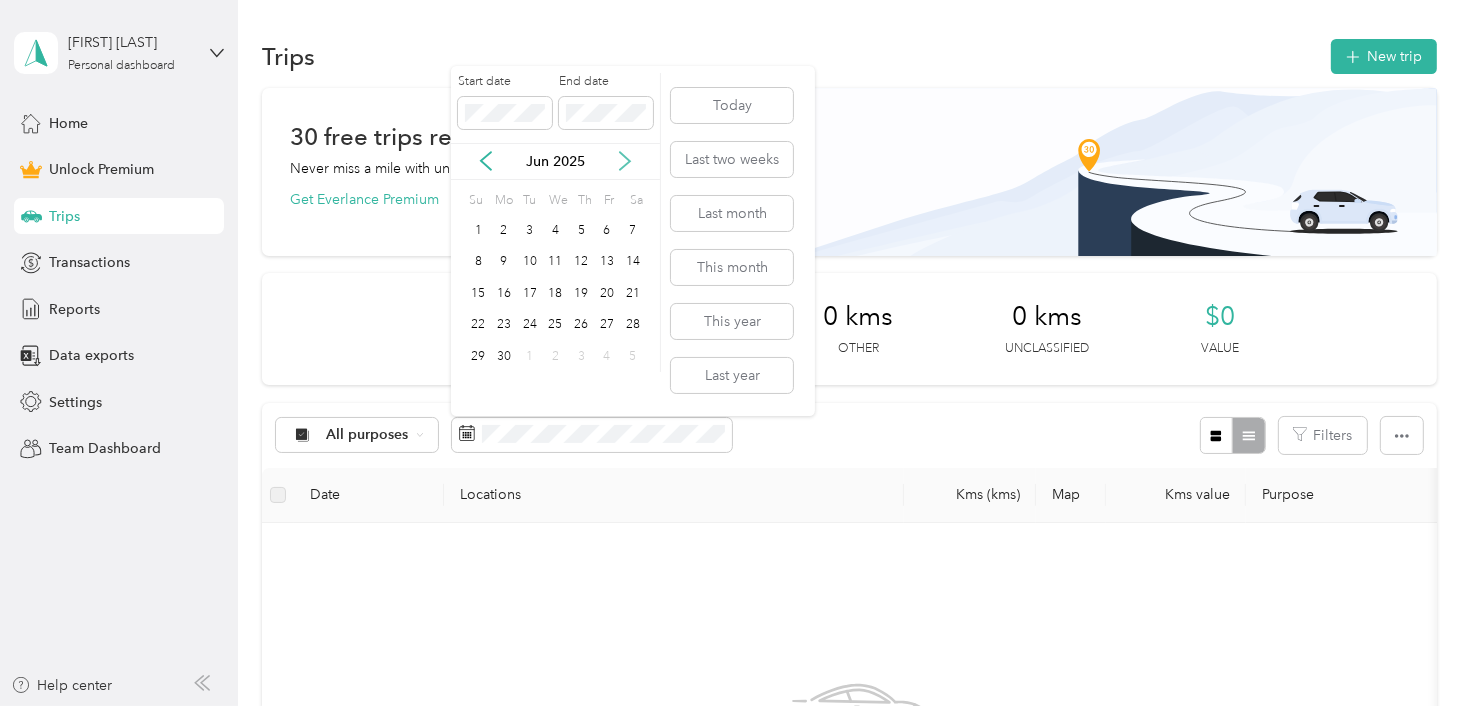 click 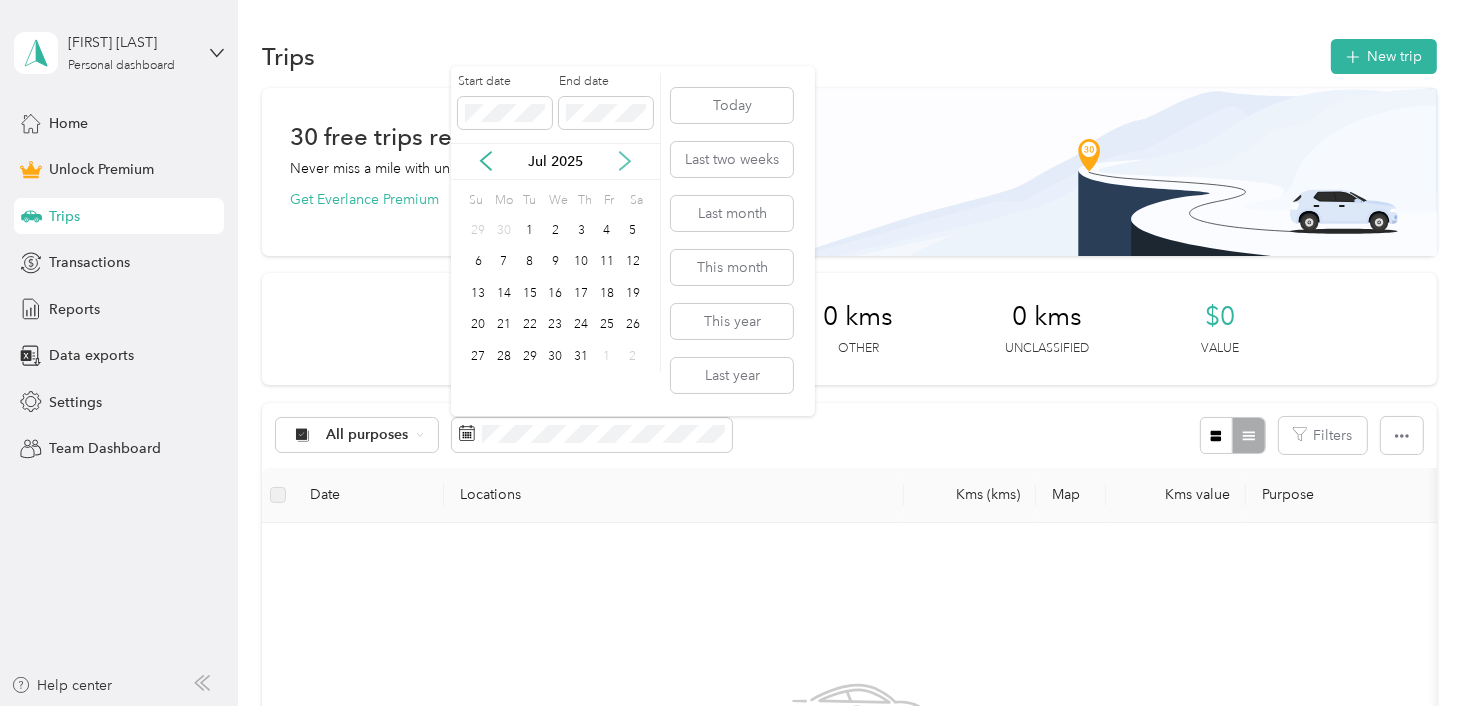 click 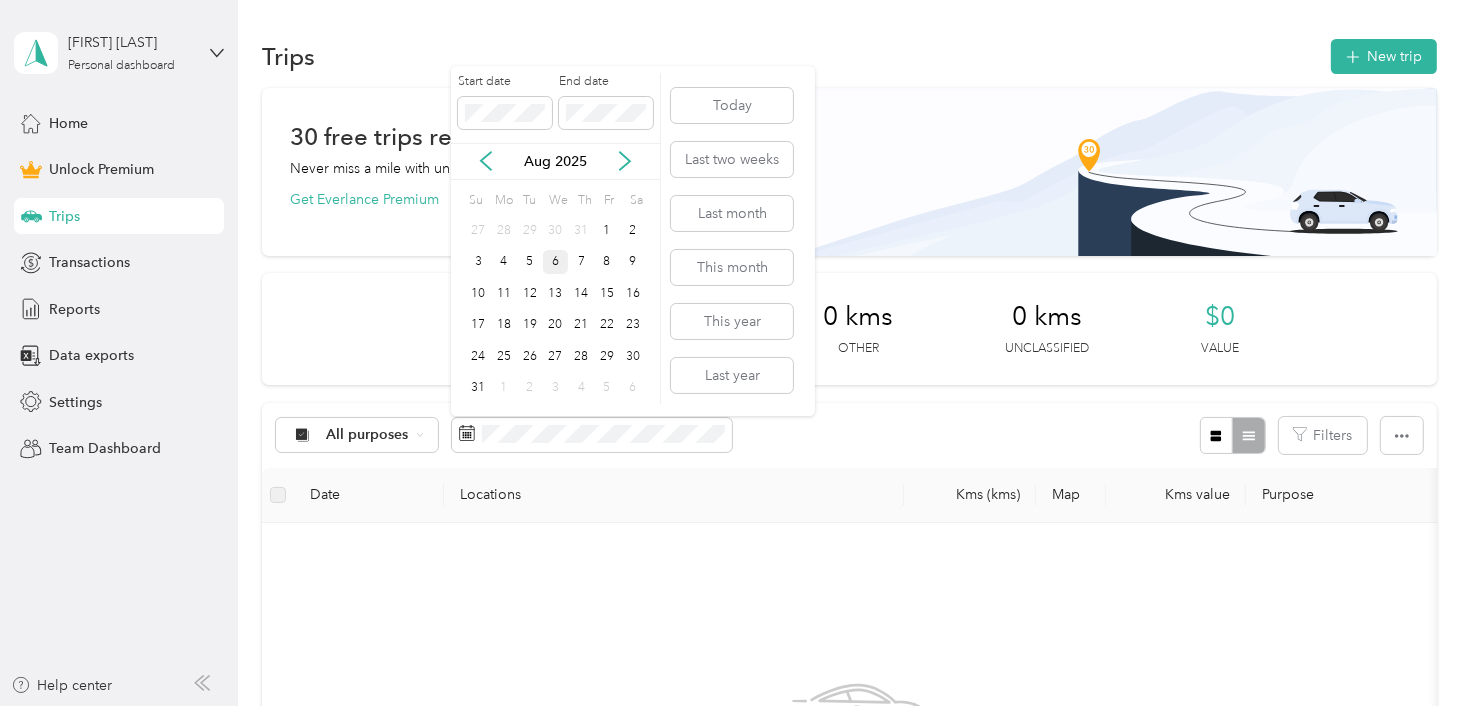click on "6" at bounding box center (556, 262) 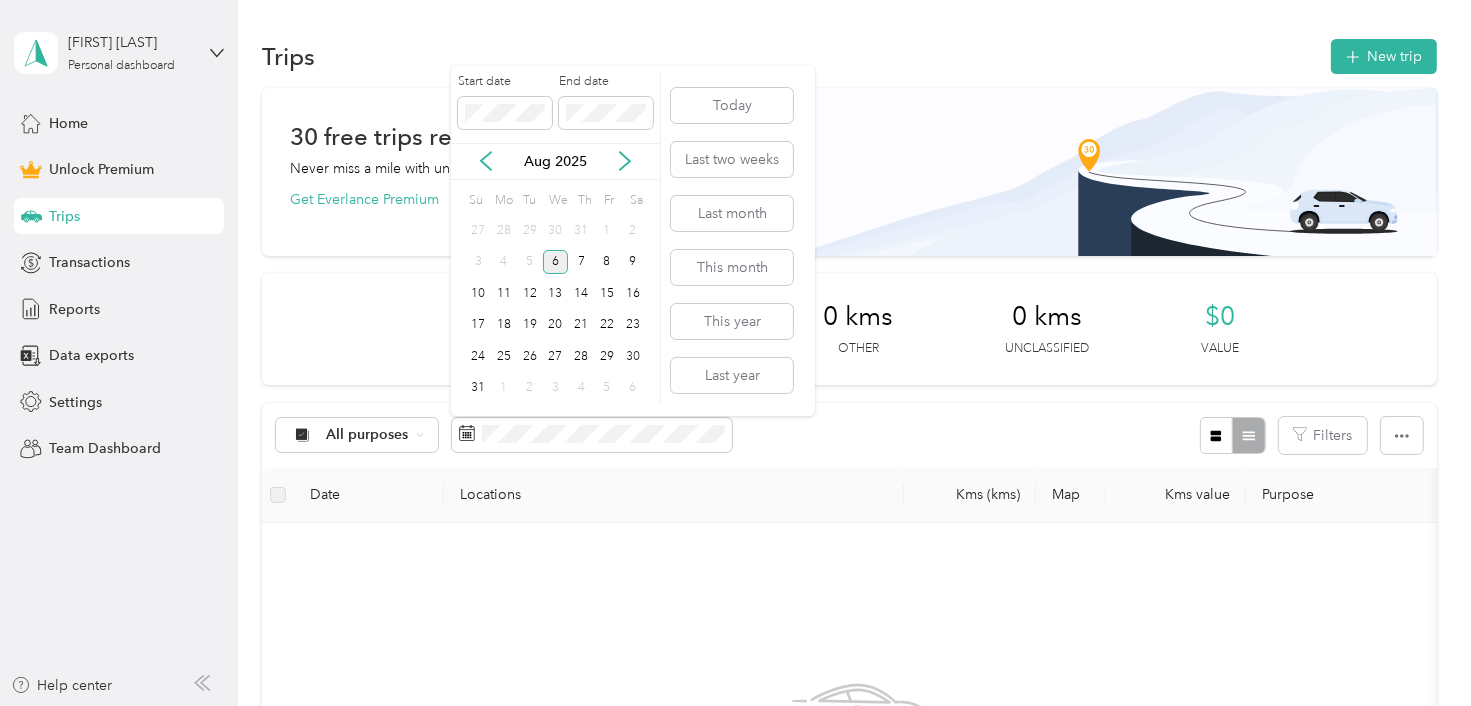click on "6" at bounding box center [556, 262] 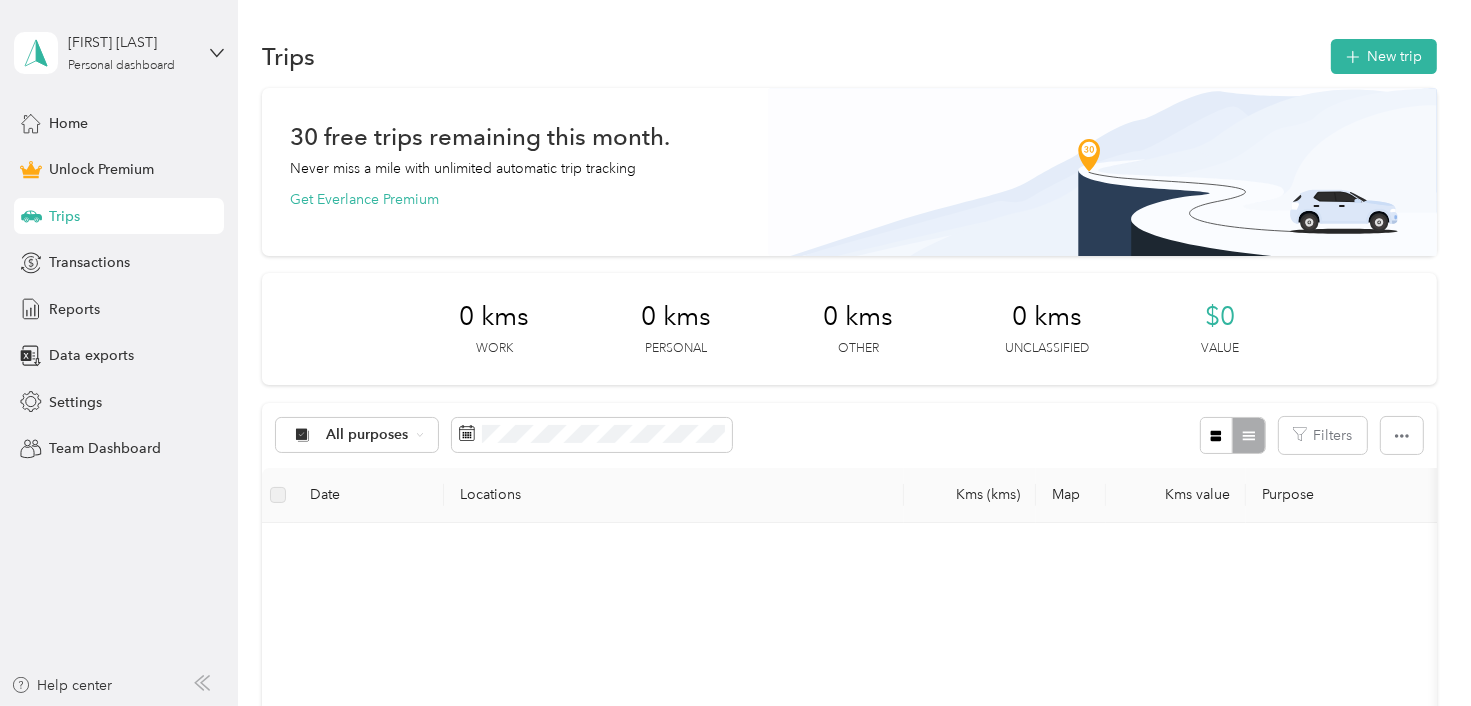 click on "6" at bounding box center (556, 258) 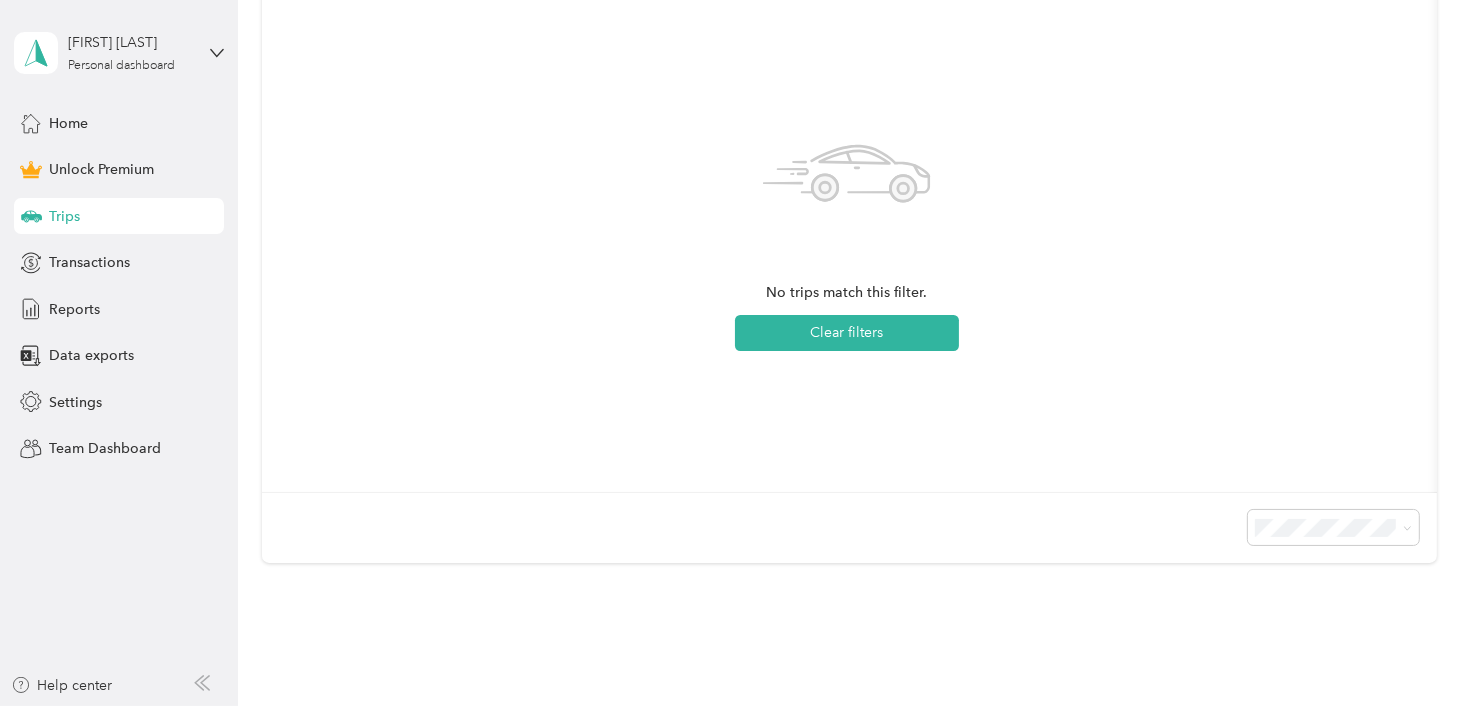 scroll, scrollTop: 0, scrollLeft: 0, axis: both 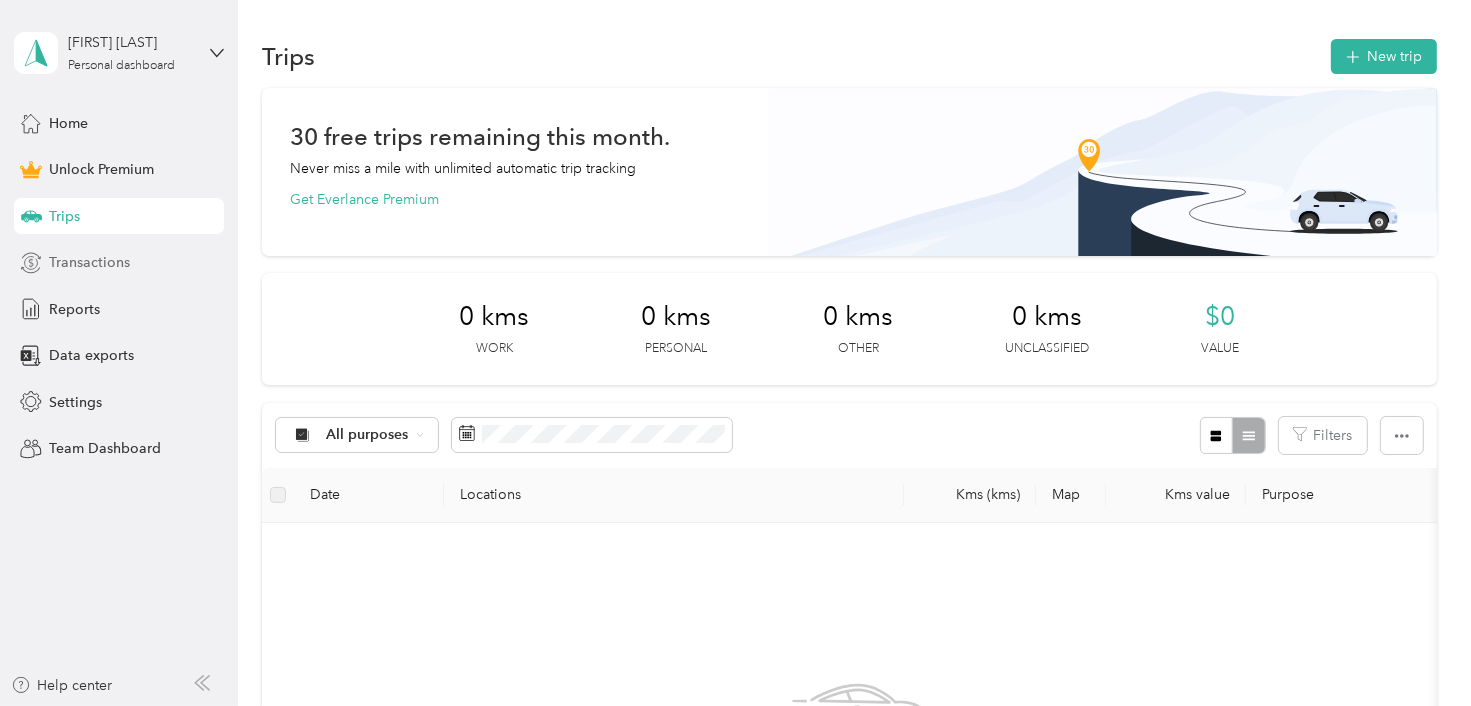 click on "Transactions" at bounding box center [89, 262] 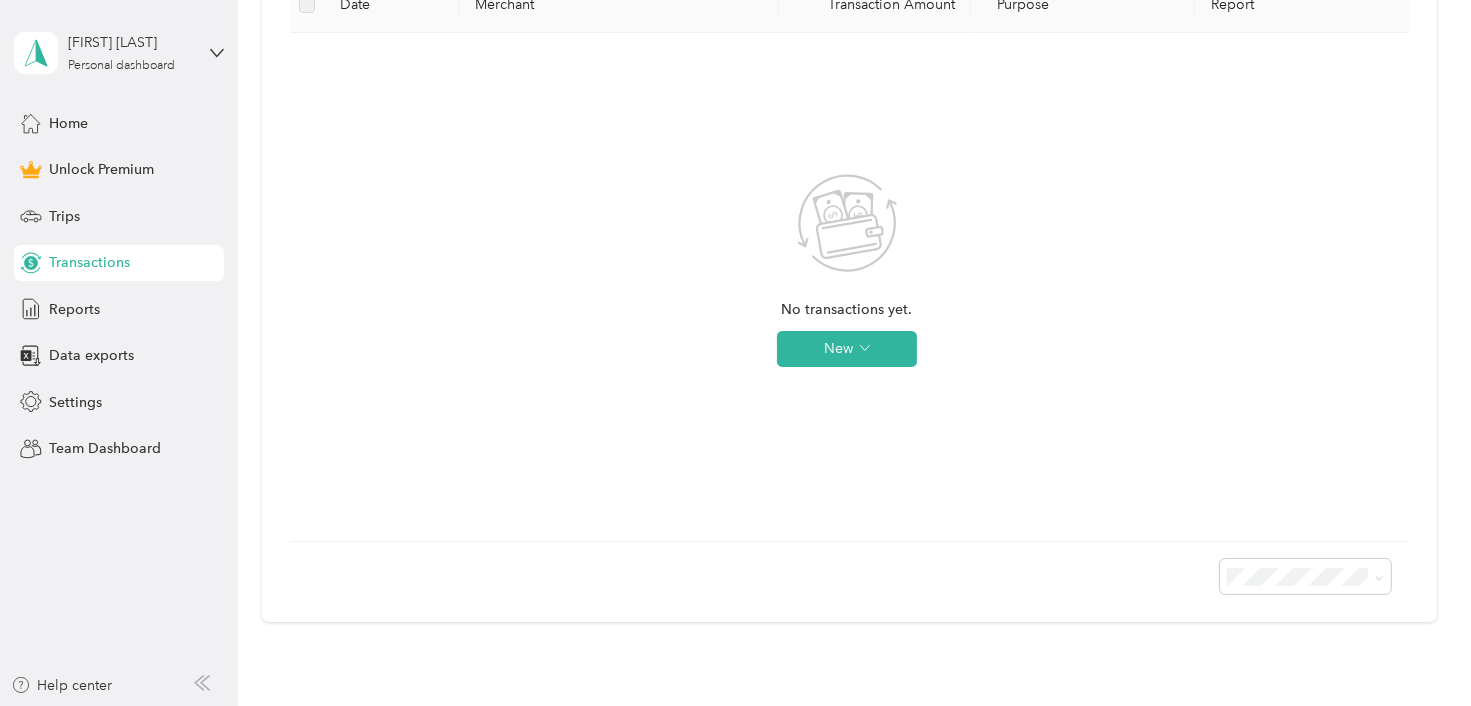 scroll, scrollTop: 0, scrollLeft: 0, axis: both 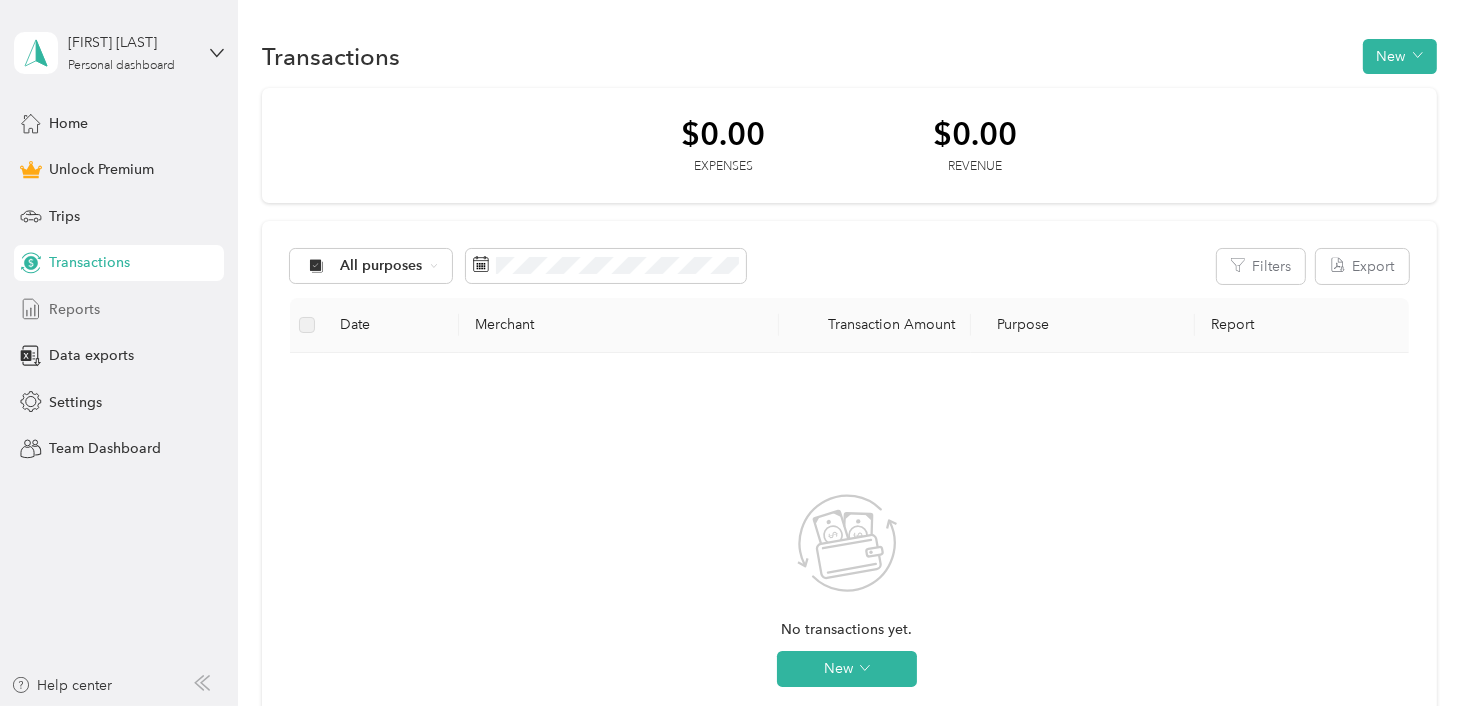 click on "Reports" at bounding box center [119, 309] 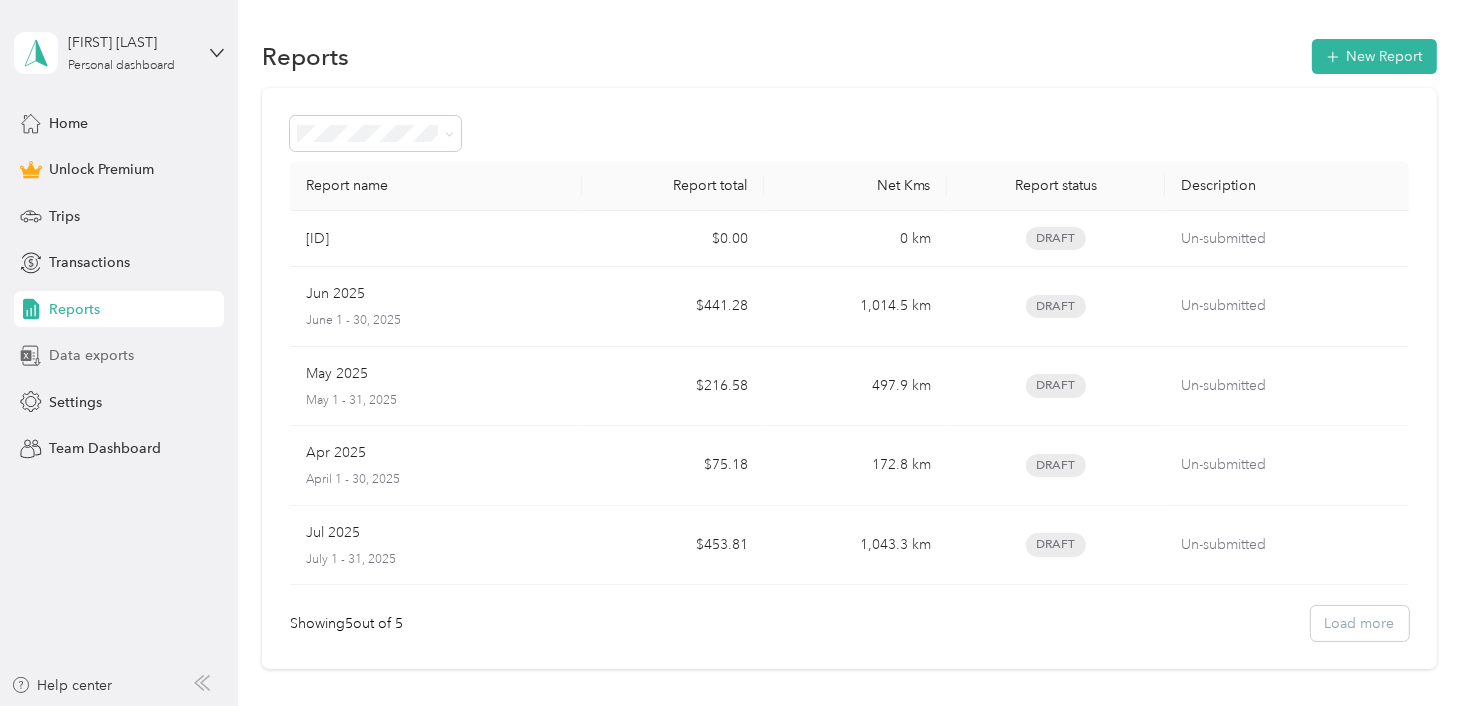 click on "Data exports" at bounding box center (91, 355) 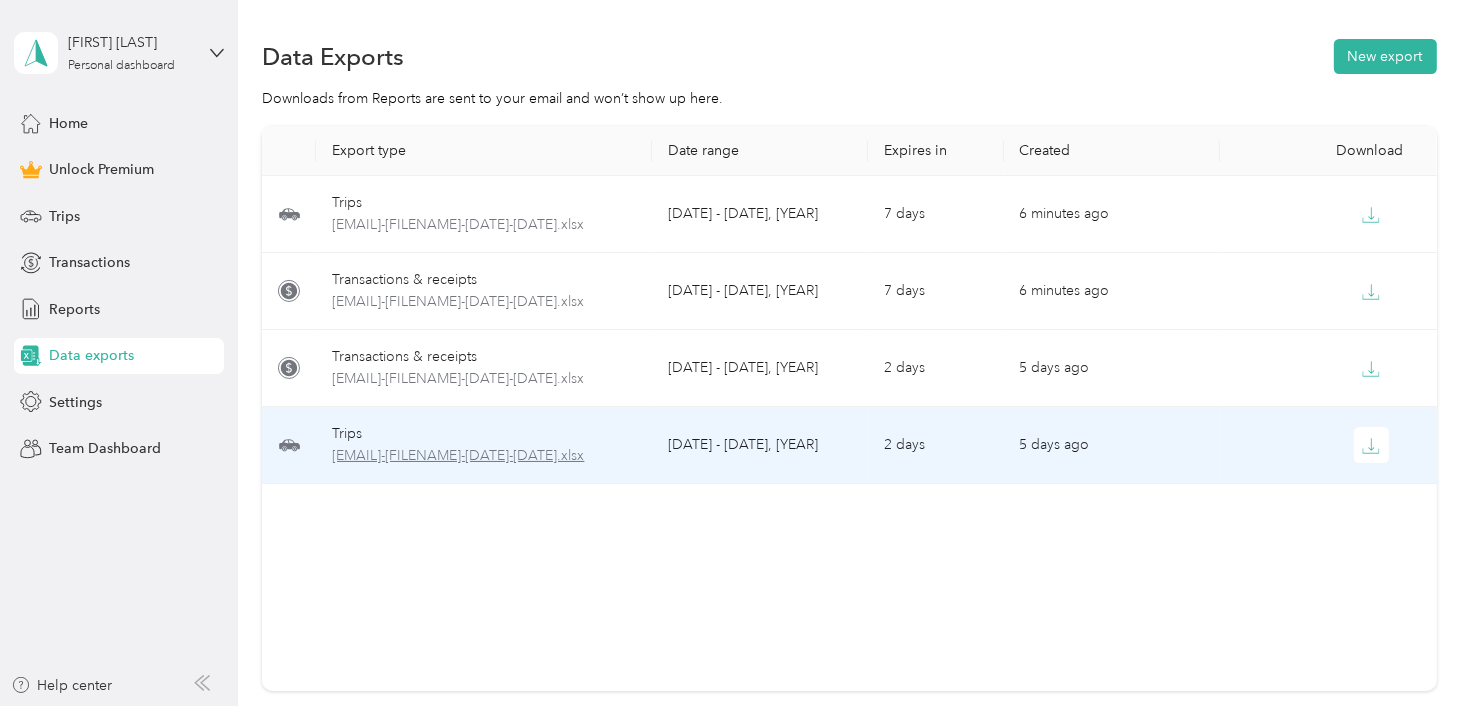 click on "[EMAIL]-[FILENAME]-[DATE]-[DATE].xlsx" at bounding box center (483, 456) 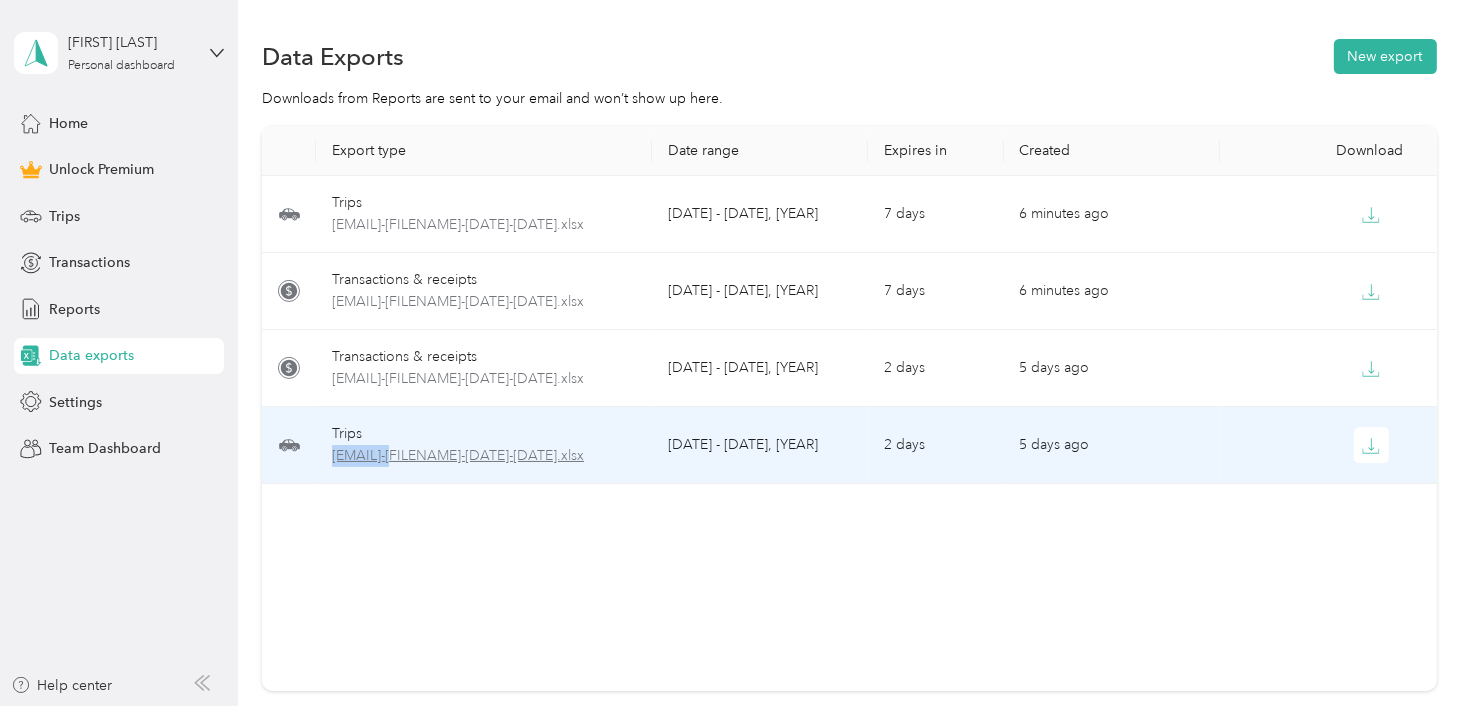 click on "[EMAIL]-[FILENAME]-[DATE]-[DATE].xlsx" at bounding box center [483, 456] 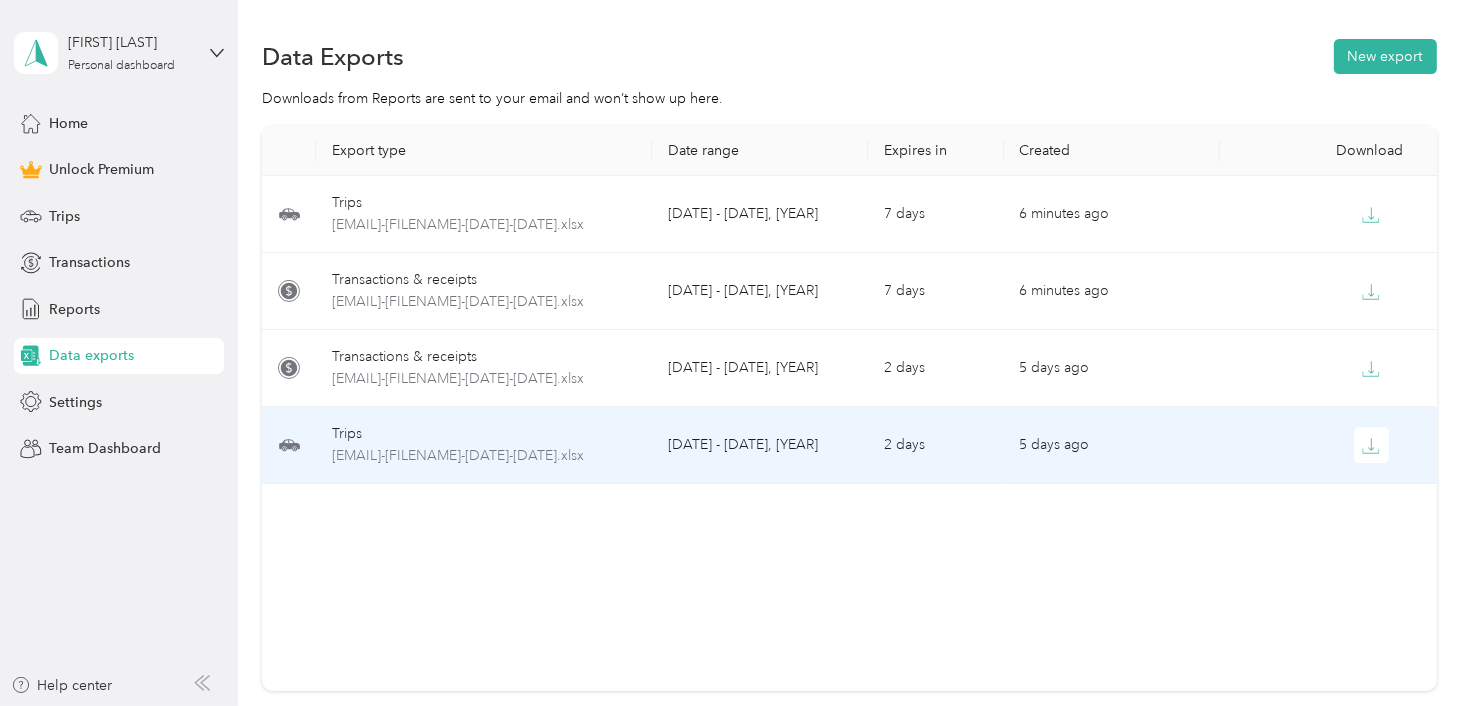 drag, startPoint x: 377, startPoint y: 446, endPoint x: 290, endPoint y: 446, distance: 87 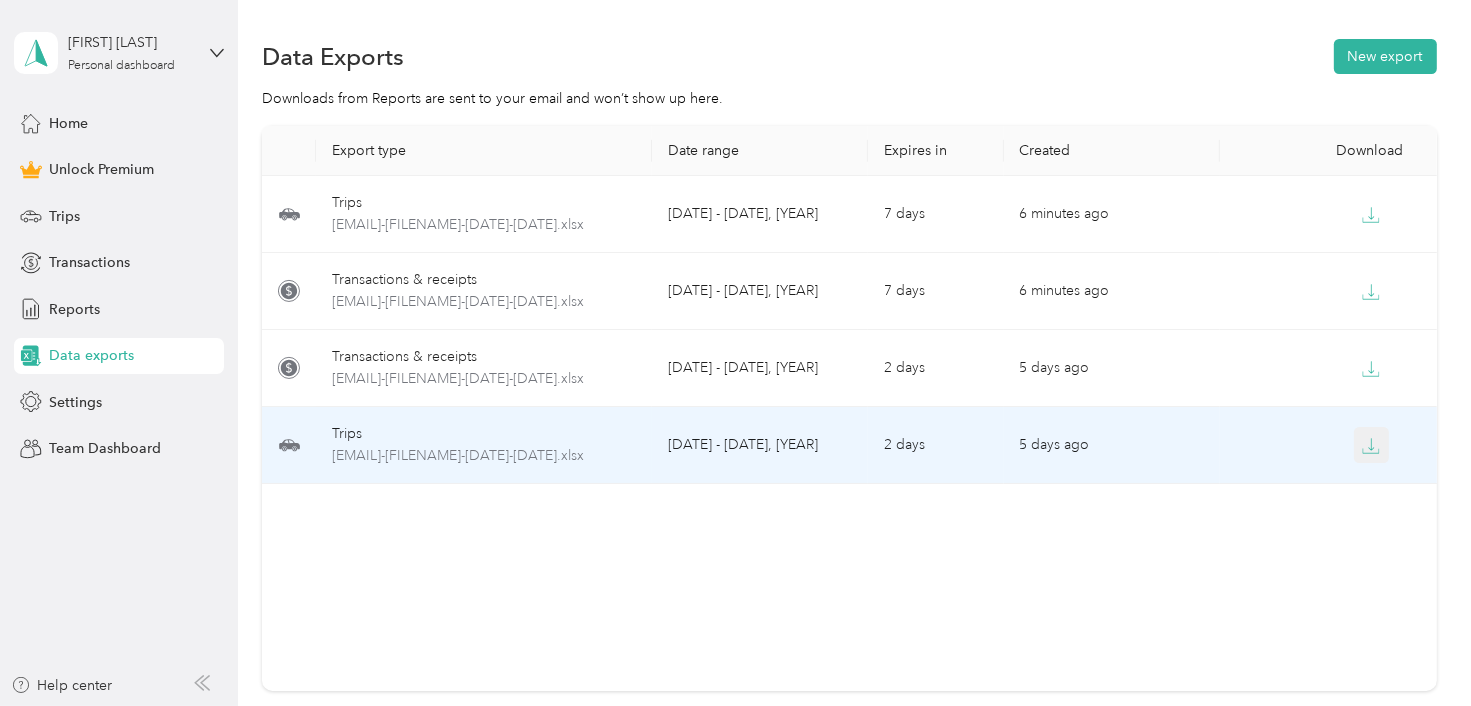 click 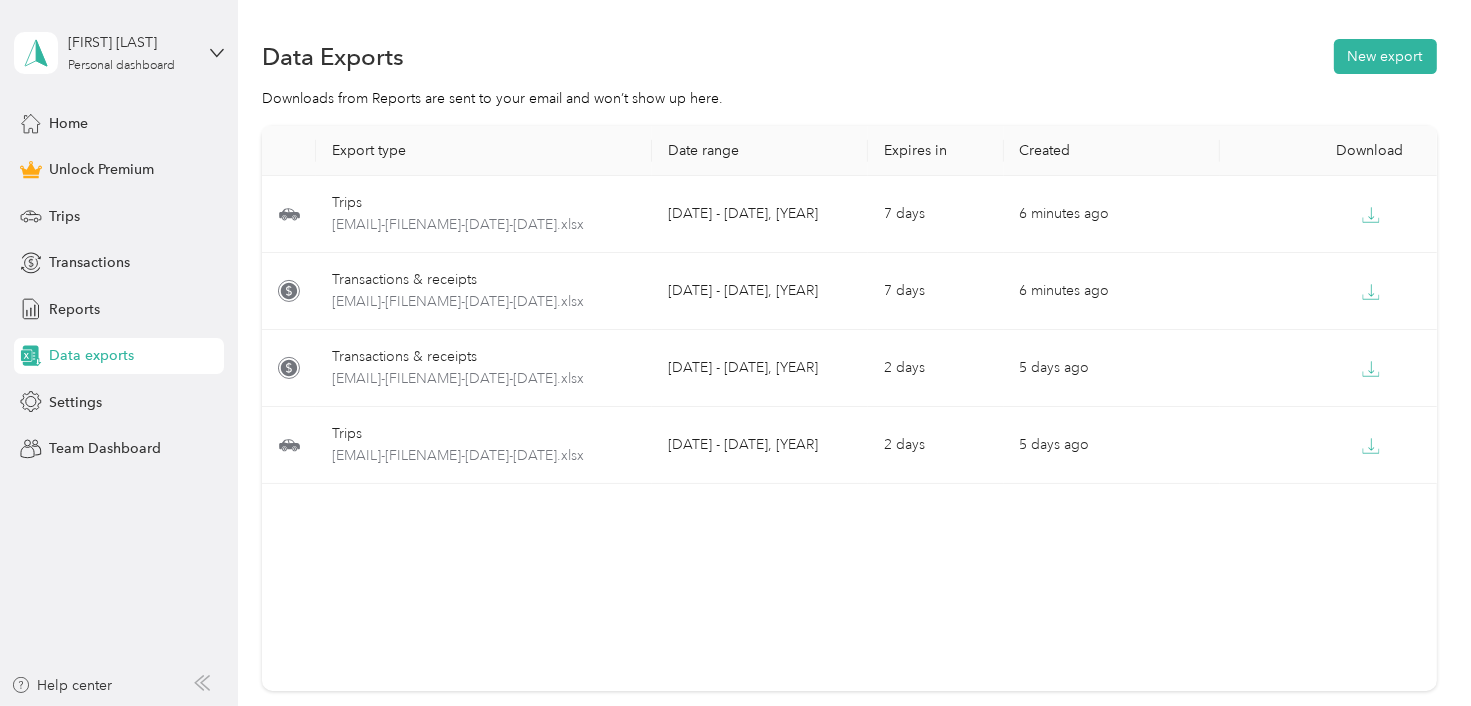 click on "Export type Date range Expires in Created Download             Trips [EMAIL]-[FILENAME]-[DATE]-[DATE].xlsx [DATE] - [DATE], [YEAR] [NUMBER] days [NUMBER] minutes ago Transactions & receipts [EMAIL]-[FILENAME]-[DATE]-[DATE].xlsx [DATE] - [DATE], [YEAR] [NUMBER] days [NUMBER] minutes ago Transactions & receipts [EMAIL]-[FILENAME]-[DATE]-[DATE].xlsx [DATE] - [DATE], [YEAR] [NUMBER] days [NUMBER] days ago Trips [EMAIL]-[FILENAME]-[DATE]-[DATE].xlsx [DATE] - [DATE], [YEAR] [NUMBER] days [NUMBER] days ago" at bounding box center (849, 408) 